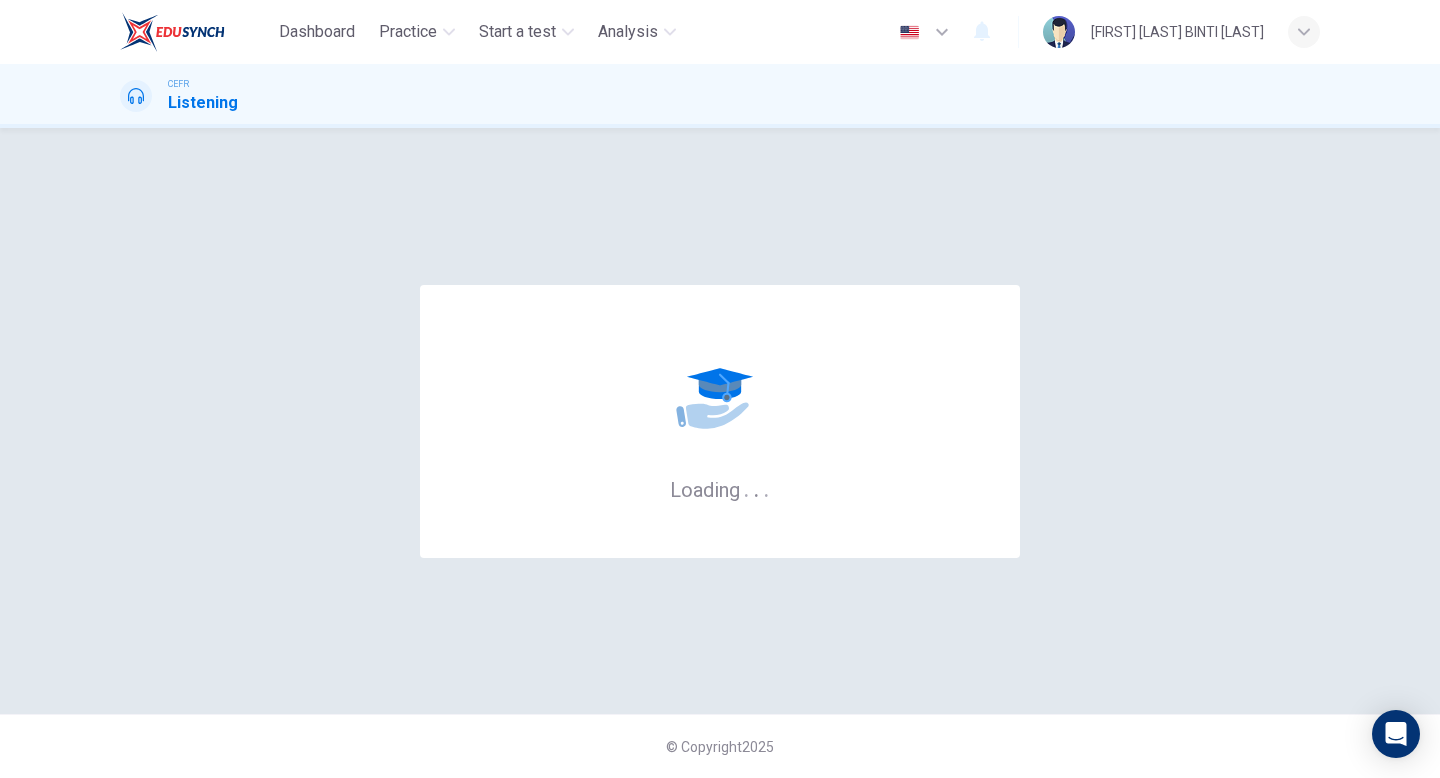 scroll, scrollTop: 0, scrollLeft: 0, axis: both 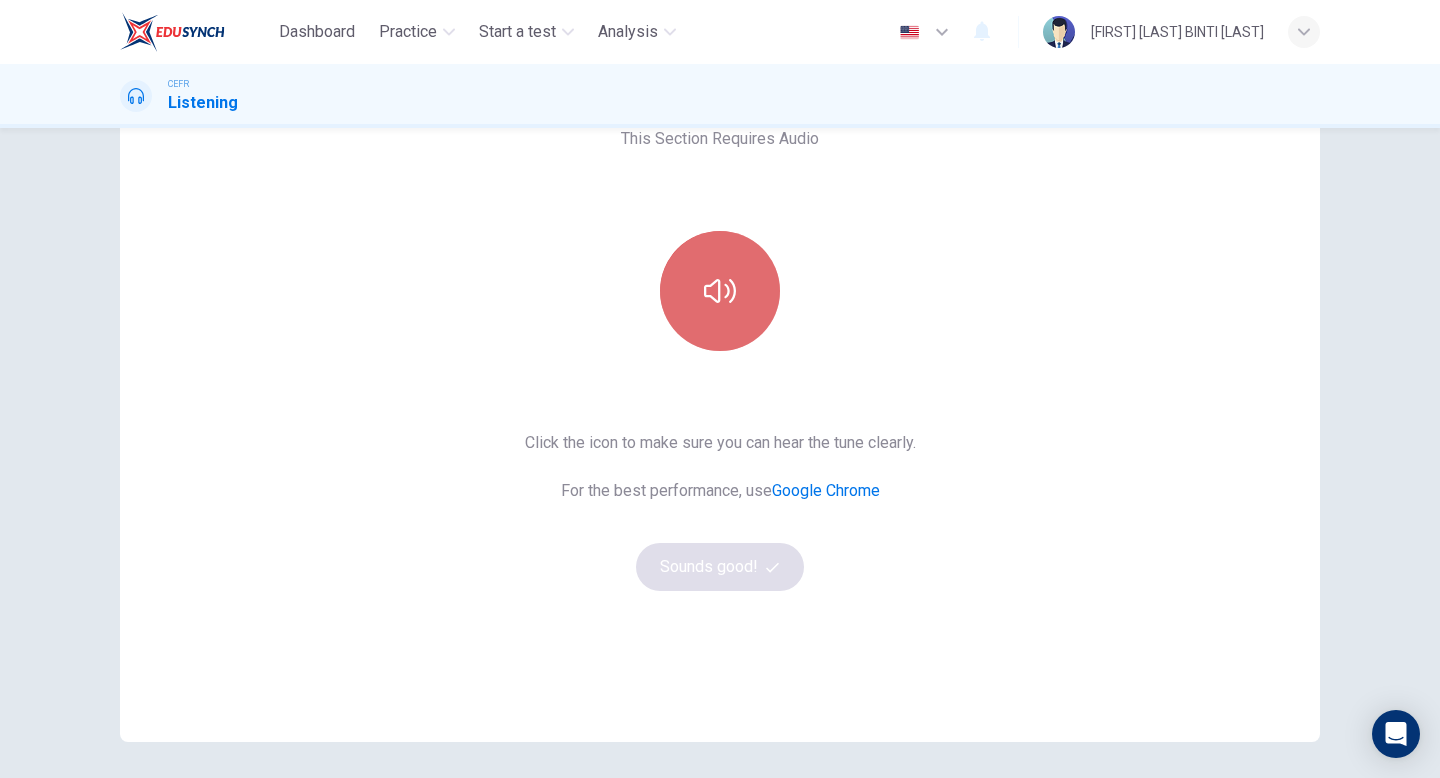 click at bounding box center [720, 291] 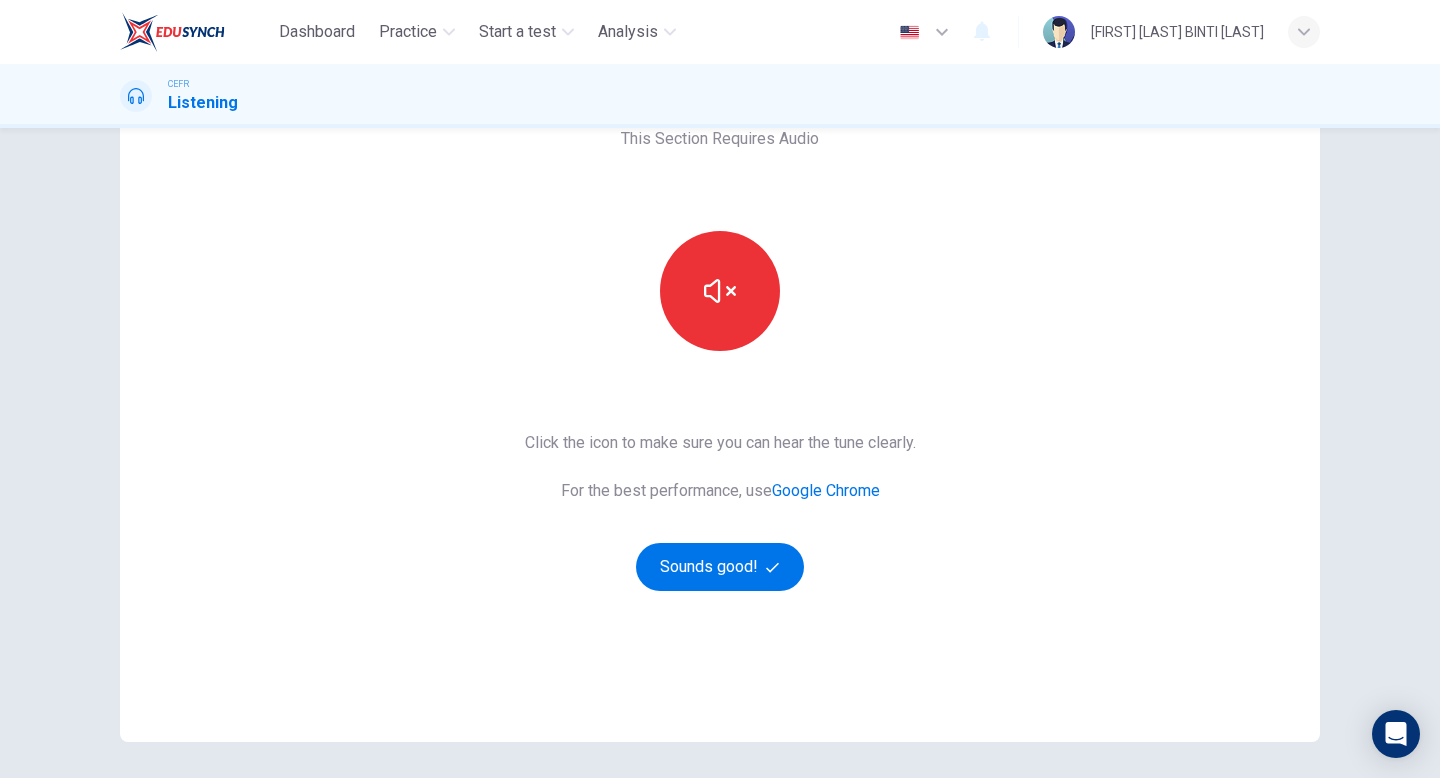click on "This Section Requires Audio Click the icon to make sure you can hear the tune clearly. For the best performance, use  Google Chrome Sounds good!" at bounding box center (720, 394) 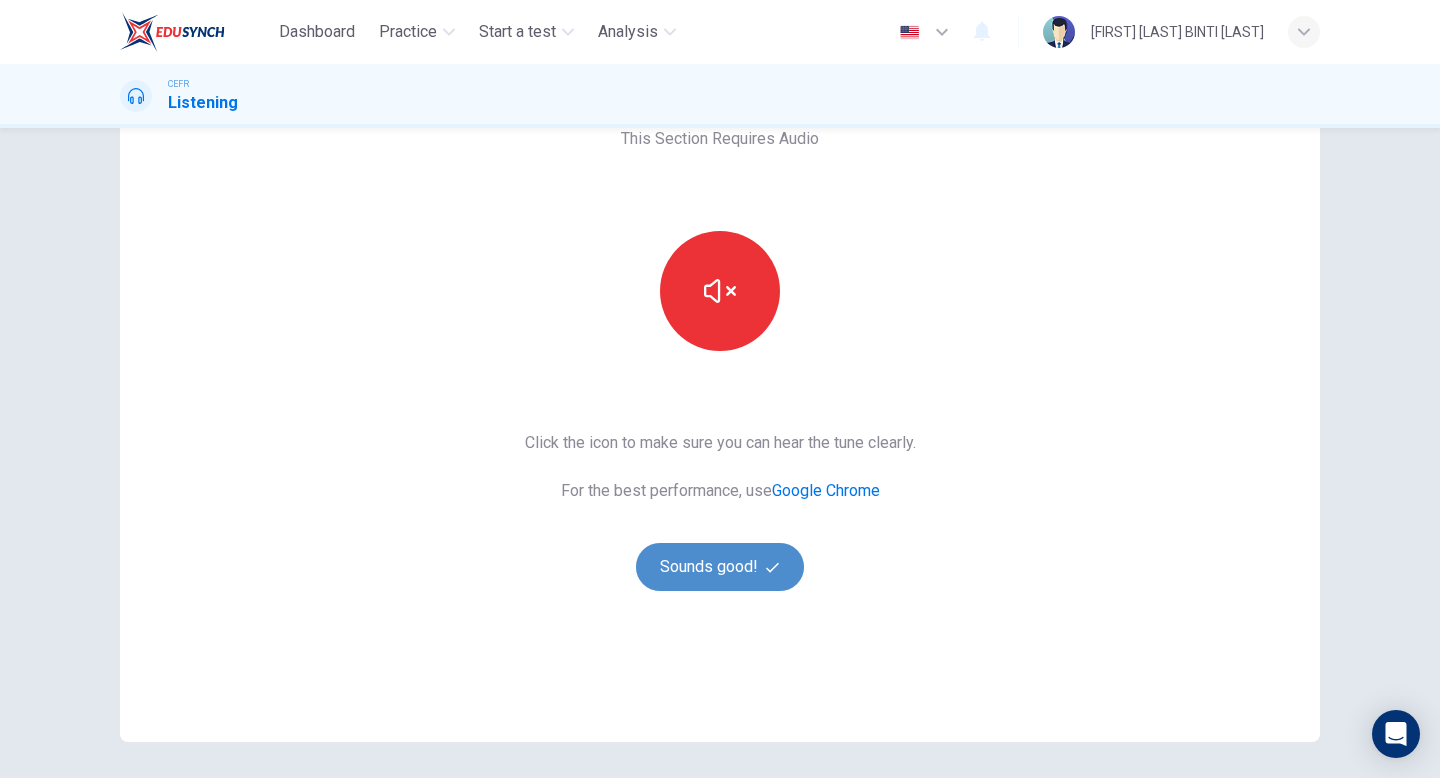 click on "Sounds good!" at bounding box center (720, 567) 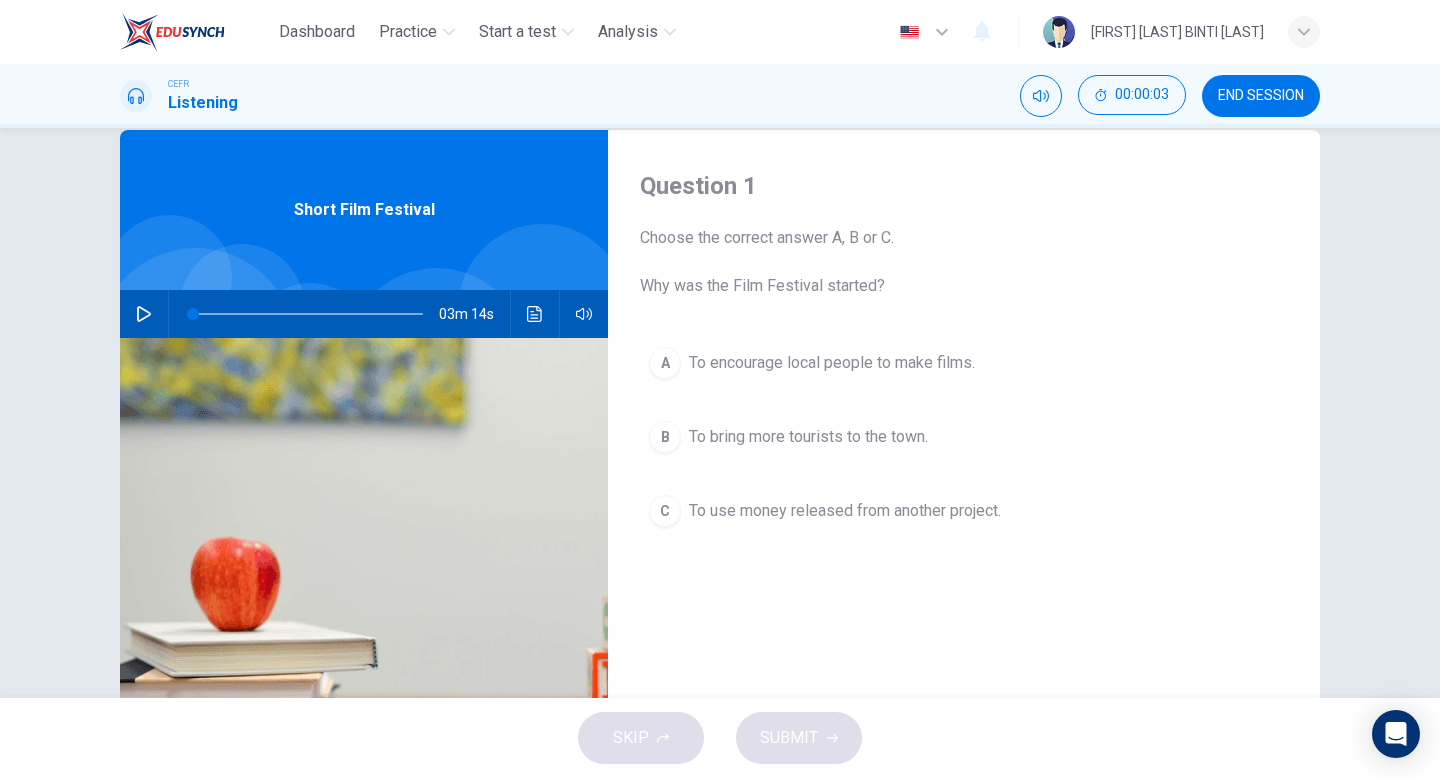scroll, scrollTop: 40, scrollLeft: 0, axis: vertical 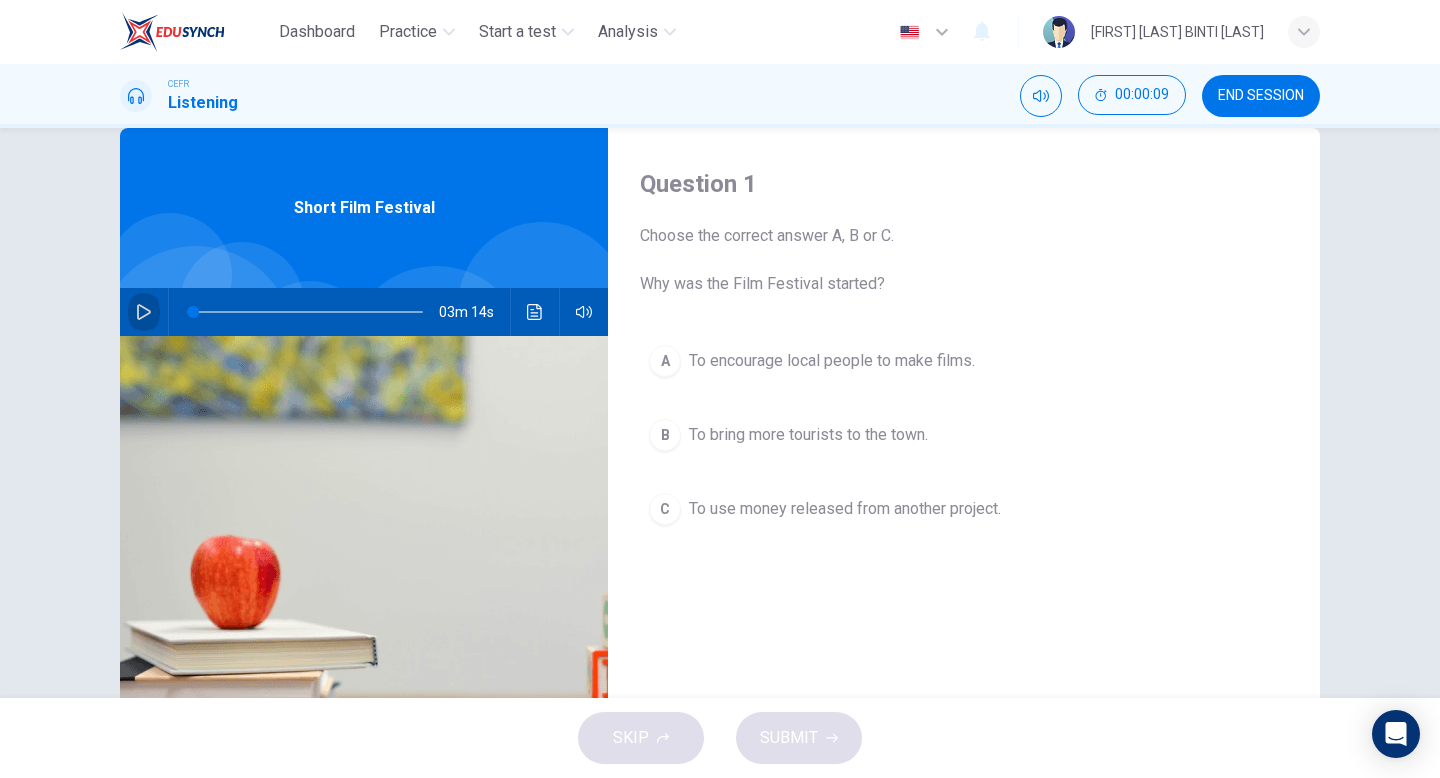 click at bounding box center (144, 312) 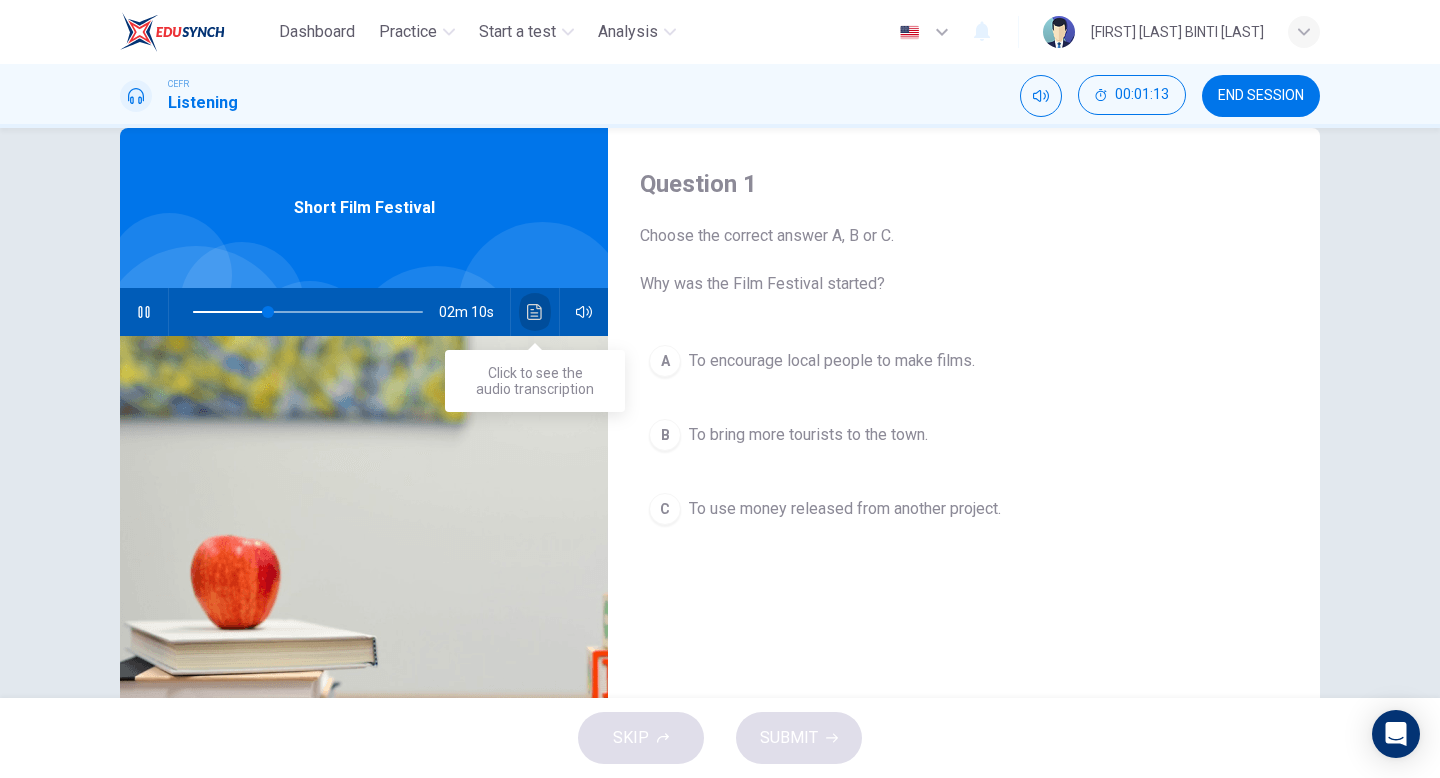 click at bounding box center [535, 312] 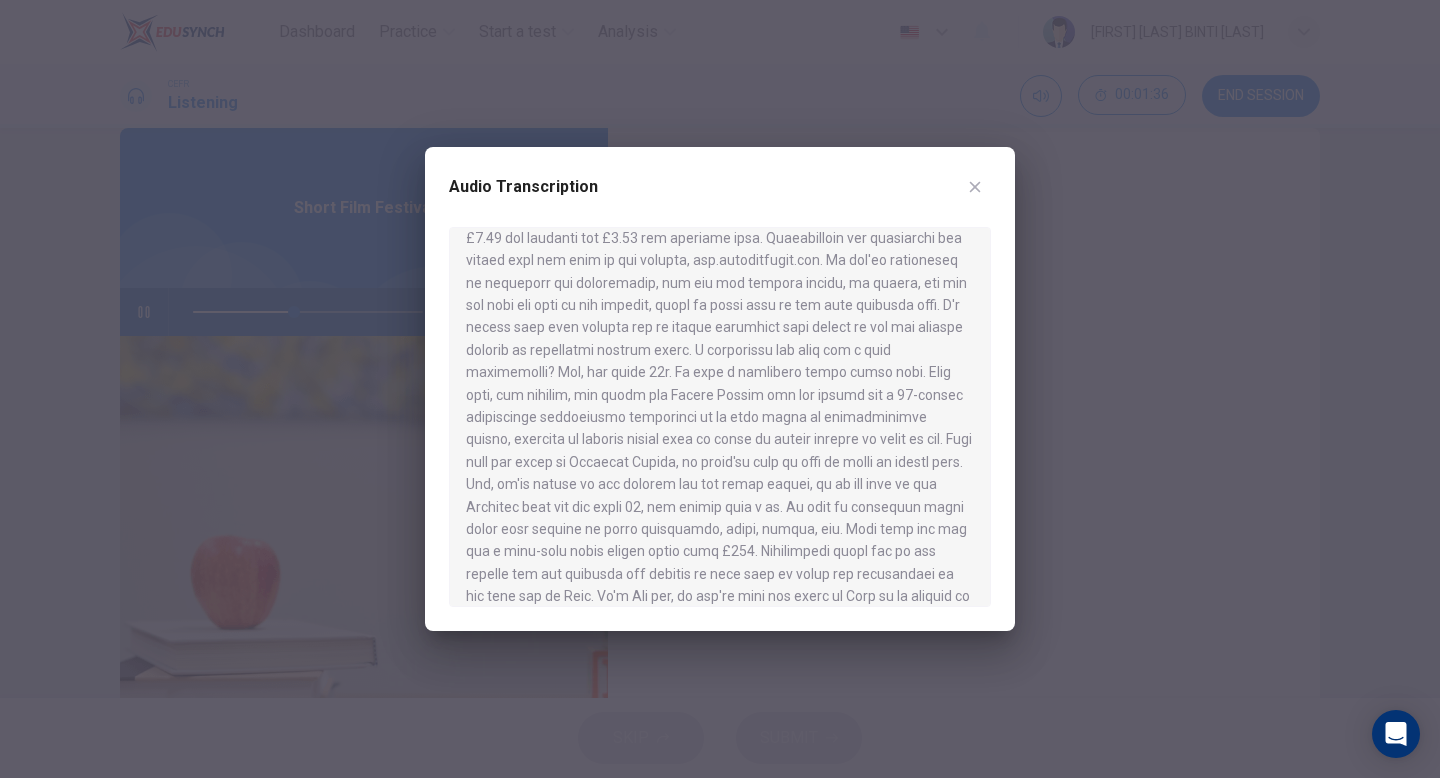 scroll, scrollTop: 368, scrollLeft: 0, axis: vertical 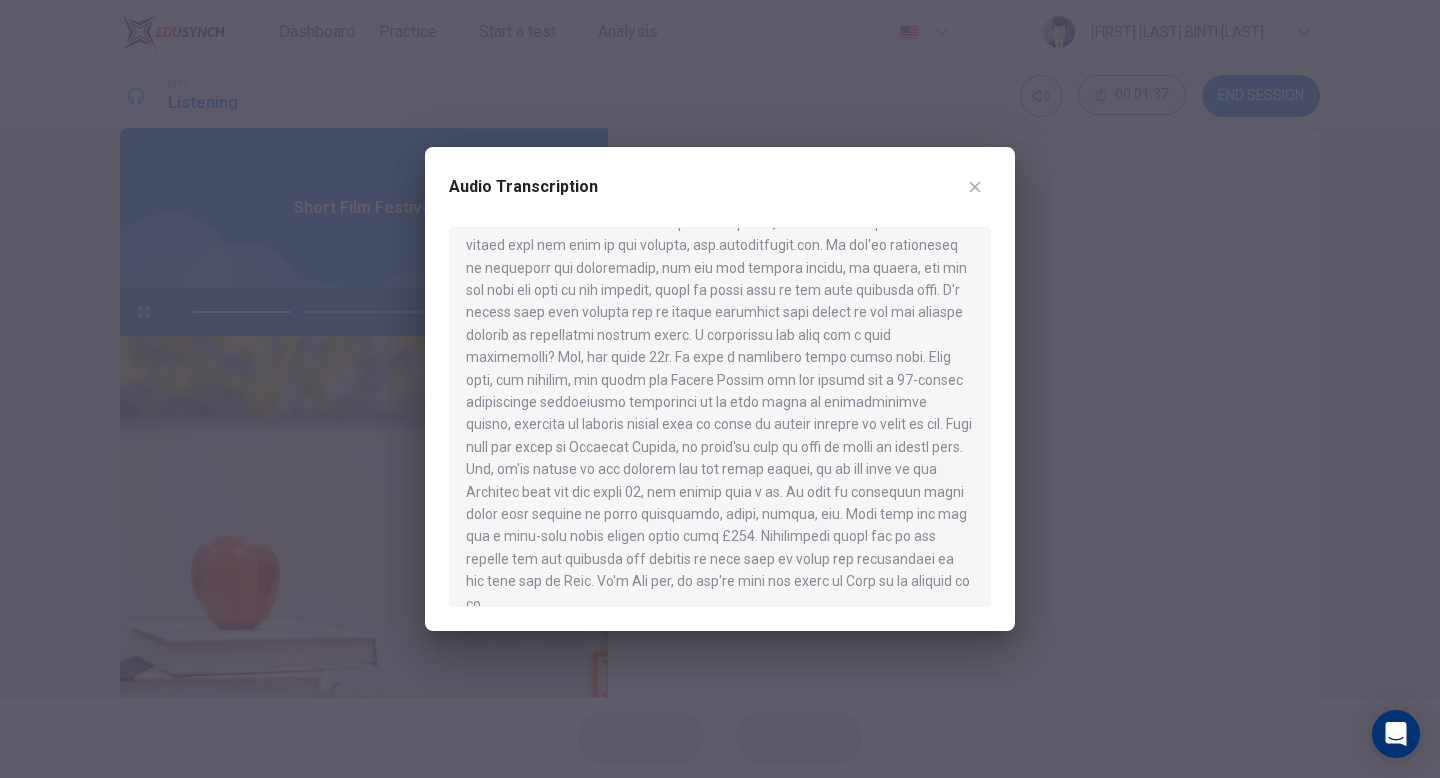 click at bounding box center (975, 187) 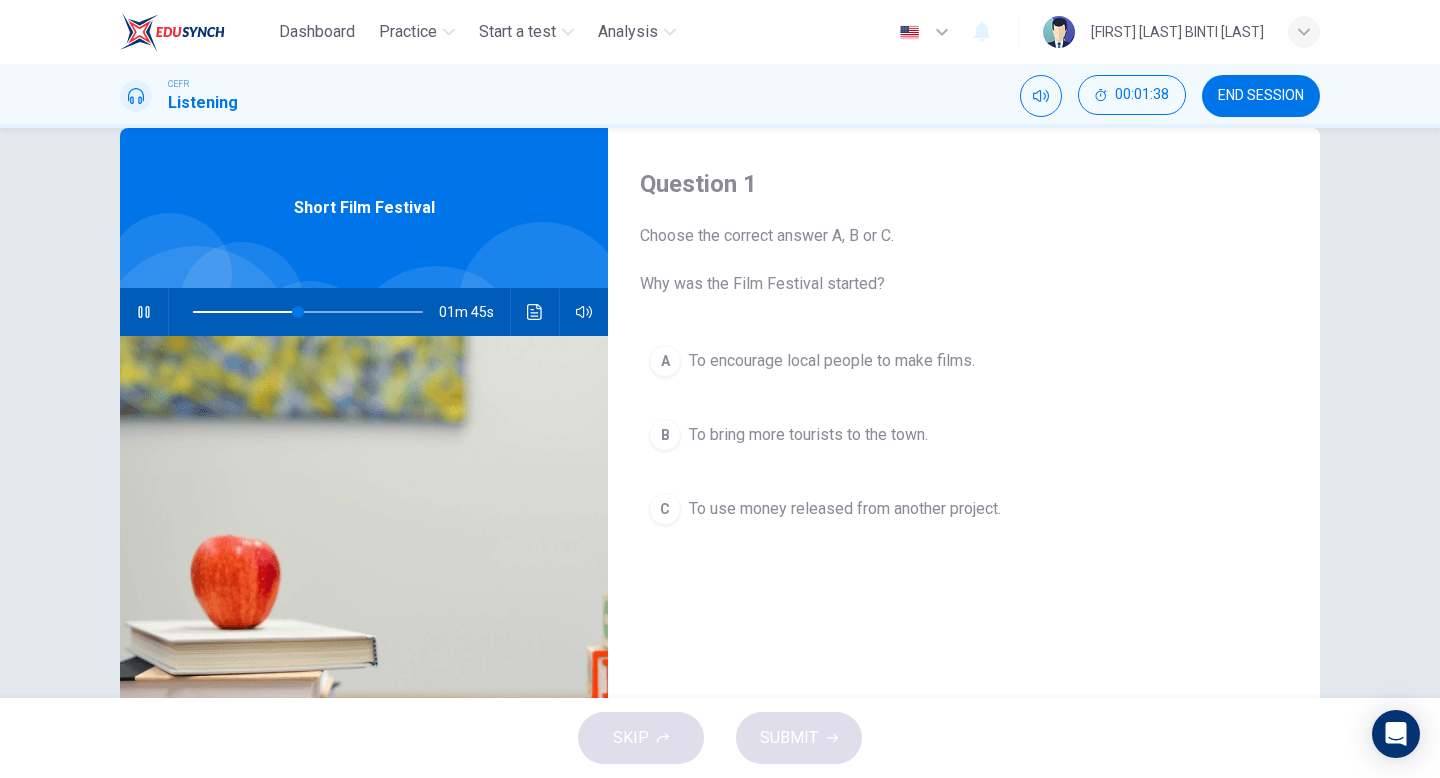 click on "B" at bounding box center (665, 361) 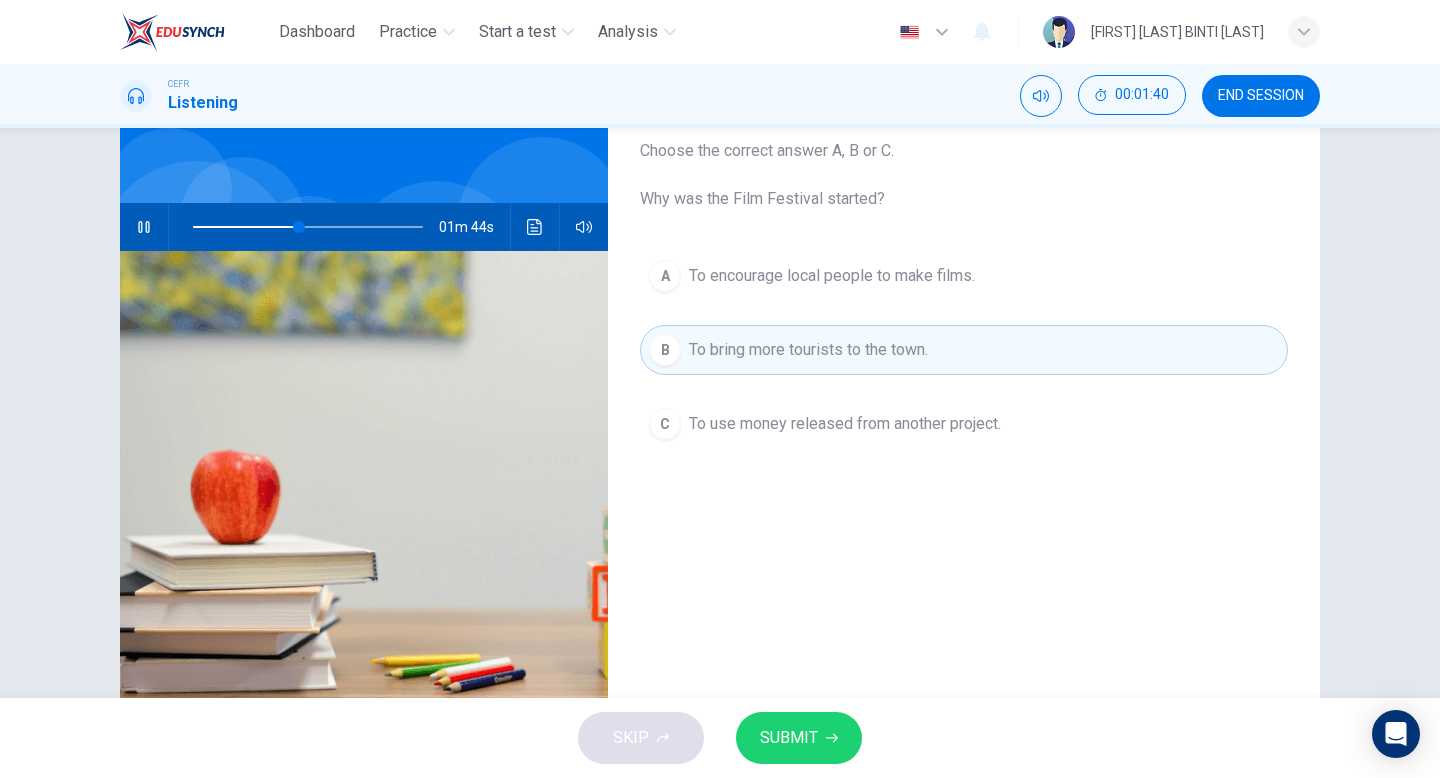 scroll, scrollTop: 205, scrollLeft: 0, axis: vertical 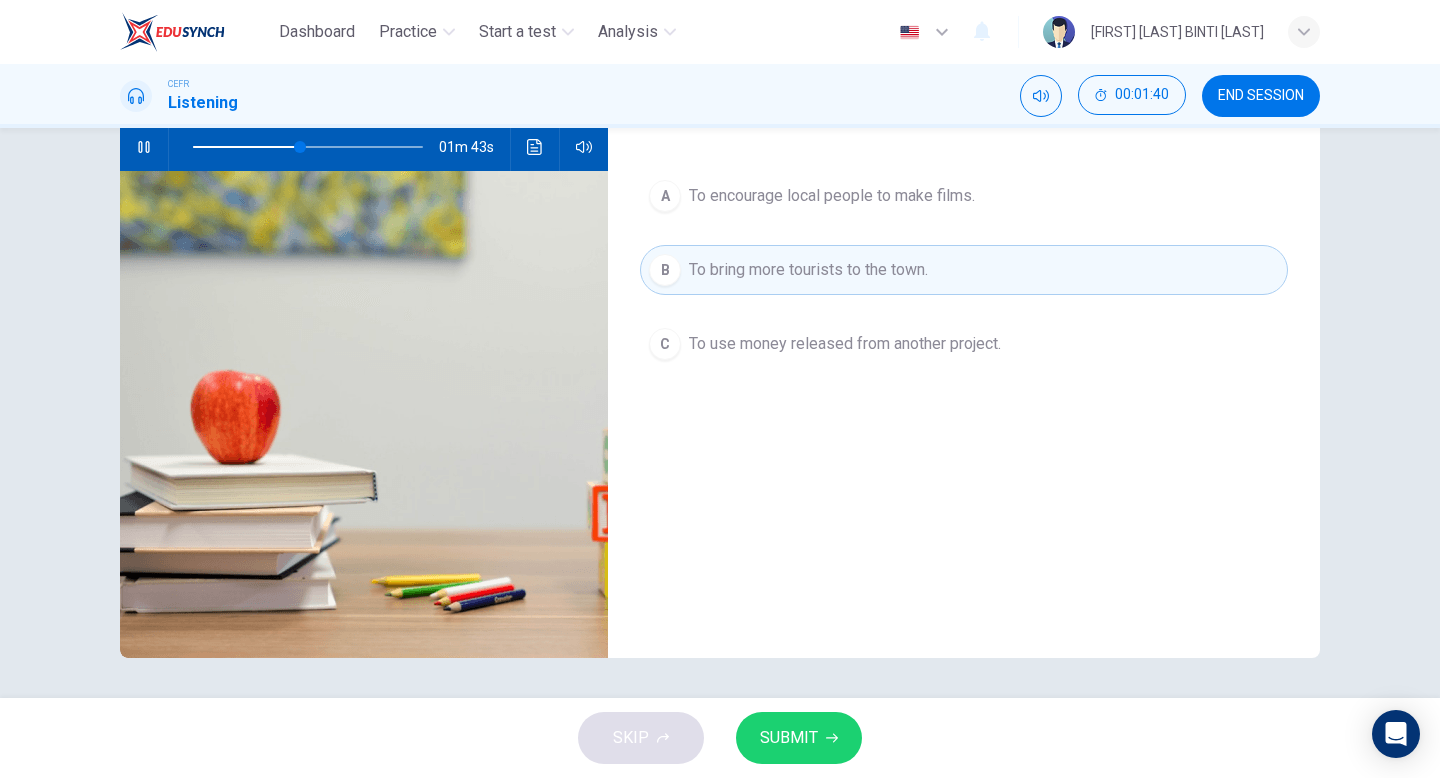 click on "SUBMIT" at bounding box center (799, 738) 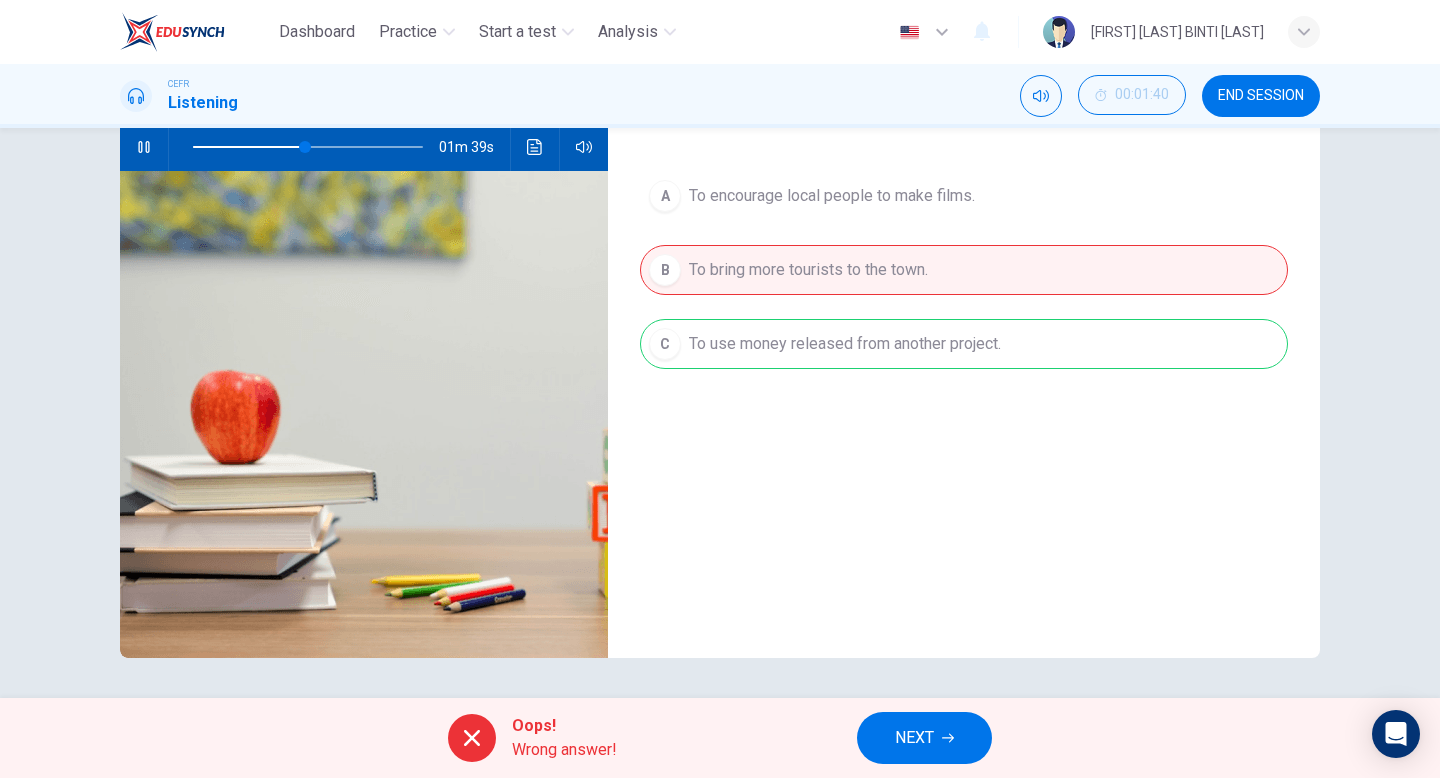 click at bounding box center (472, 738) 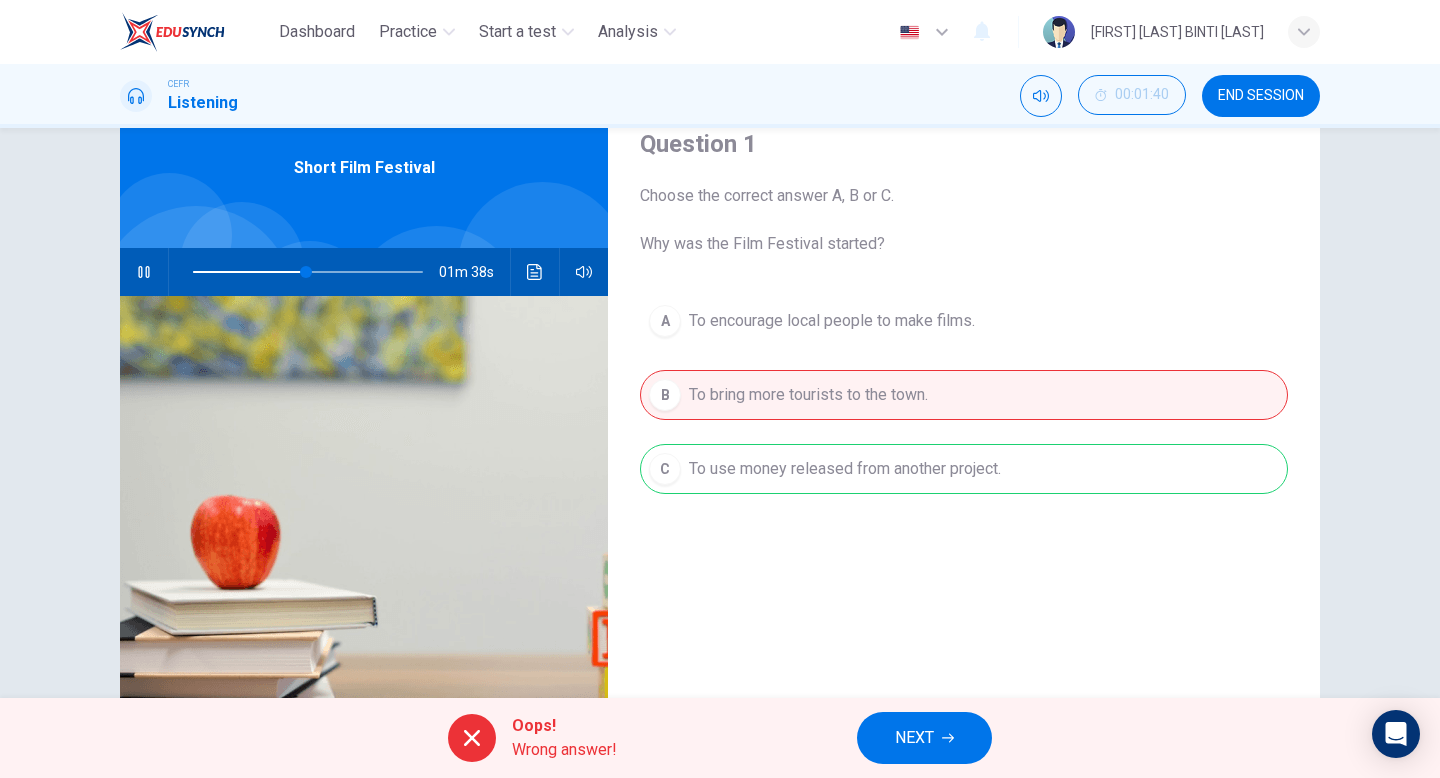 scroll, scrollTop: 0, scrollLeft: 0, axis: both 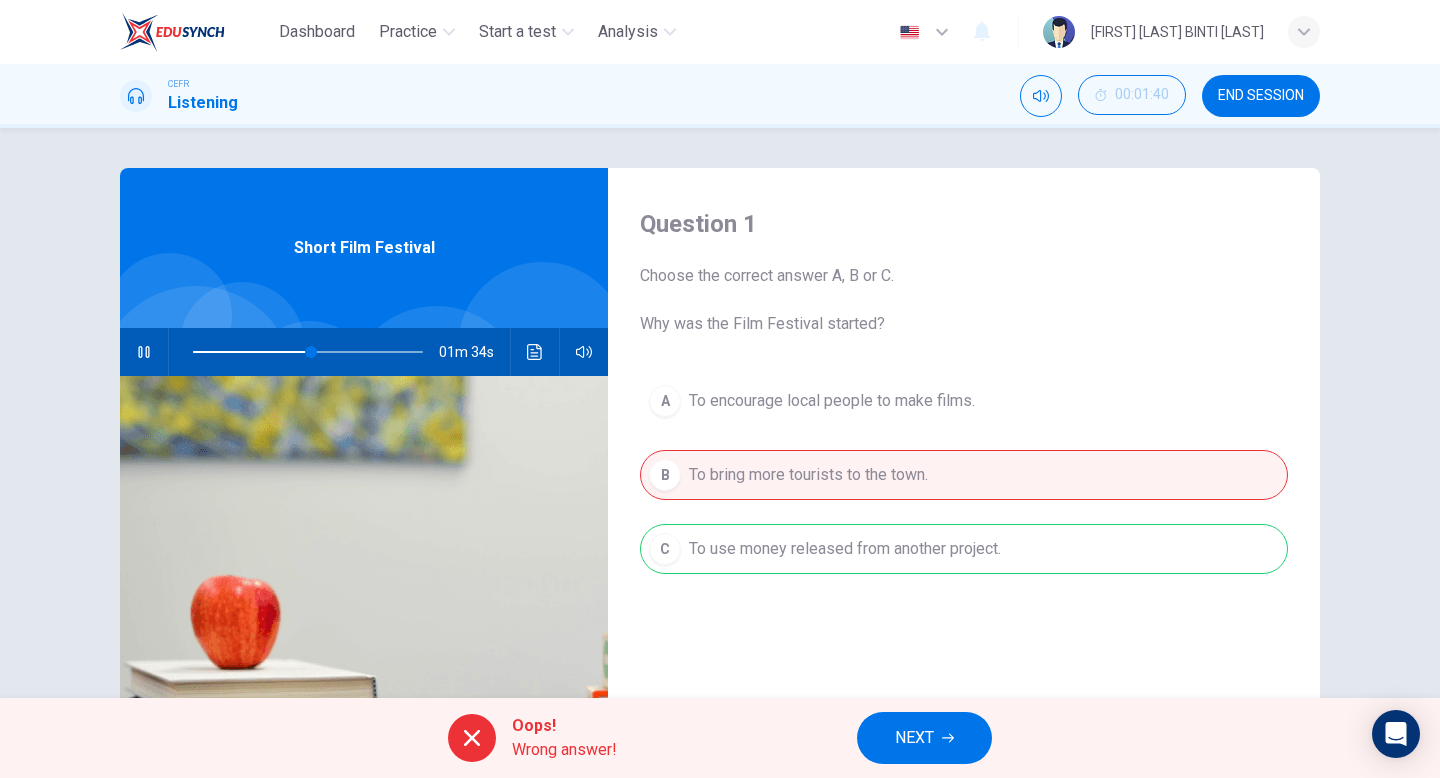 click on "A To encourage local people to make films. B To bring more tourists to the town. C To use money released from another project." at bounding box center [964, 495] 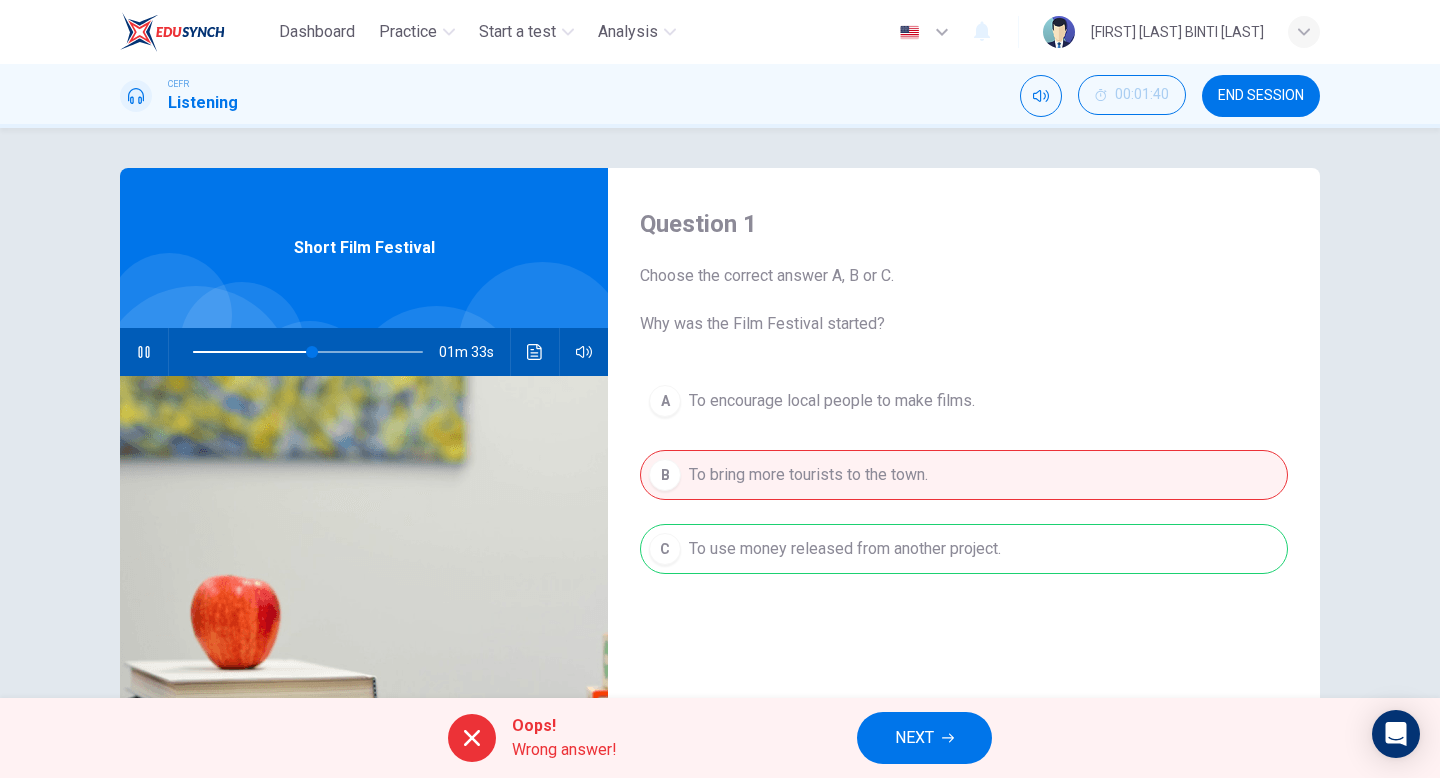 click on "A To encourage local people to make films. B To bring more tourists to the town. C To use money released from another project." at bounding box center [964, 495] 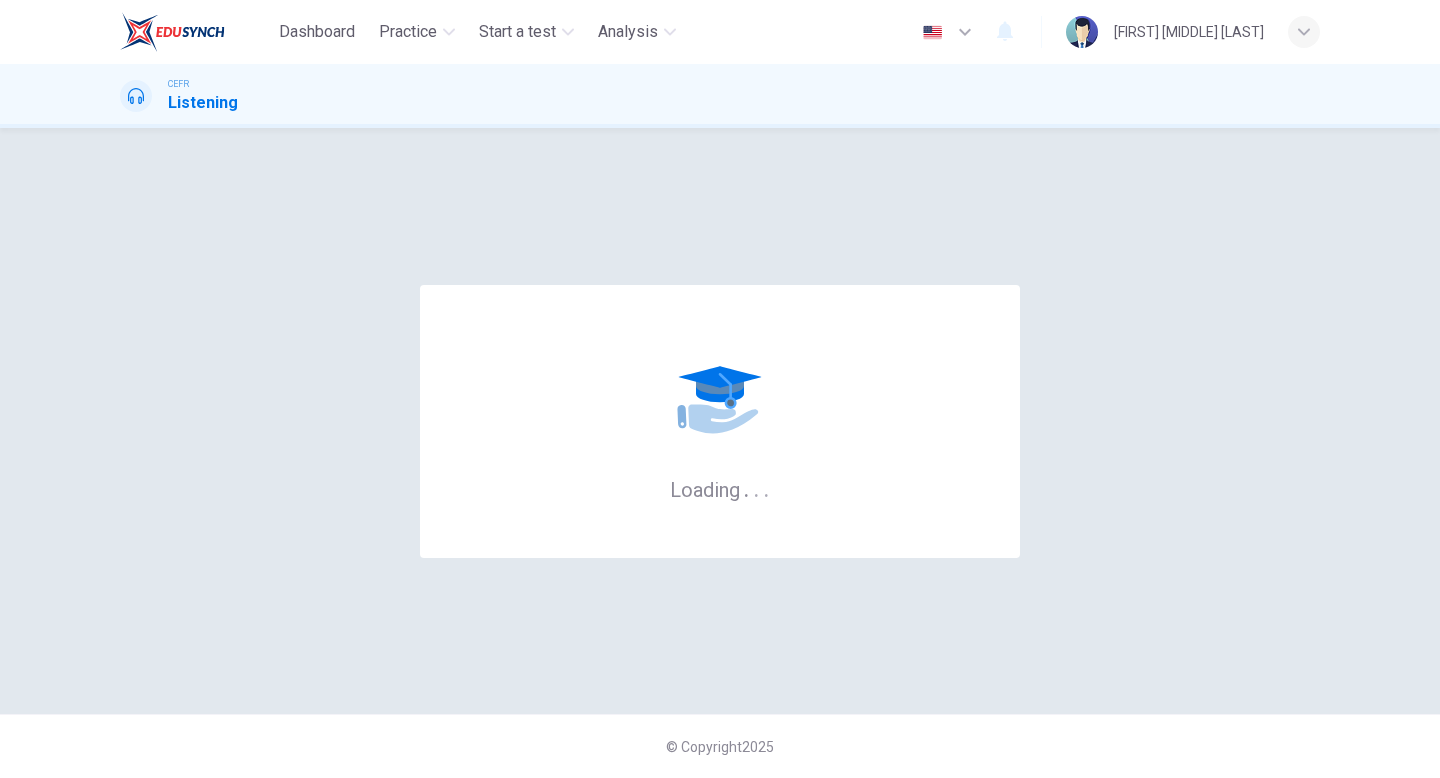 scroll, scrollTop: 0, scrollLeft: 0, axis: both 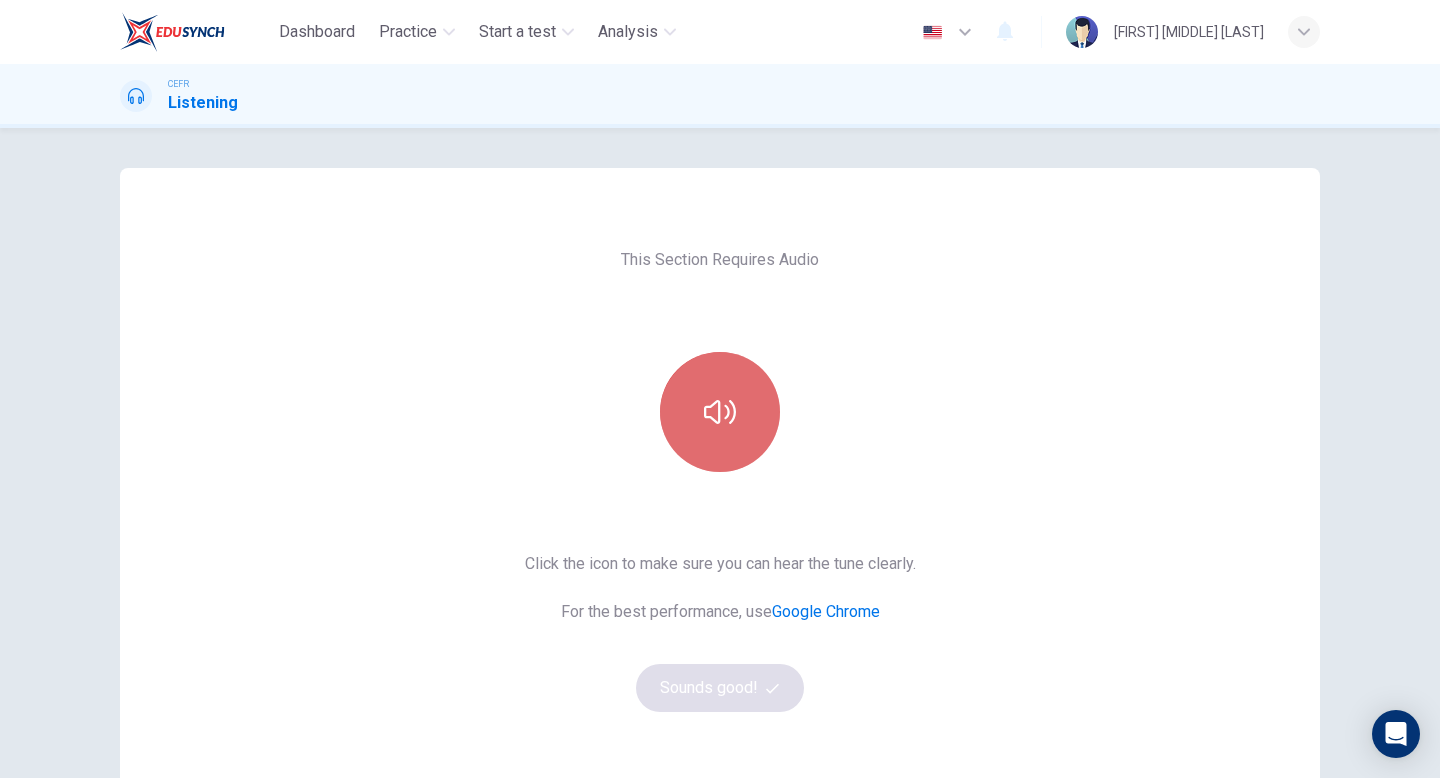 click at bounding box center [720, 412] 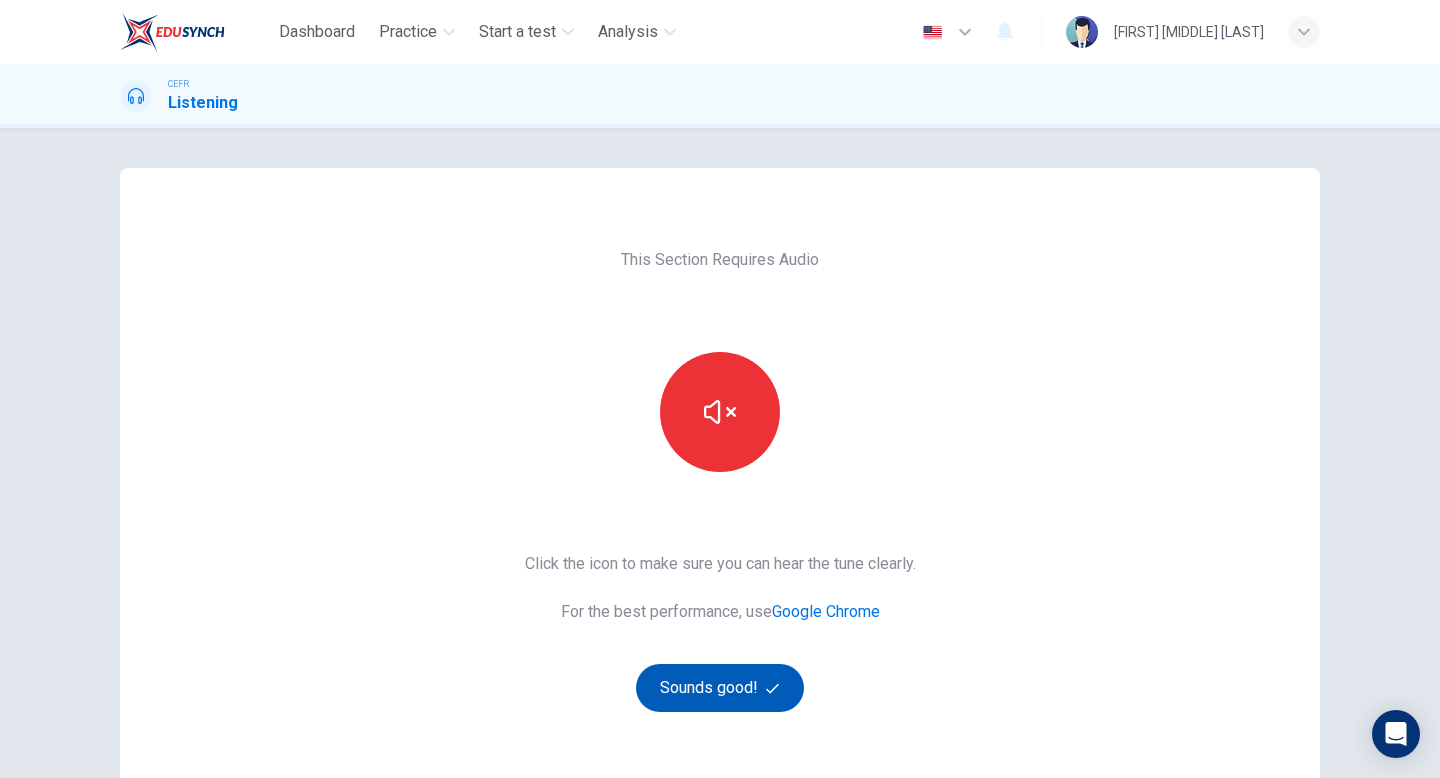 click on "Sounds good!" at bounding box center [720, 688] 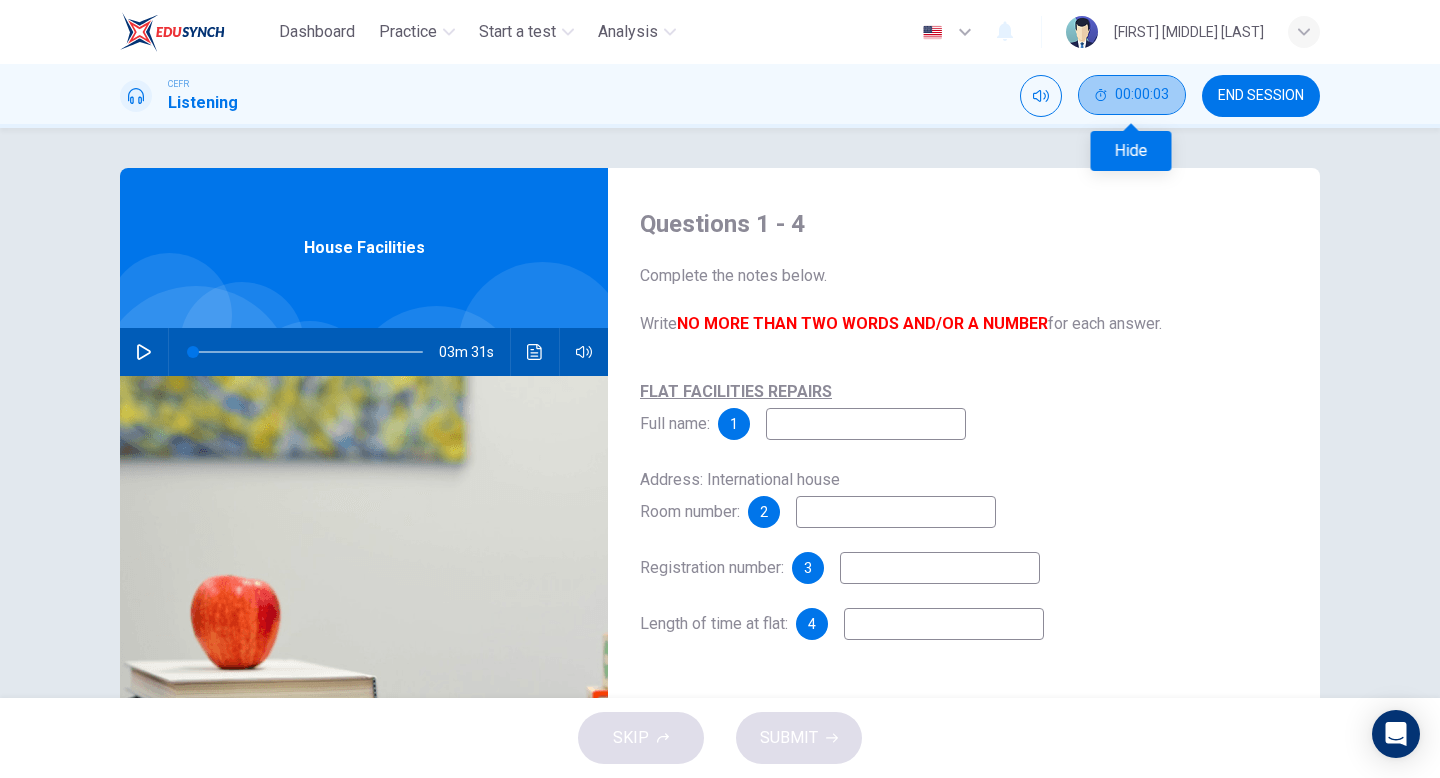 click on "00:00:03" at bounding box center [1142, 95] 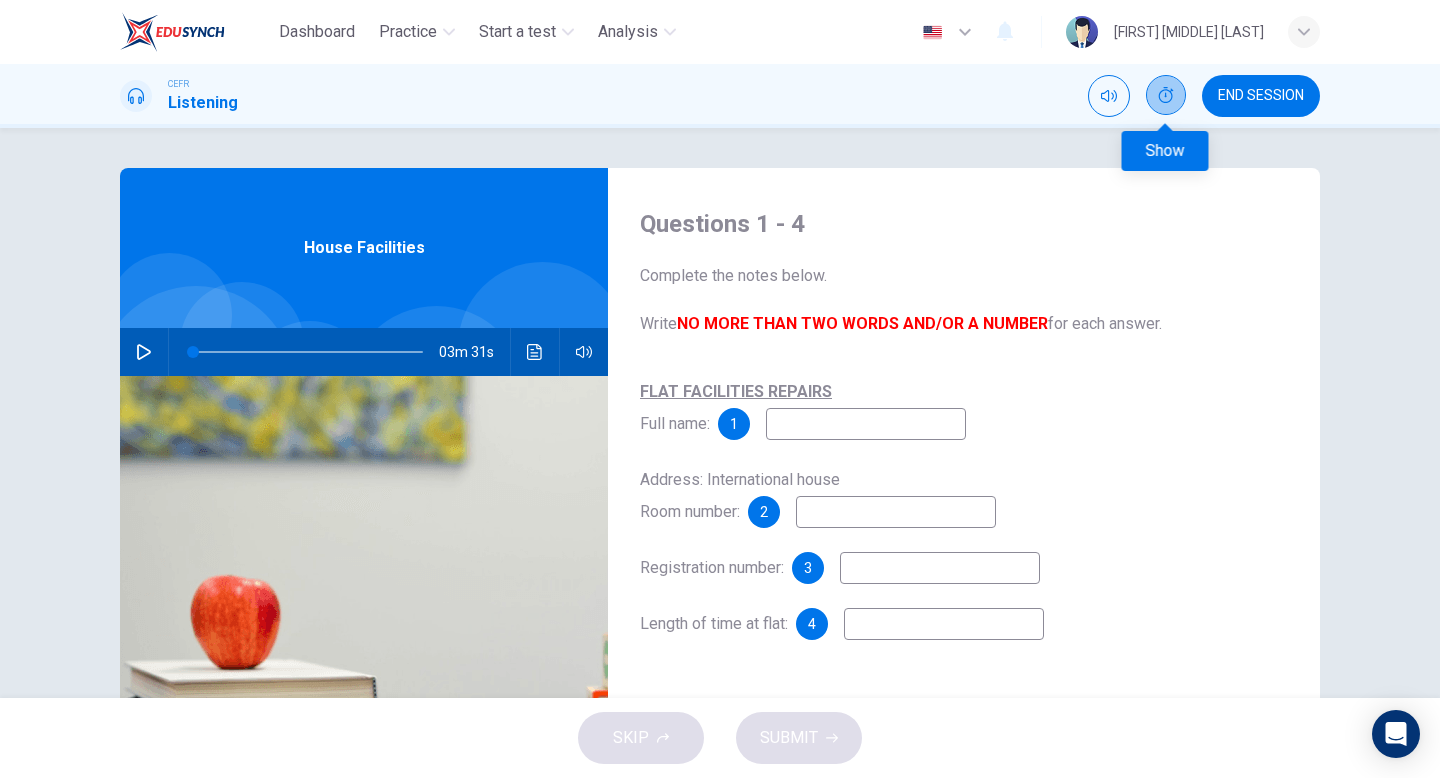 click at bounding box center [1166, 95] 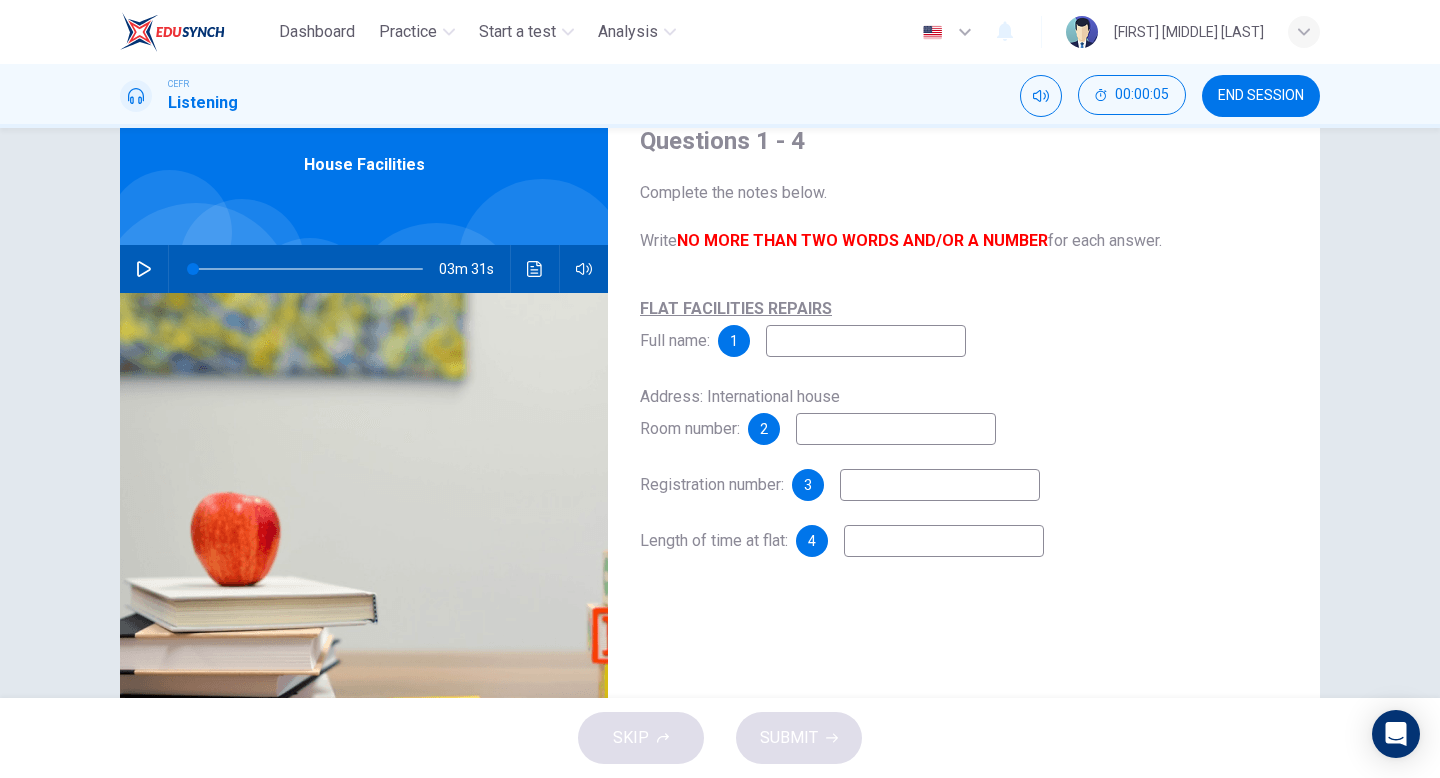 scroll, scrollTop: 111, scrollLeft: 0, axis: vertical 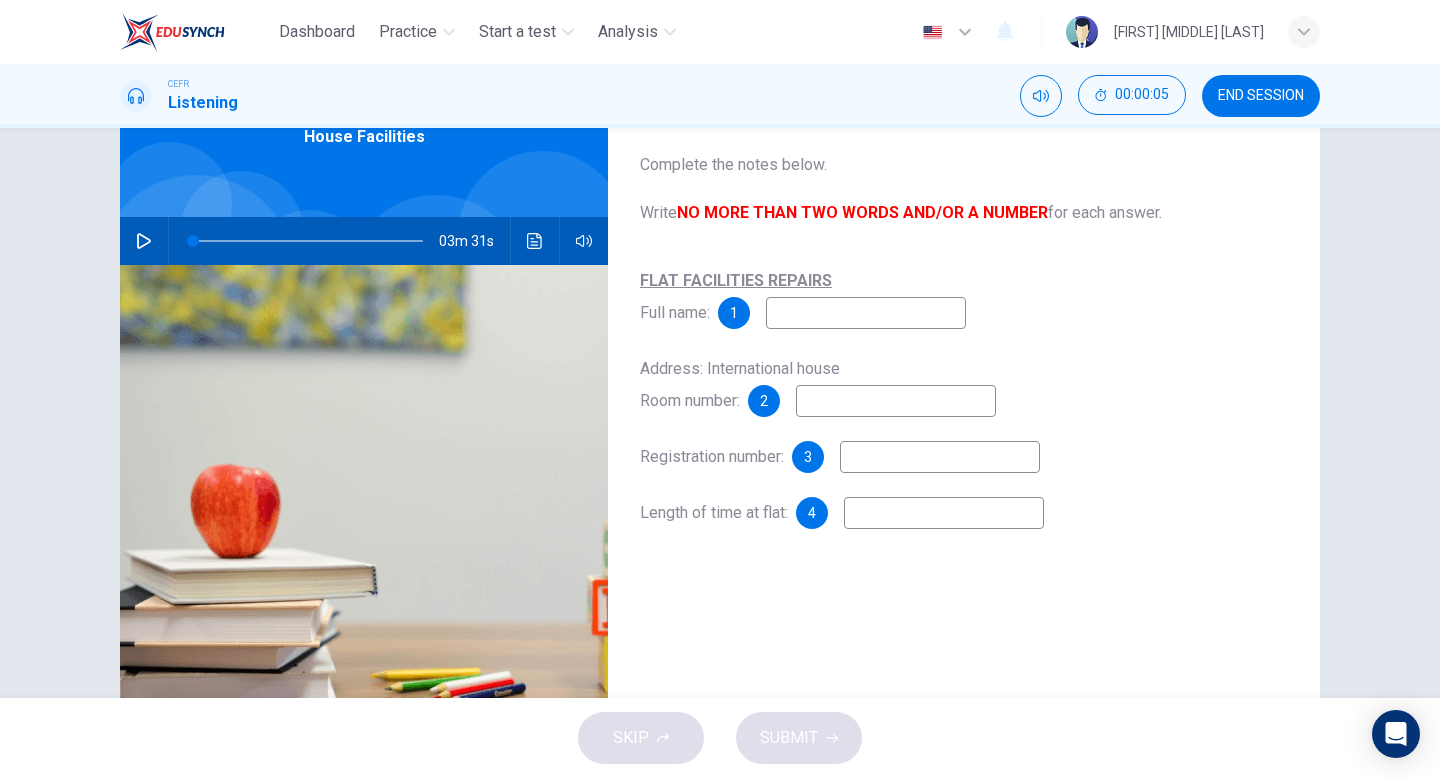 click on "03m 31s" at bounding box center [364, 241] 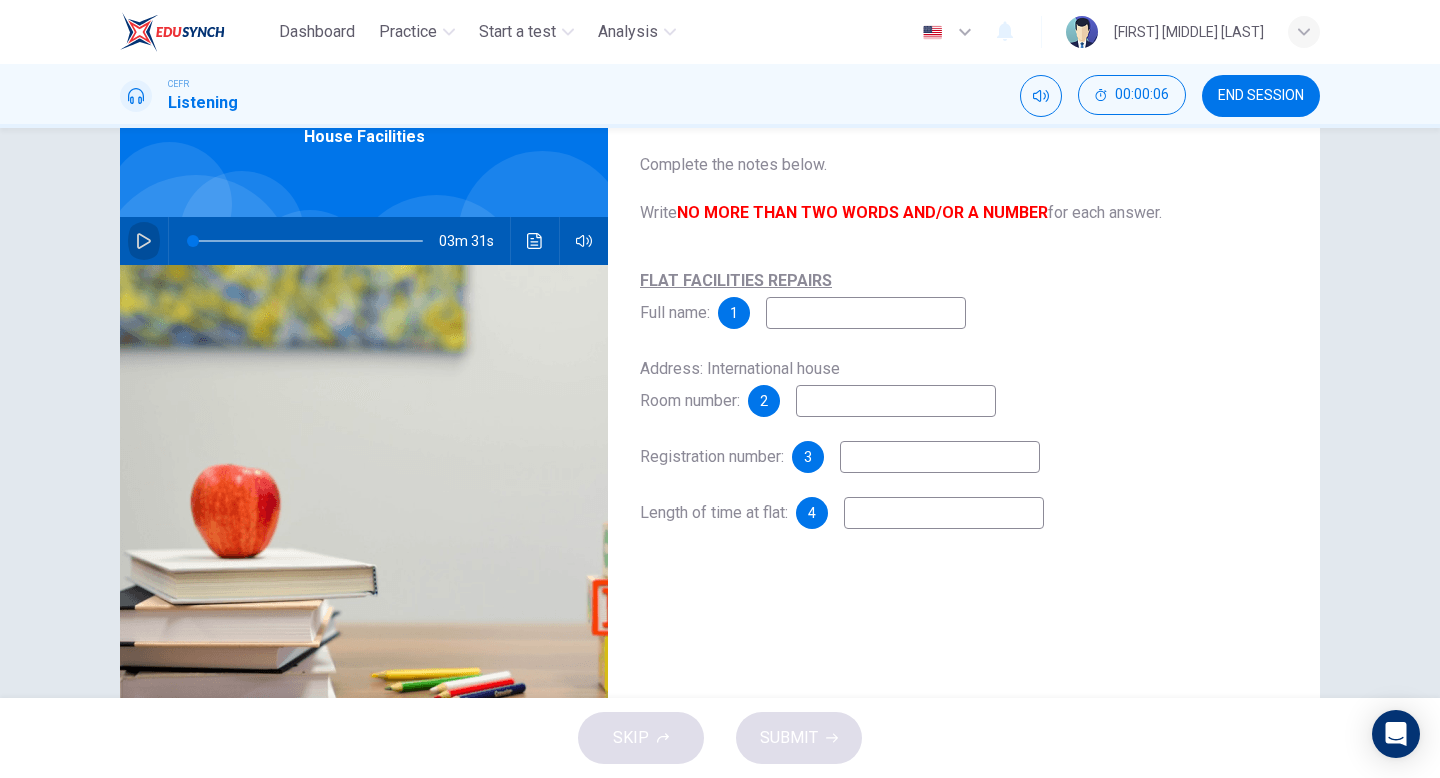 click at bounding box center (144, 241) 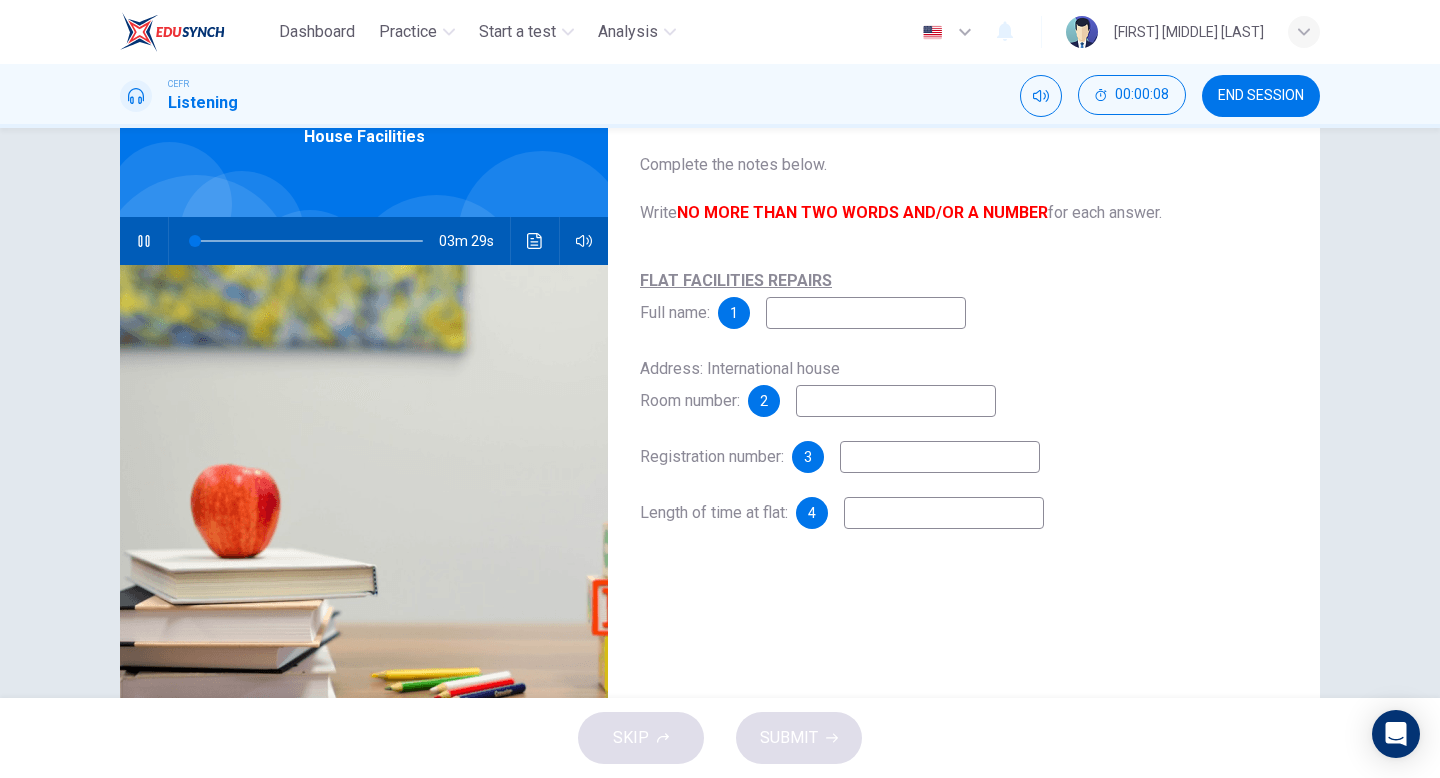 click at bounding box center [866, 313] 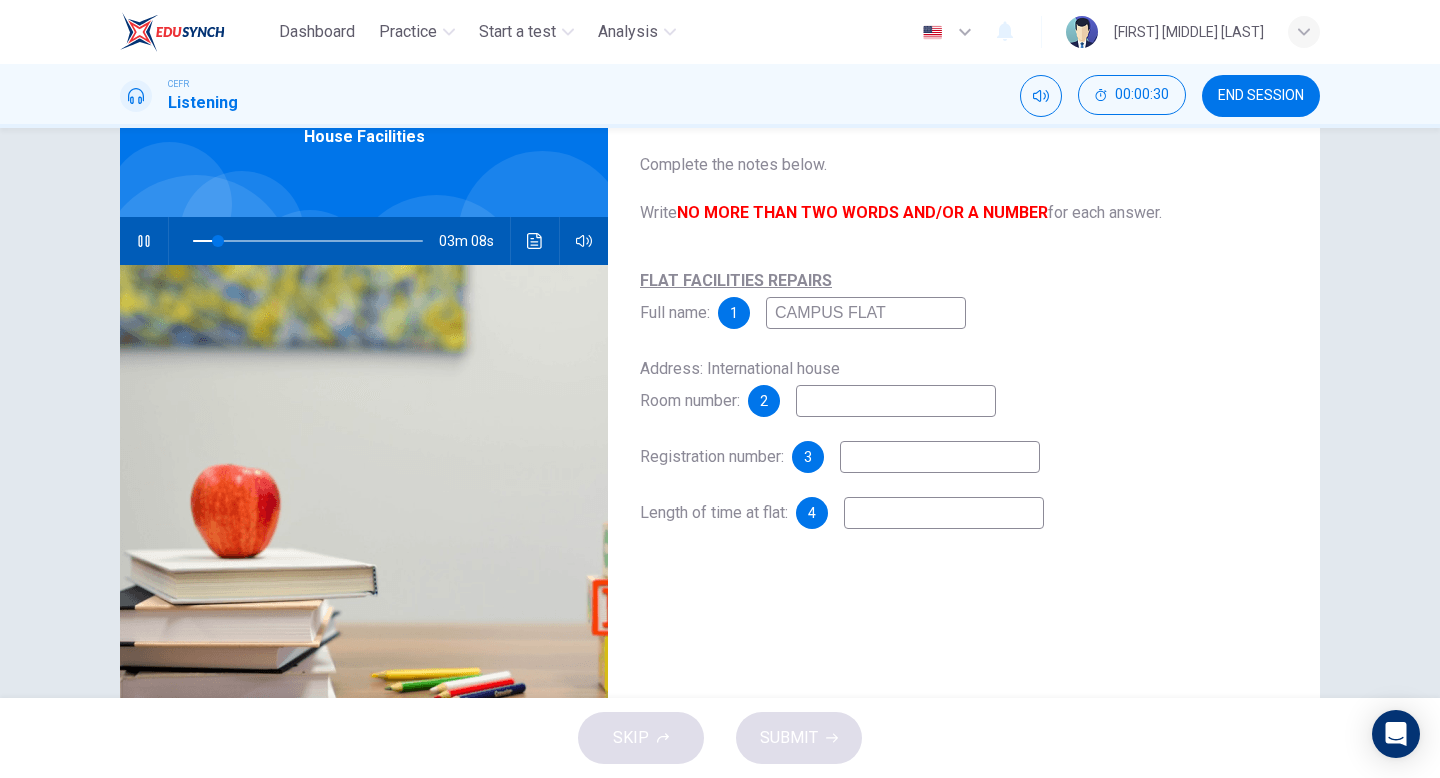 click at bounding box center [866, 313] 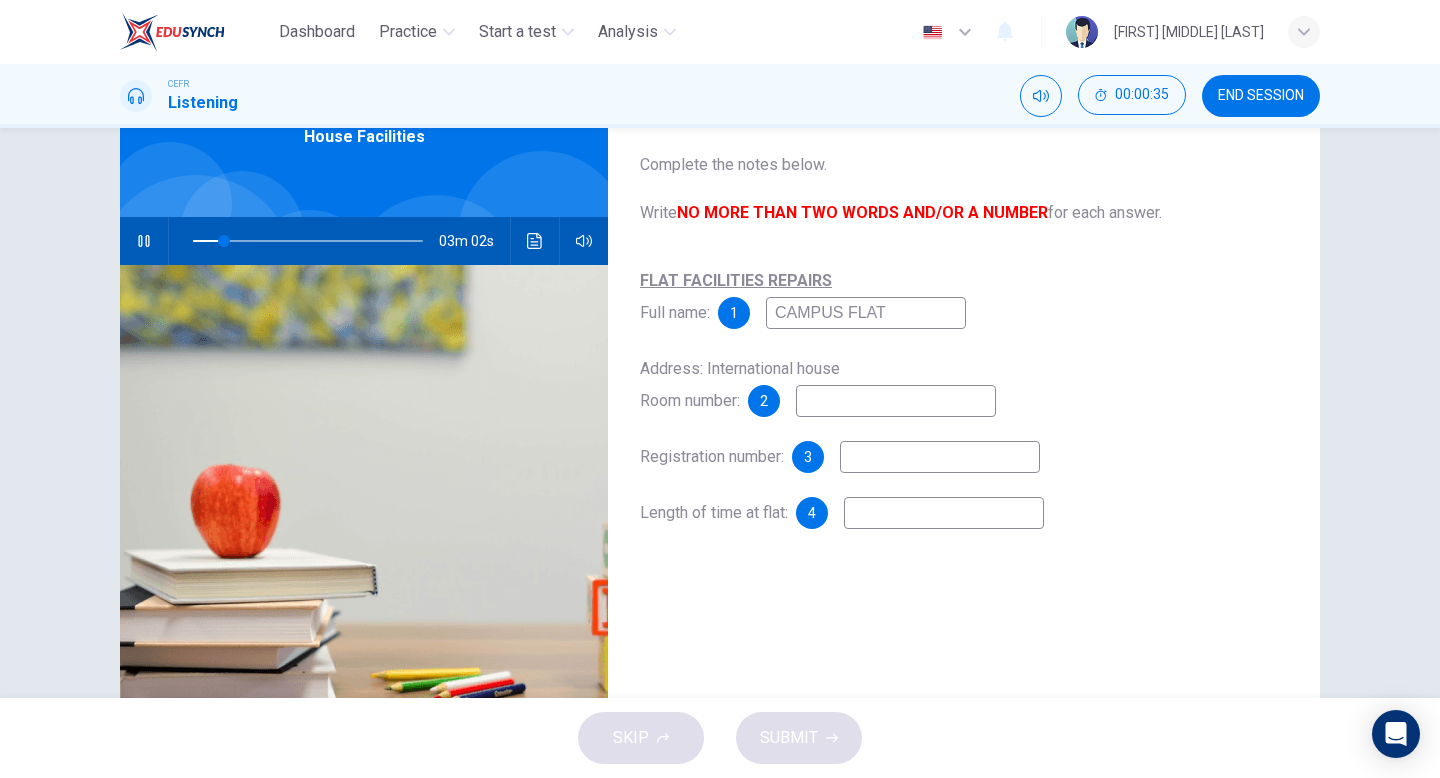 click on "CAMPUS FLAT" at bounding box center (866, 313) 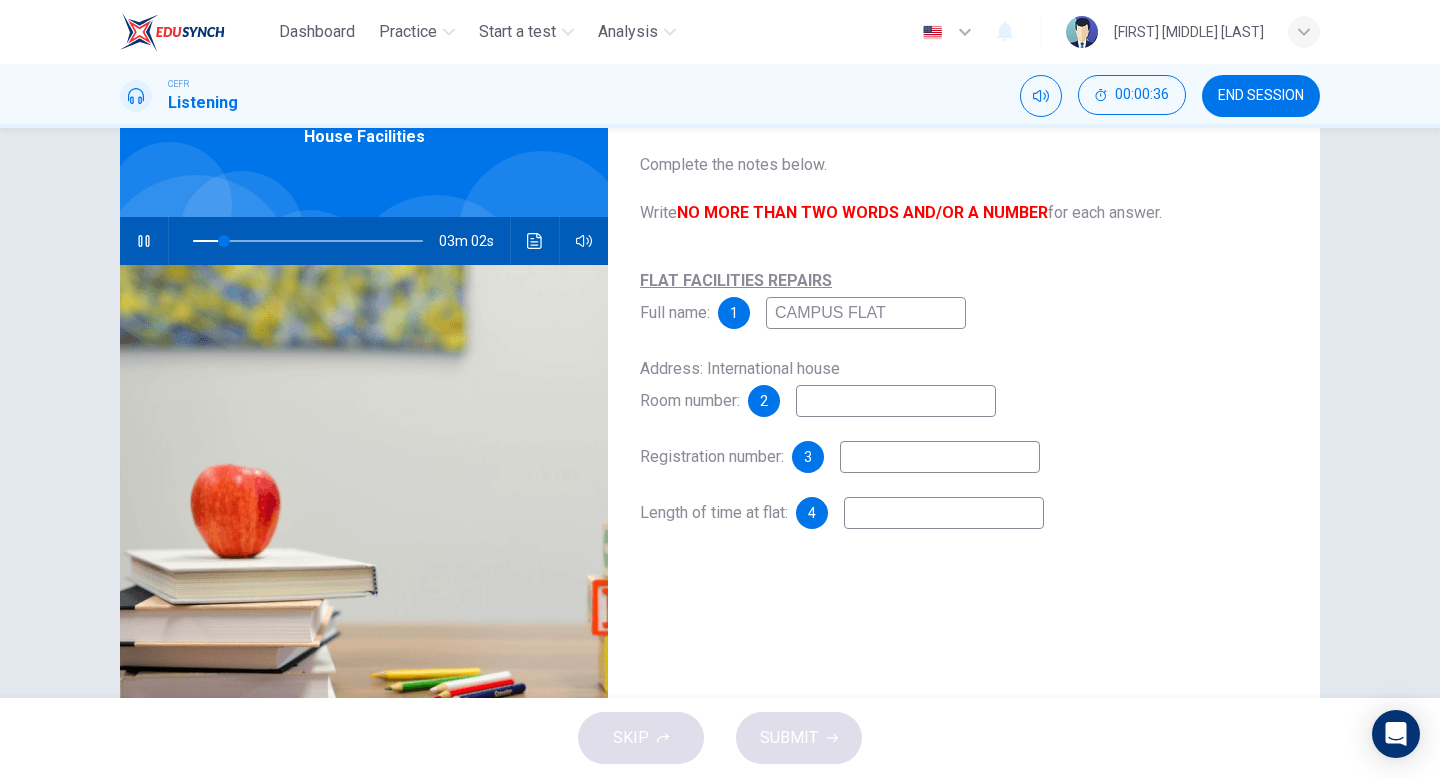 click on "CAMPUS FLAT" at bounding box center [866, 313] 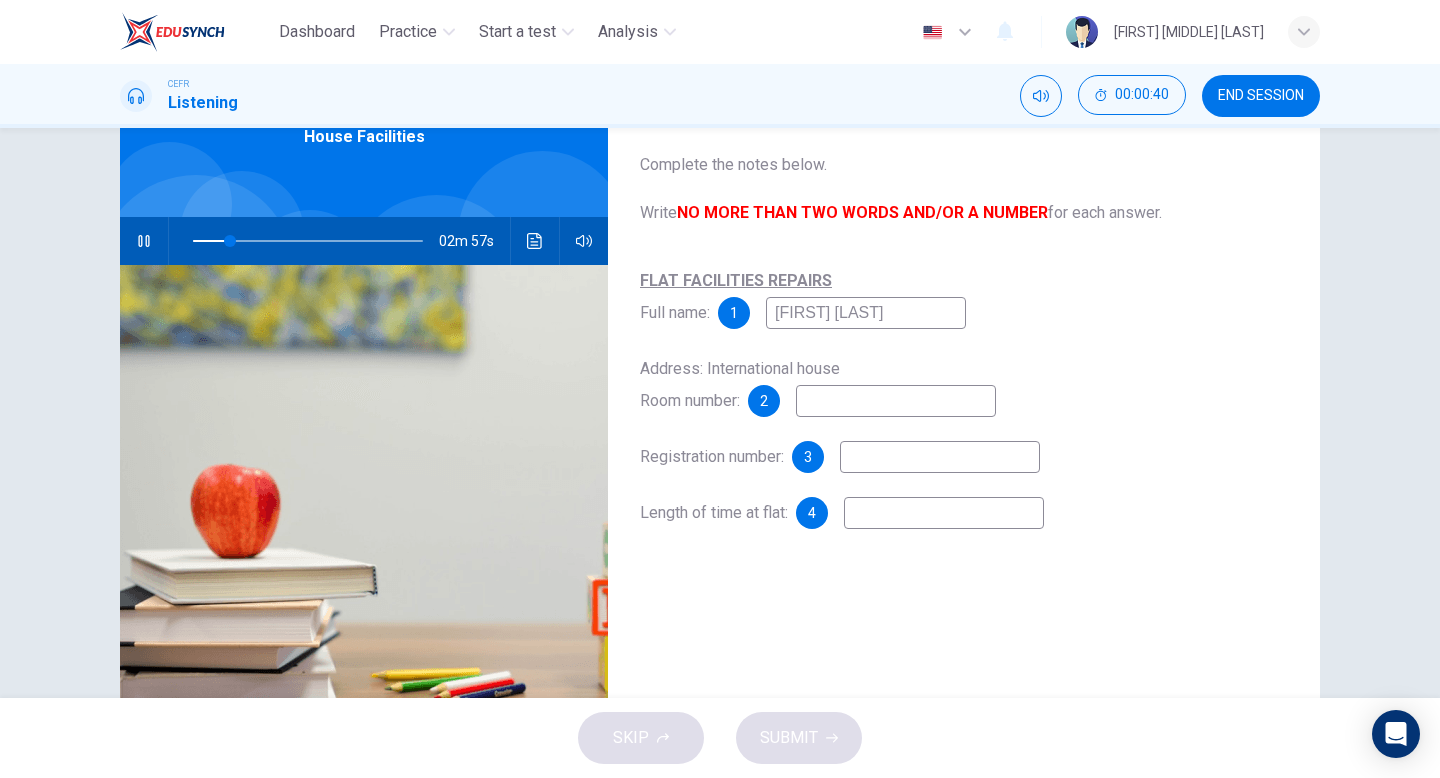 type on "[FIRST] [LAST]" 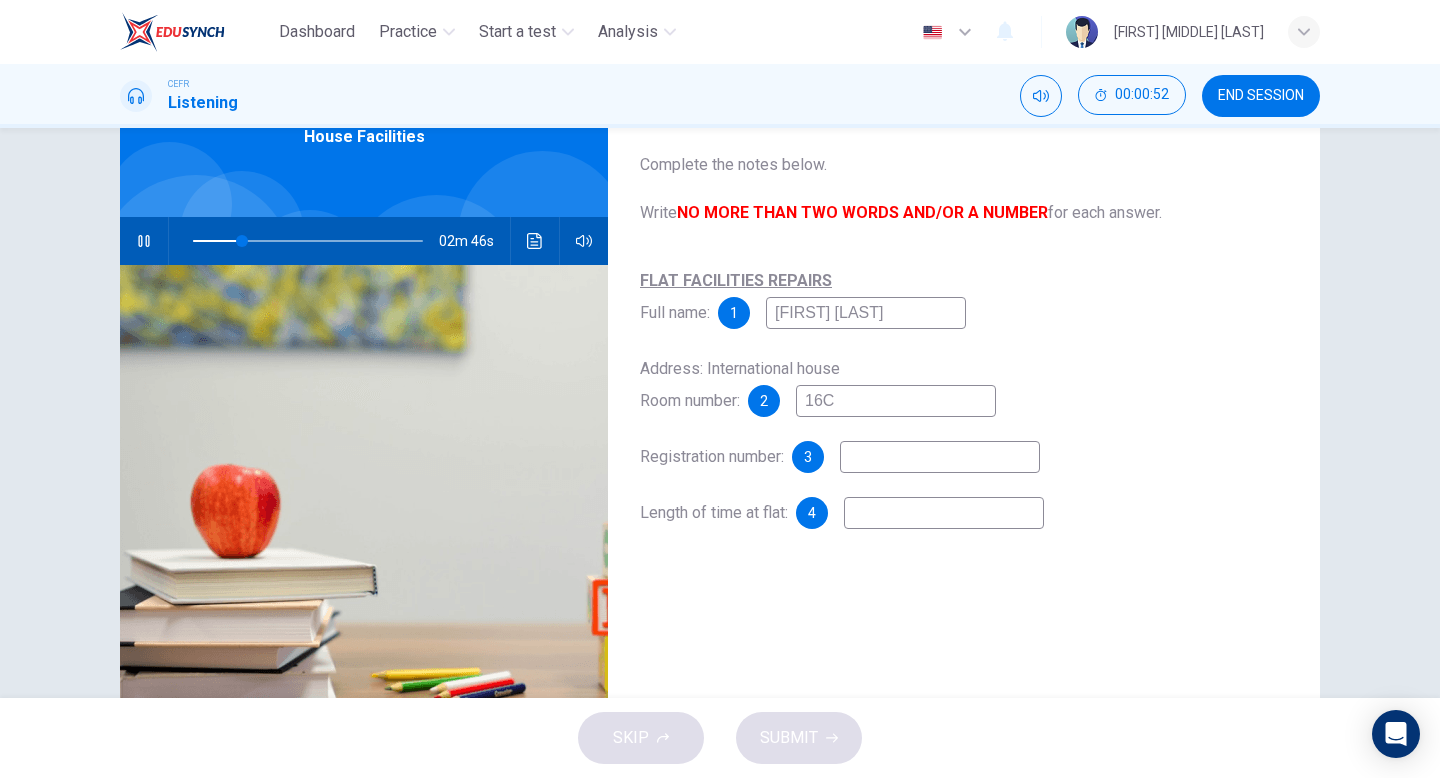 type on "16C" 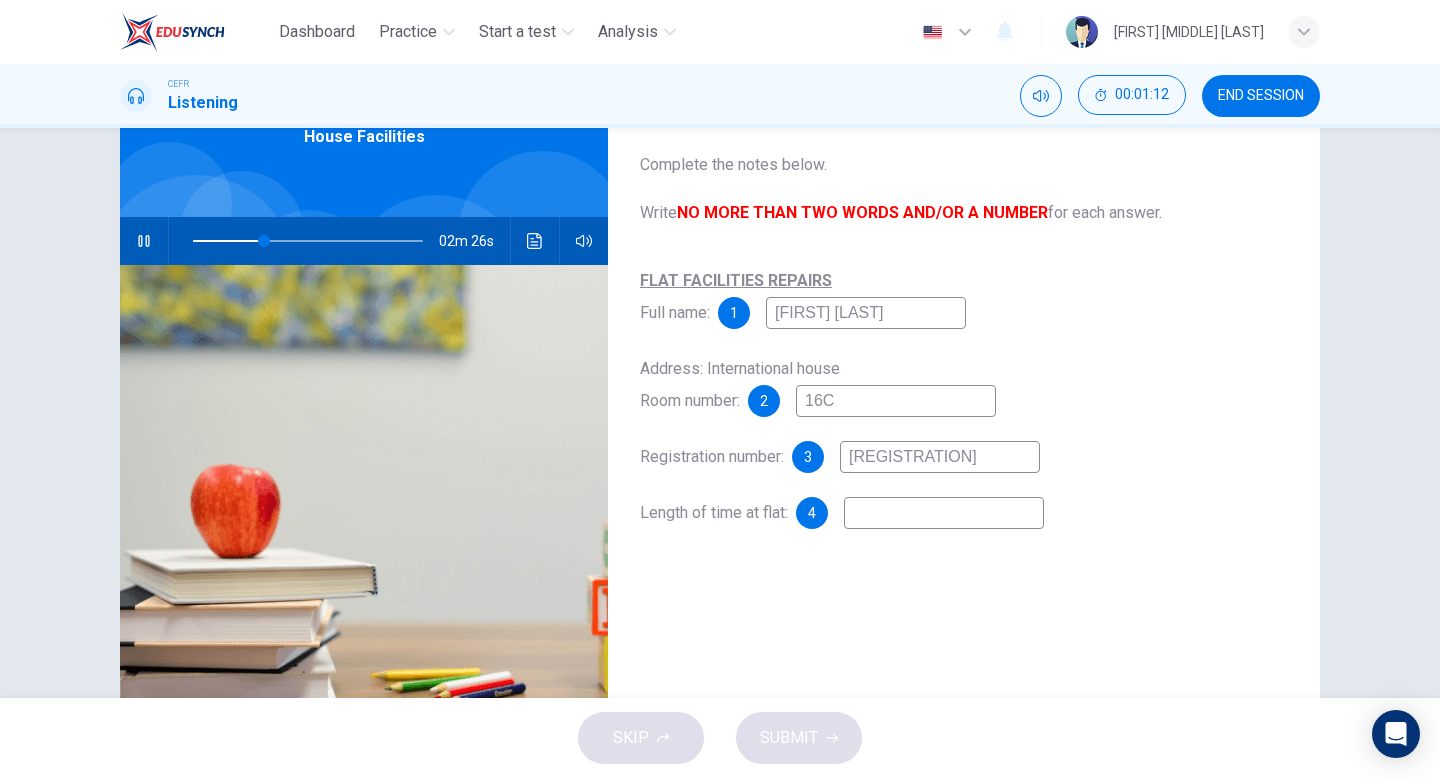 type on "[REGISTRATION]" 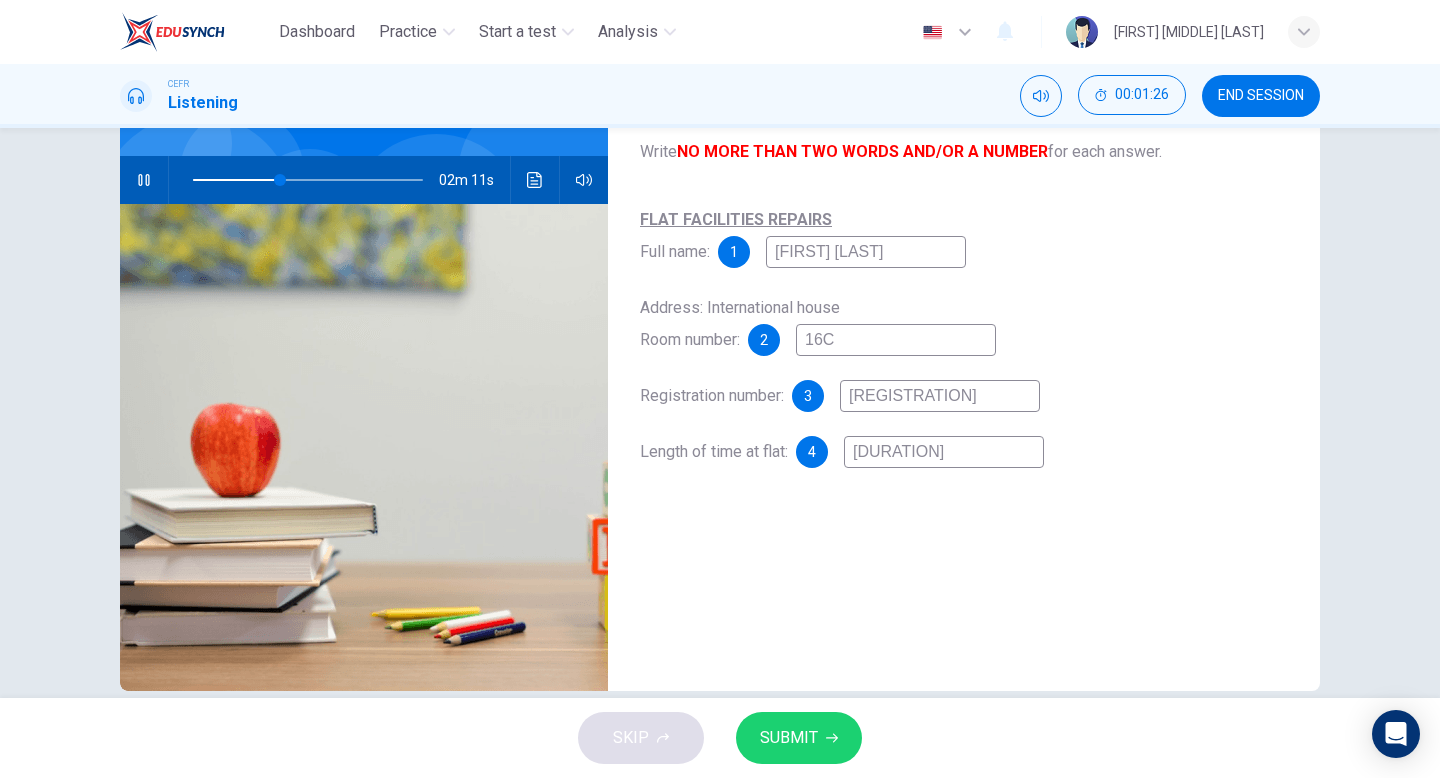 scroll, scrollTop: 174, scrollLeft: 0, axis: vertical 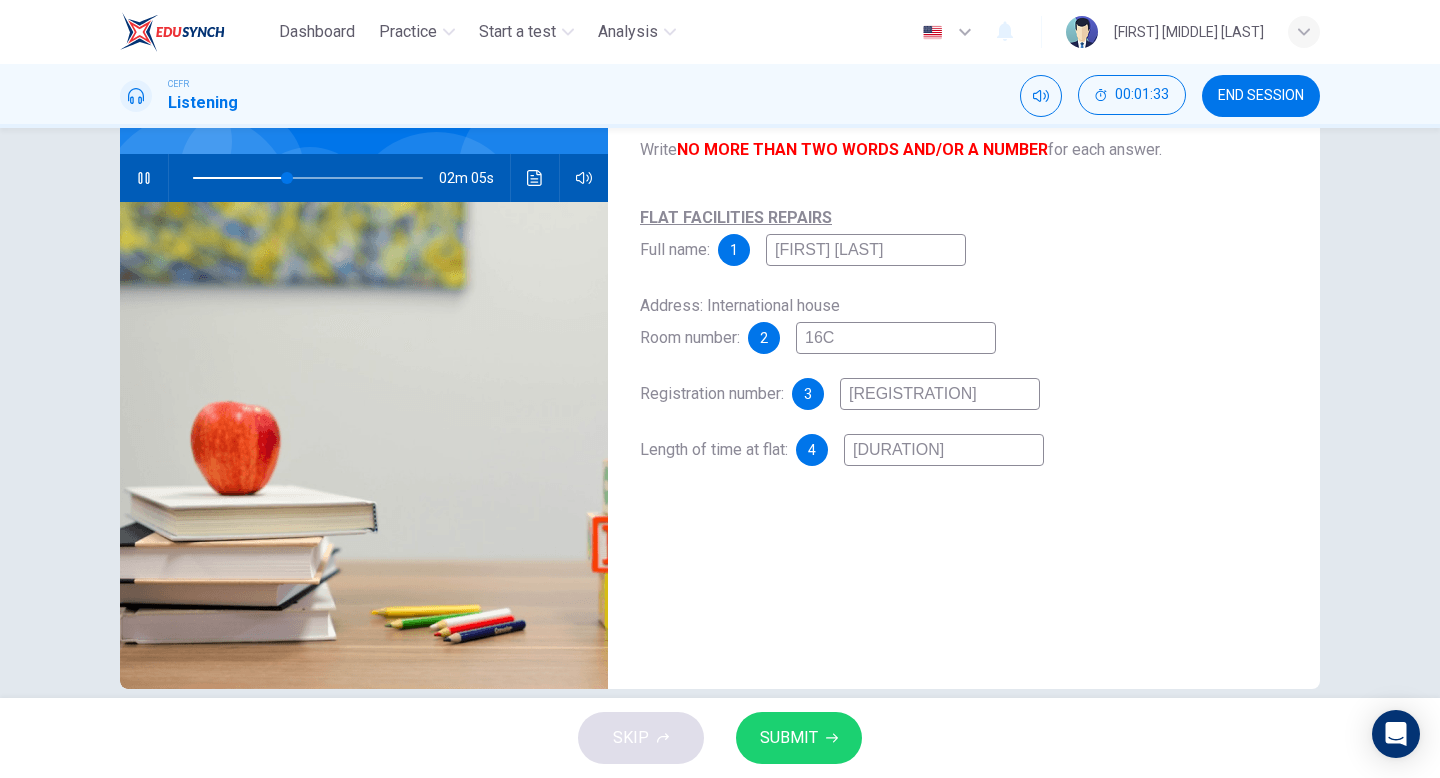 type on "[DURATION]" 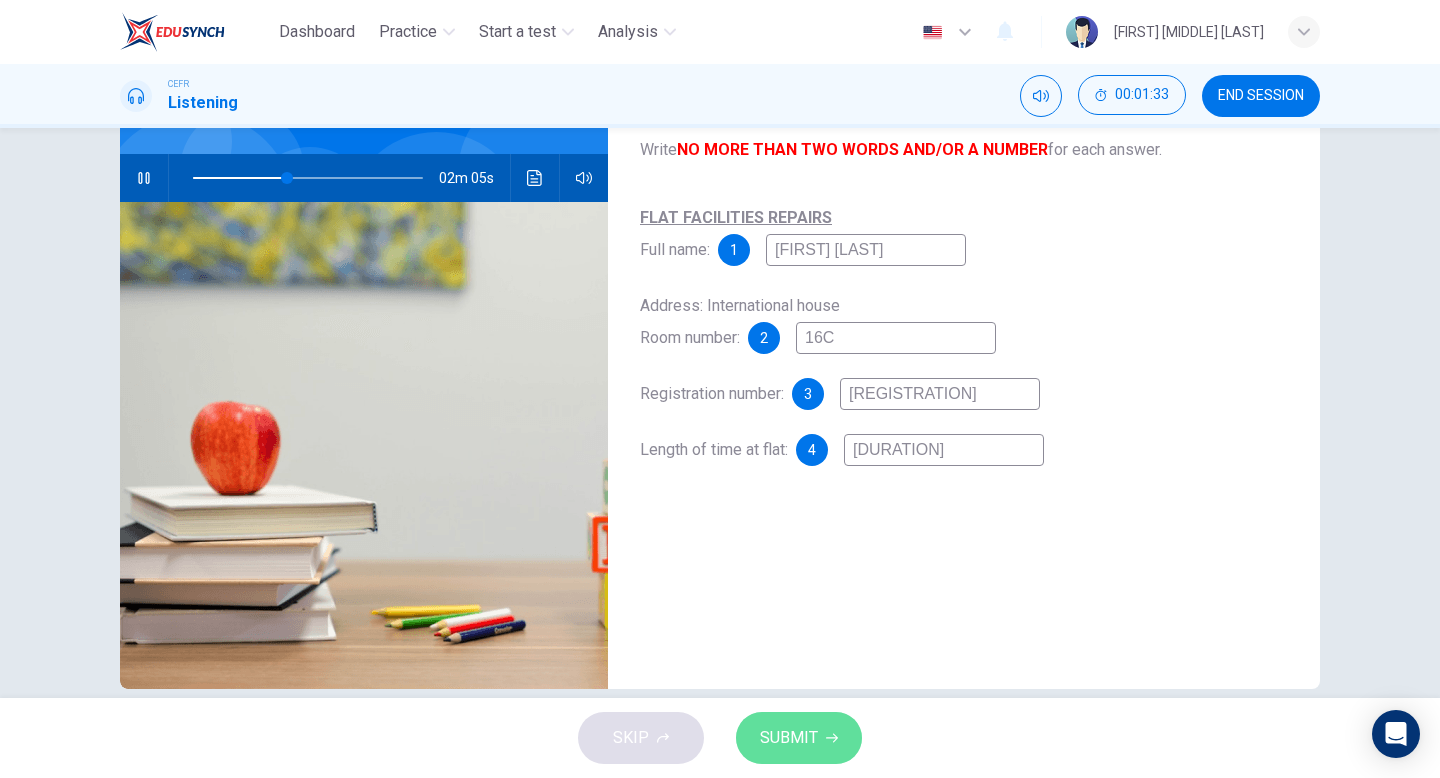 click on "SUBMIT" at bounding box center (789, 738) 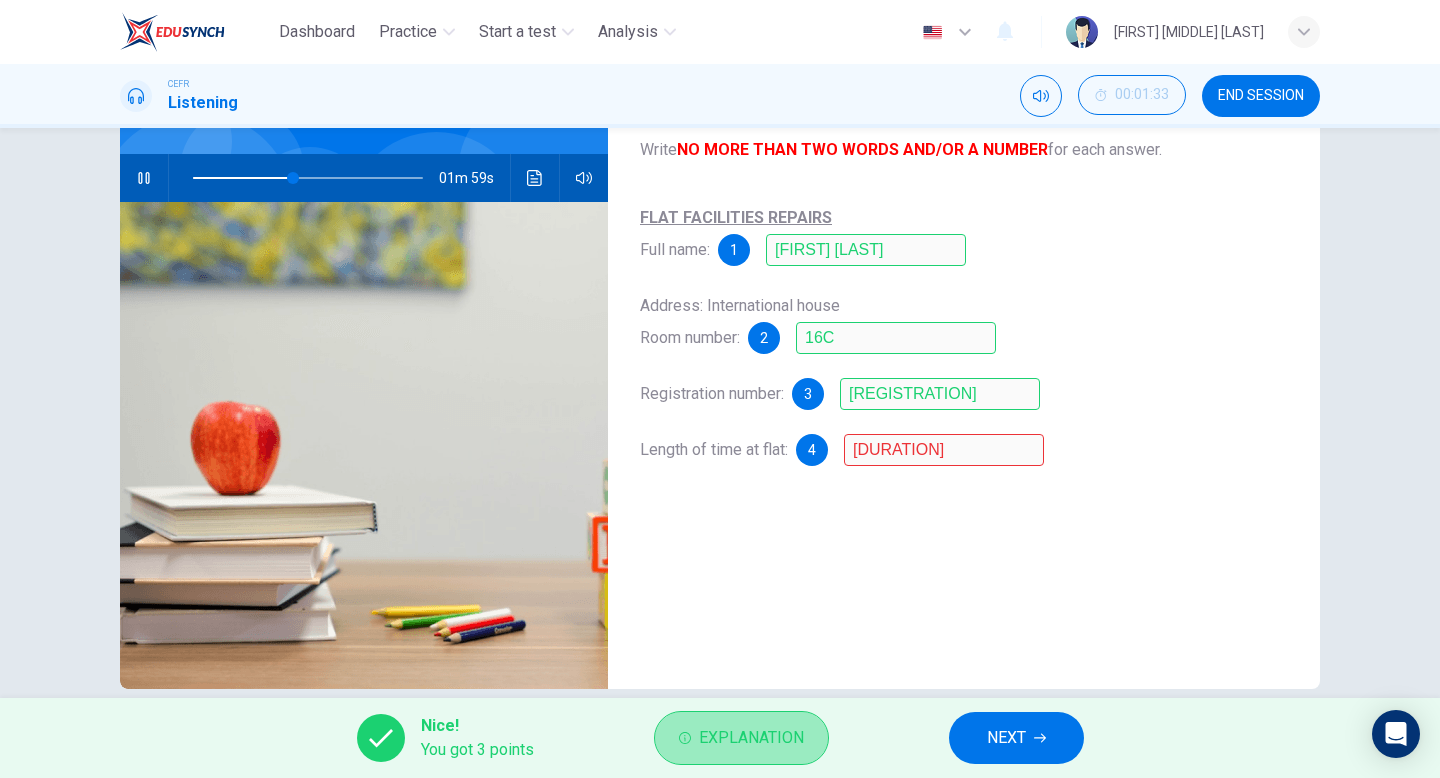 click on "Explanation" at bounding box center (751, 738) 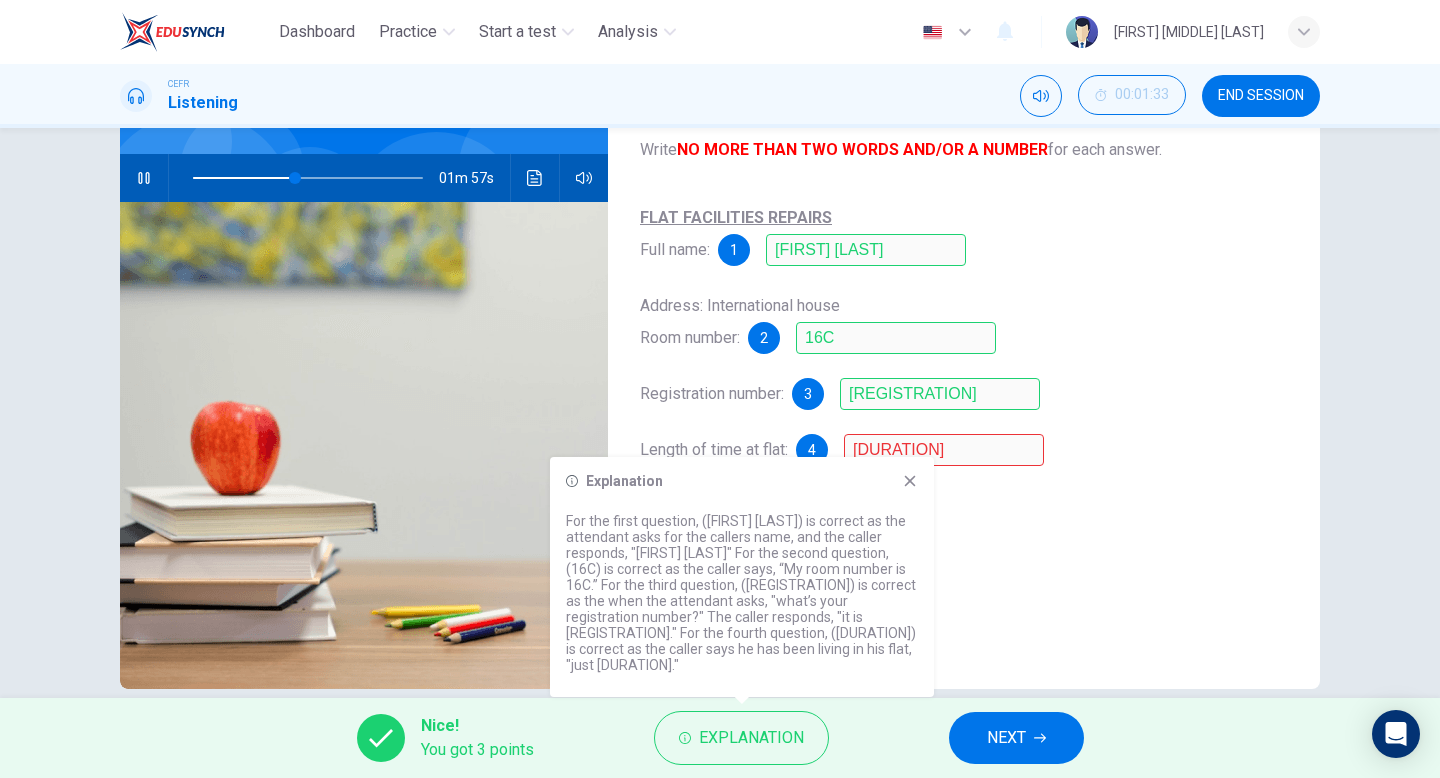 click at bounding box center [910, 481] 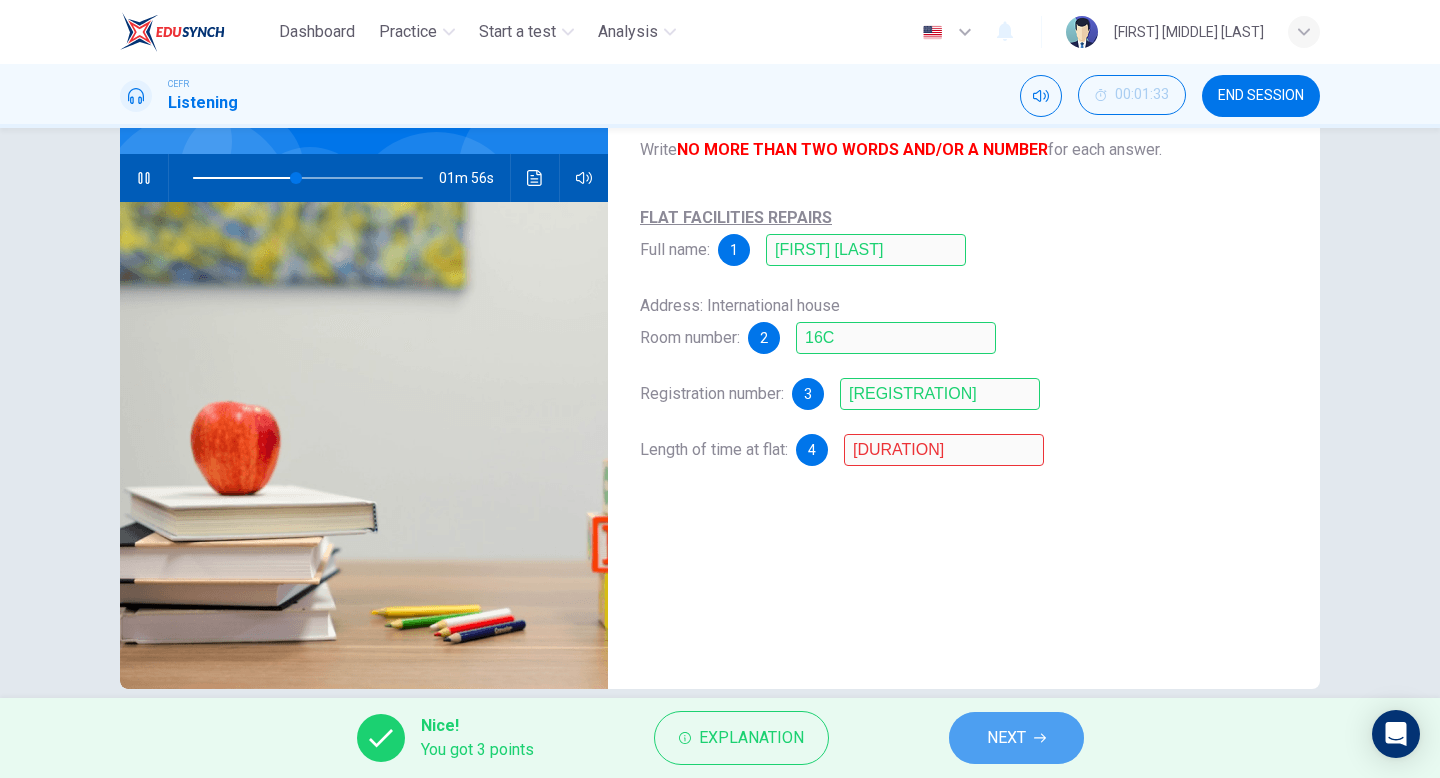 click on "NEXT" at bounding box center (1016, 738) 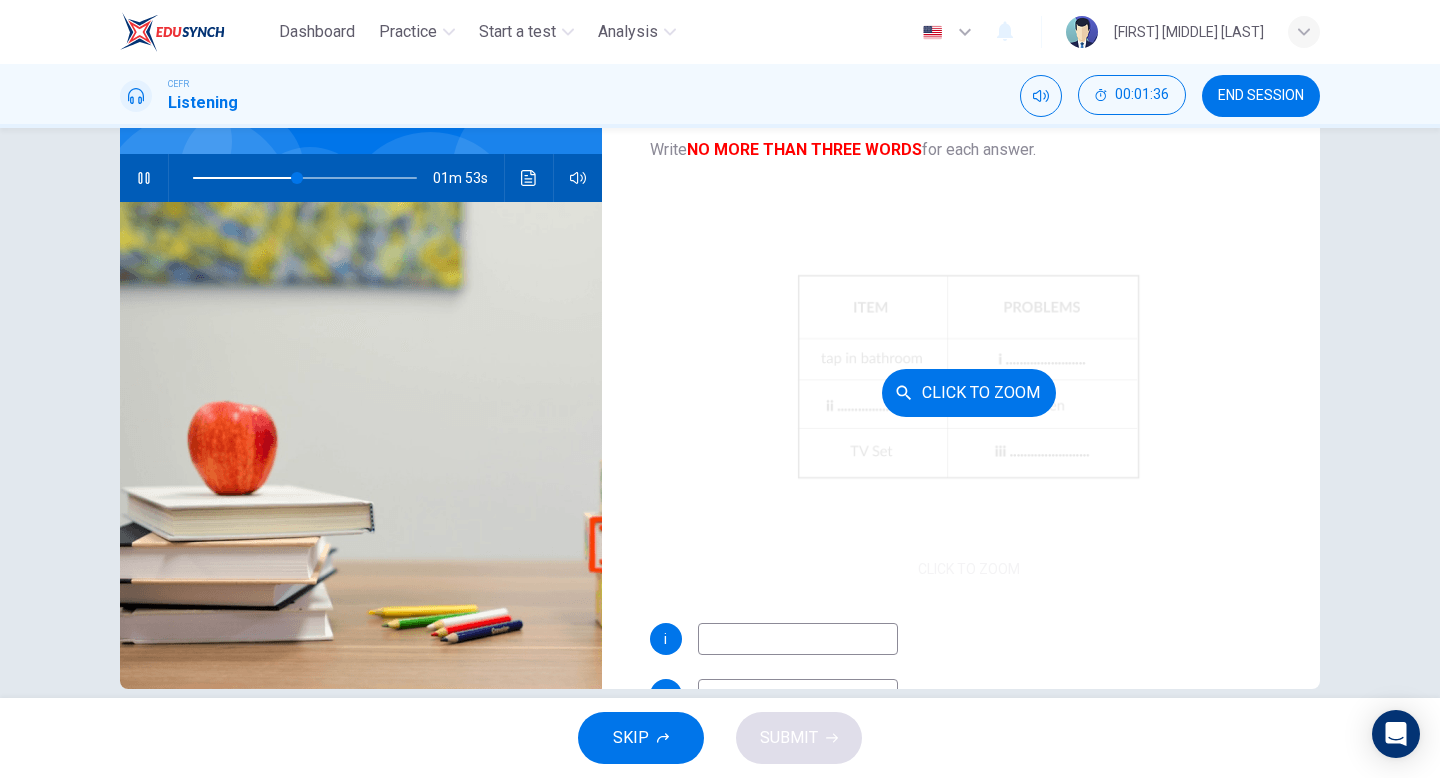 click on "Click to Zoom" at bounding box center (969, 392) 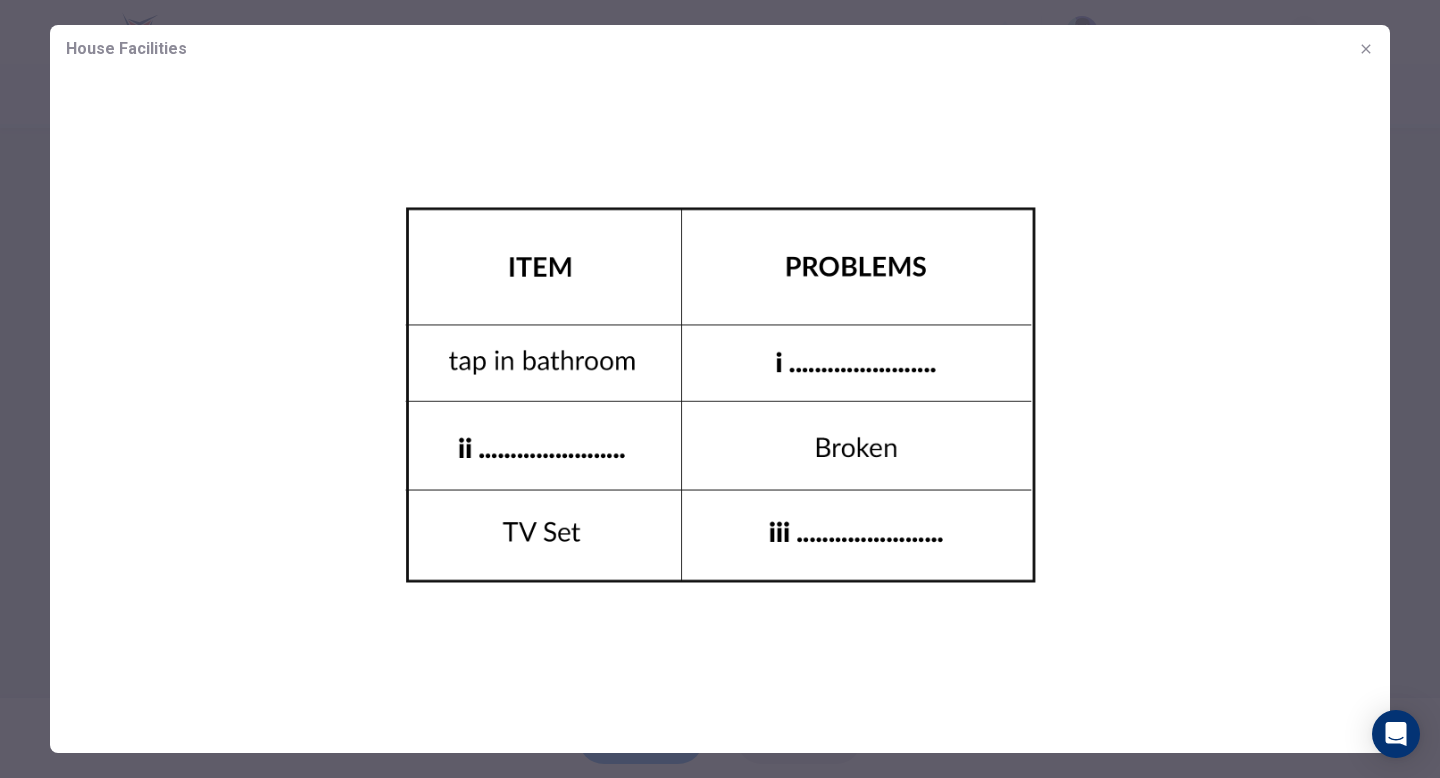 click at bounding box center (720, 394) 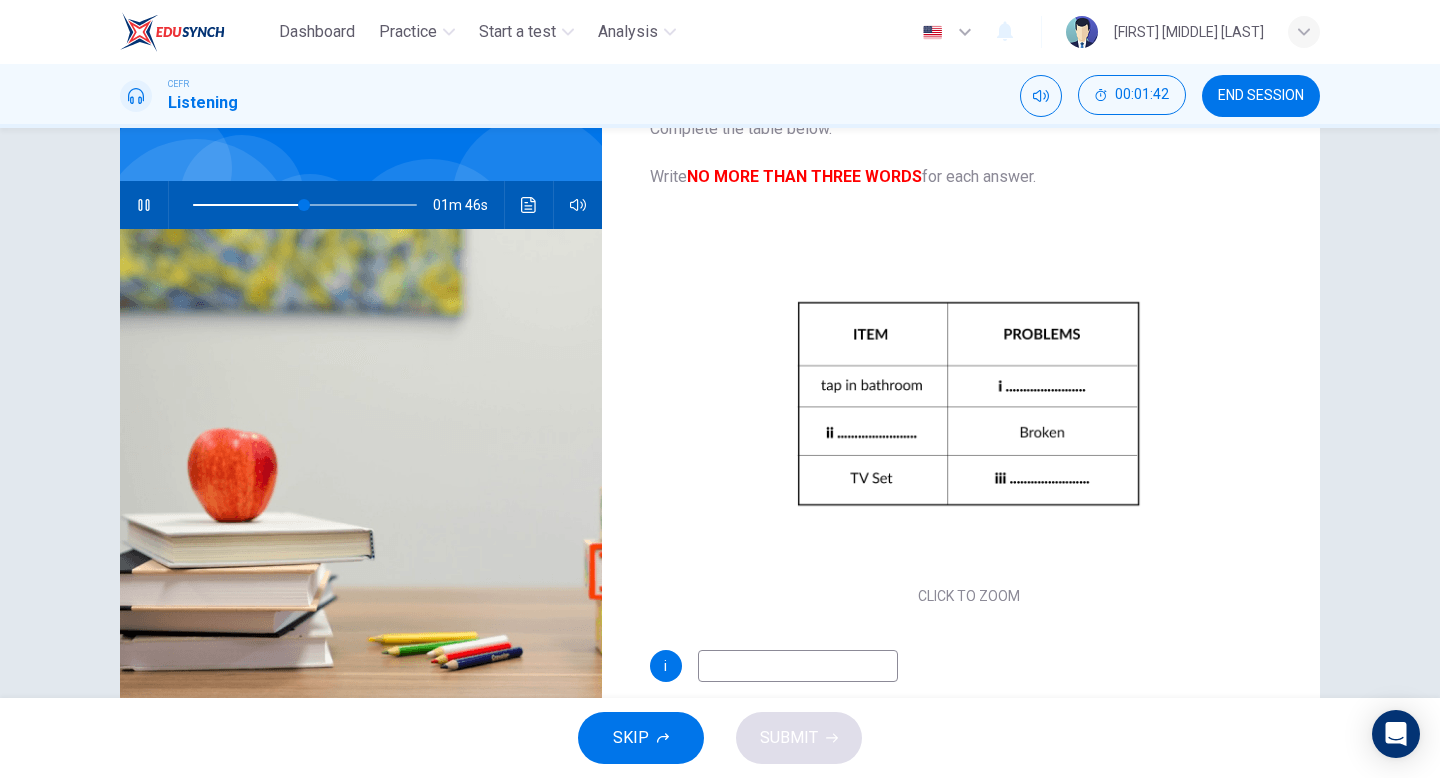 scroll, scrollTop: 136, scrollLeft: 0, axis: vertical 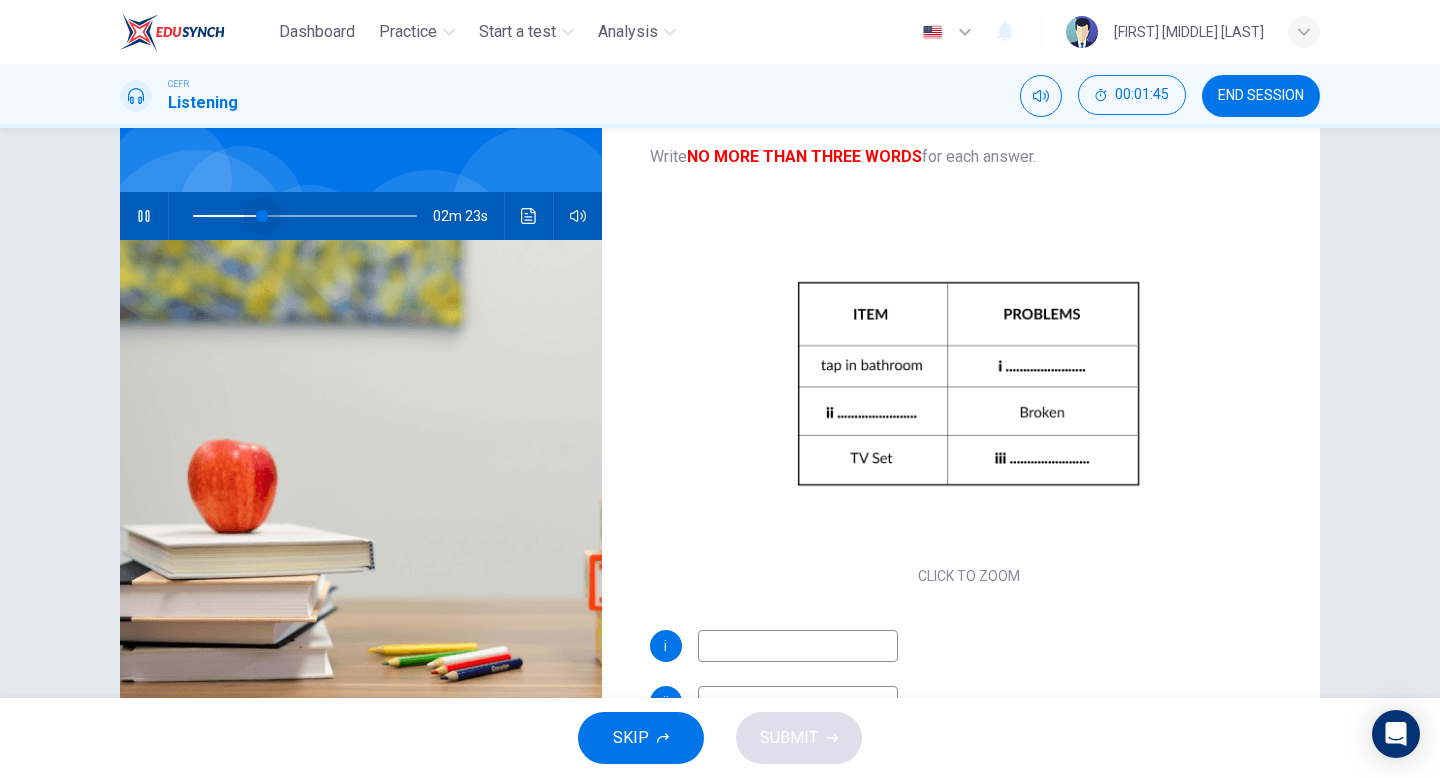 drag, startPoint x: 308, startPoint y: 217, endPoint x: 262, endPoint y: 217, distance: 46 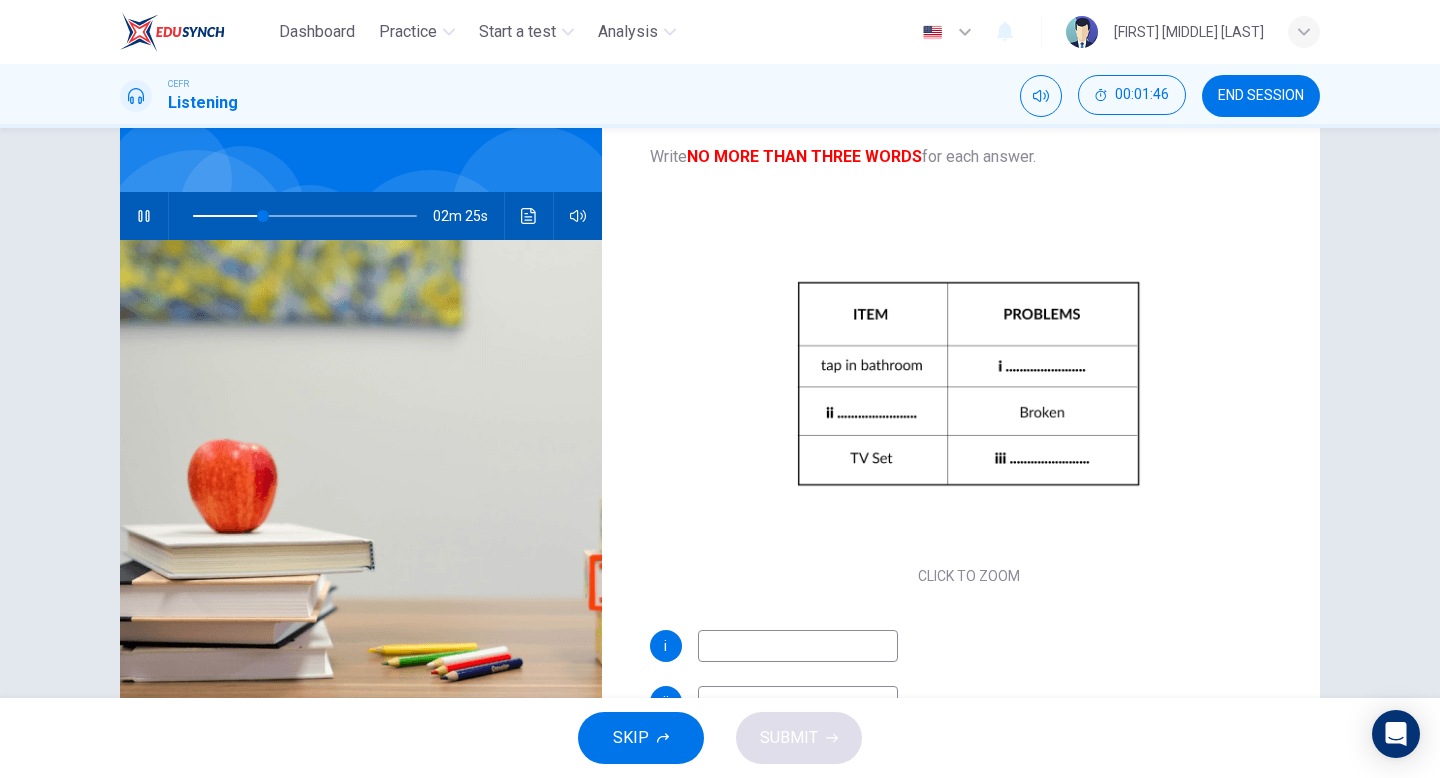 click at bounding box center [798, 646] 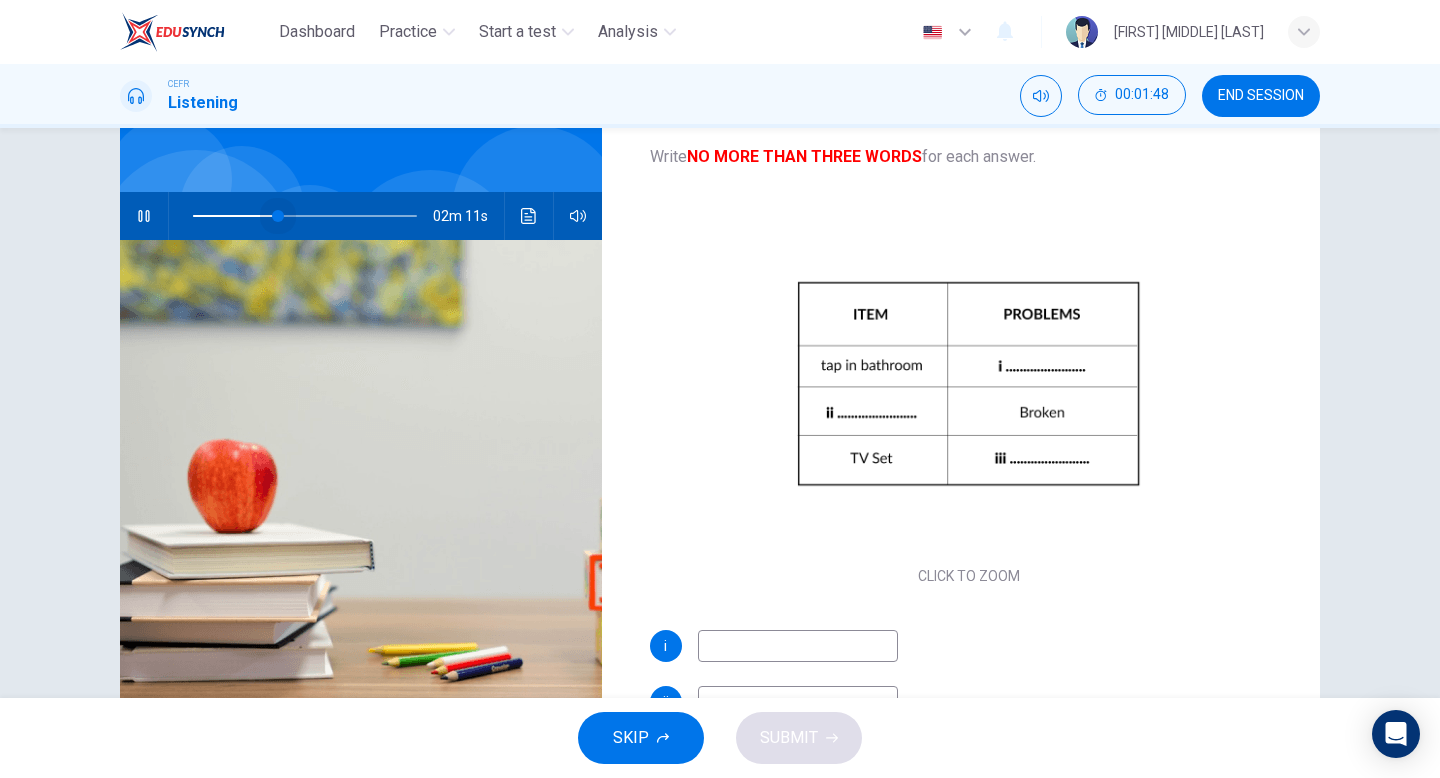 drag, startPoint x: 268, startPoint y: 209, endPoint x: 280, endPoint y: 211, distance: 12.165525 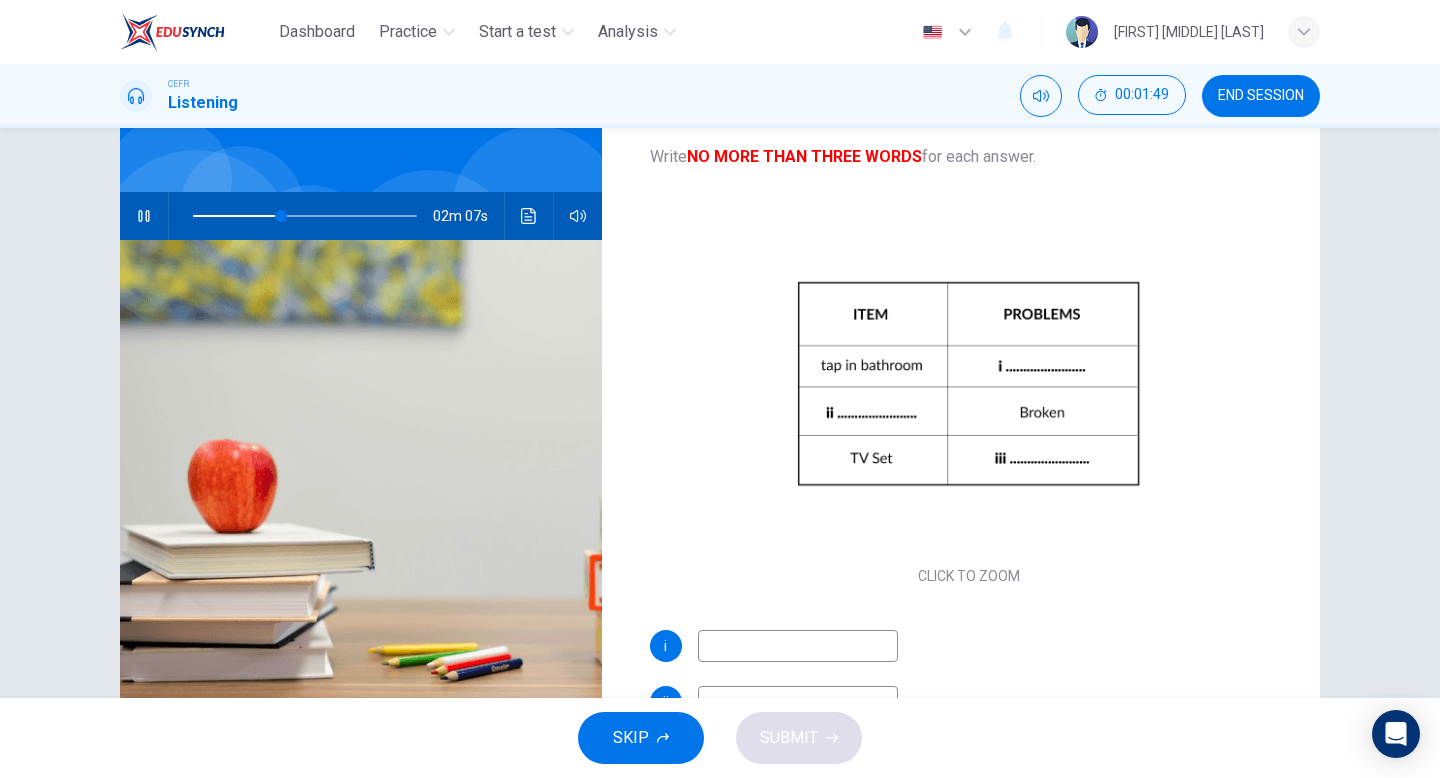 click at bounding box center [798, 646] 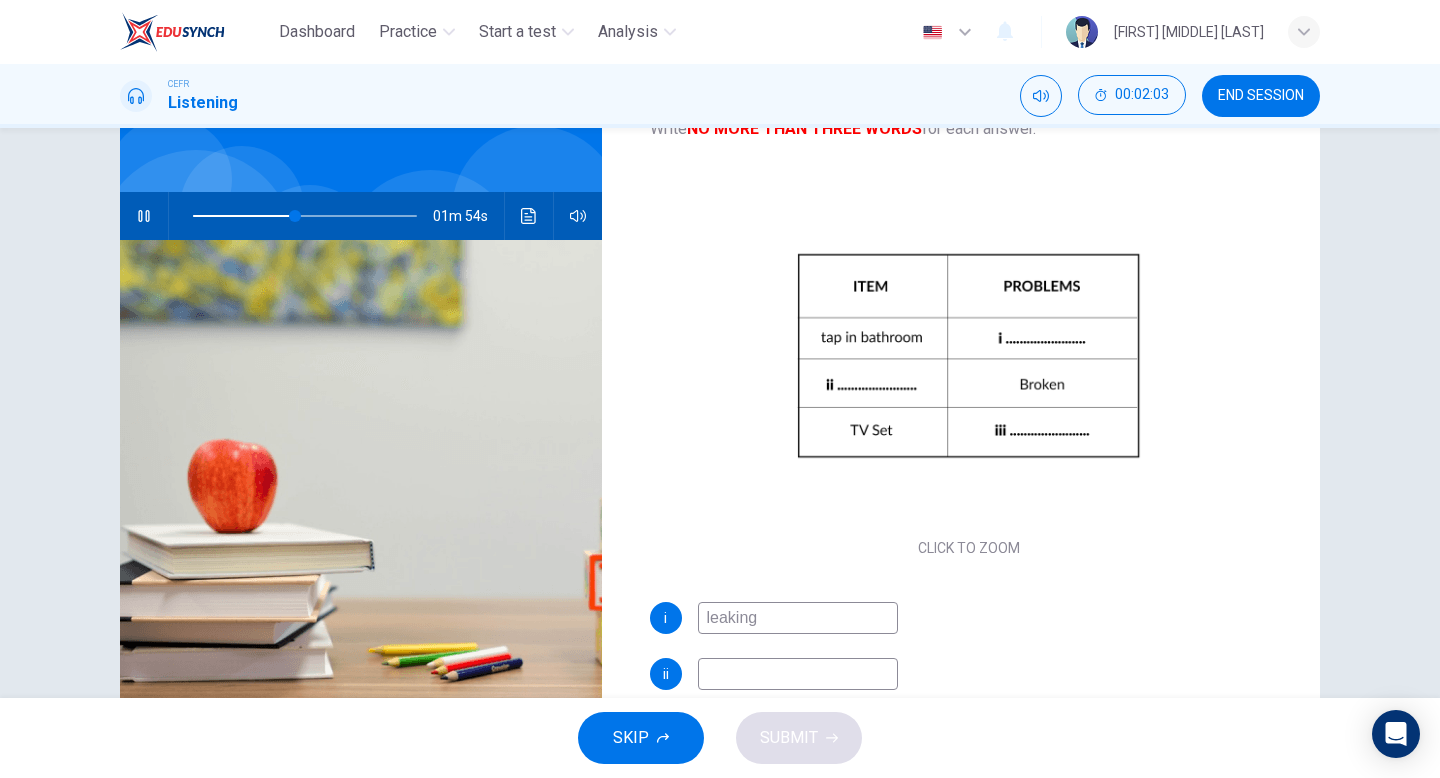 scroll, scrollTop: 76, scrollLeft: 0, axis: vertical 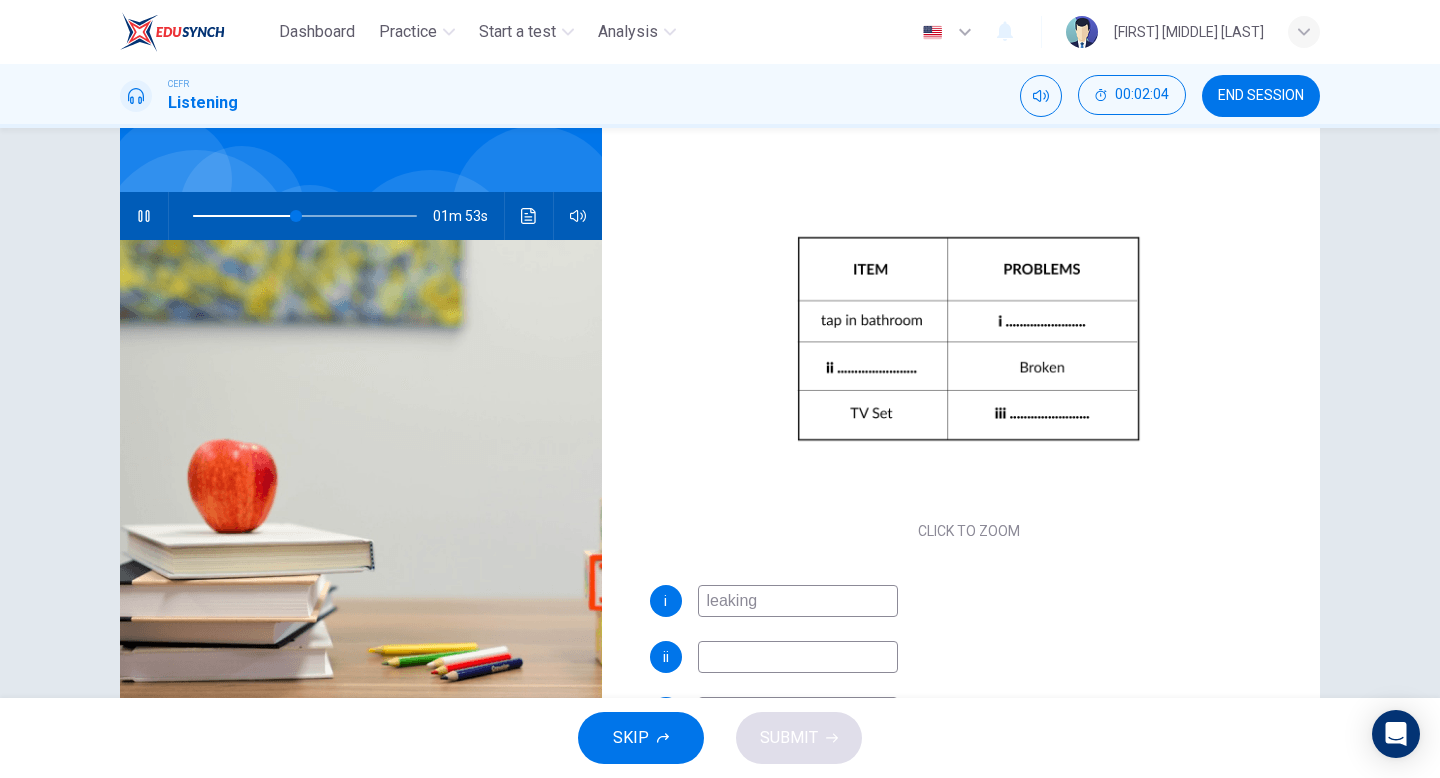 type on "leaking" 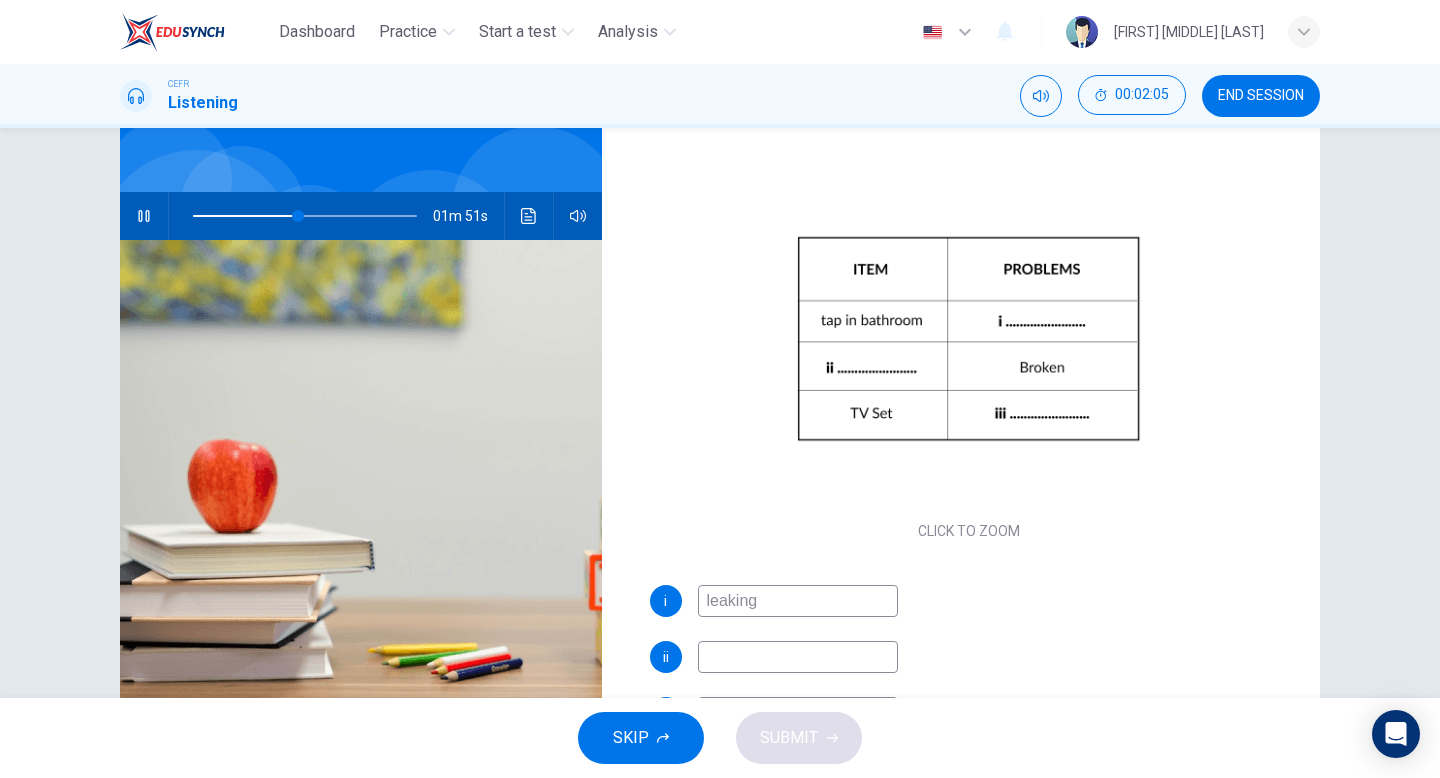 scroll, scrollTop: 118, scrollLeft: 0, axis: vertical 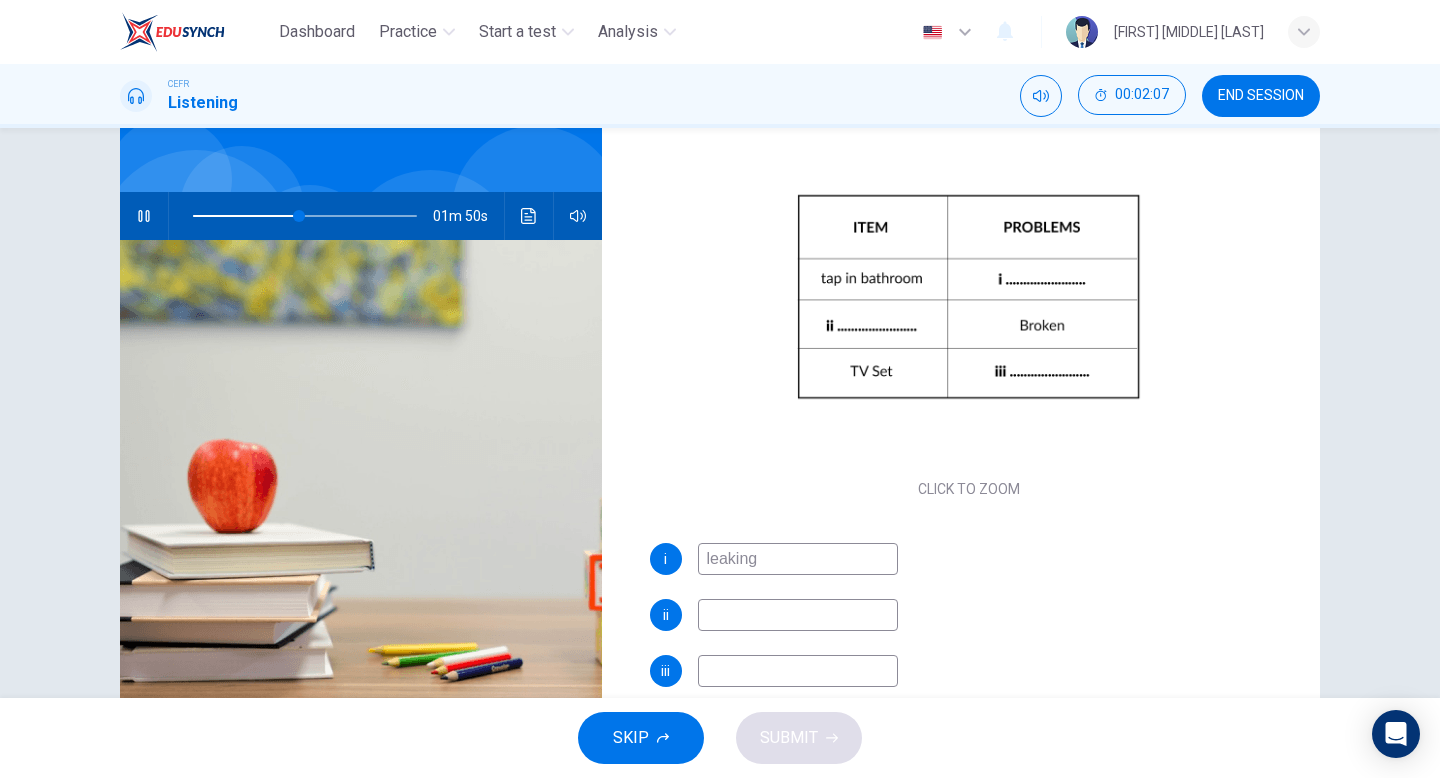 click at bounding box center (798, 559) 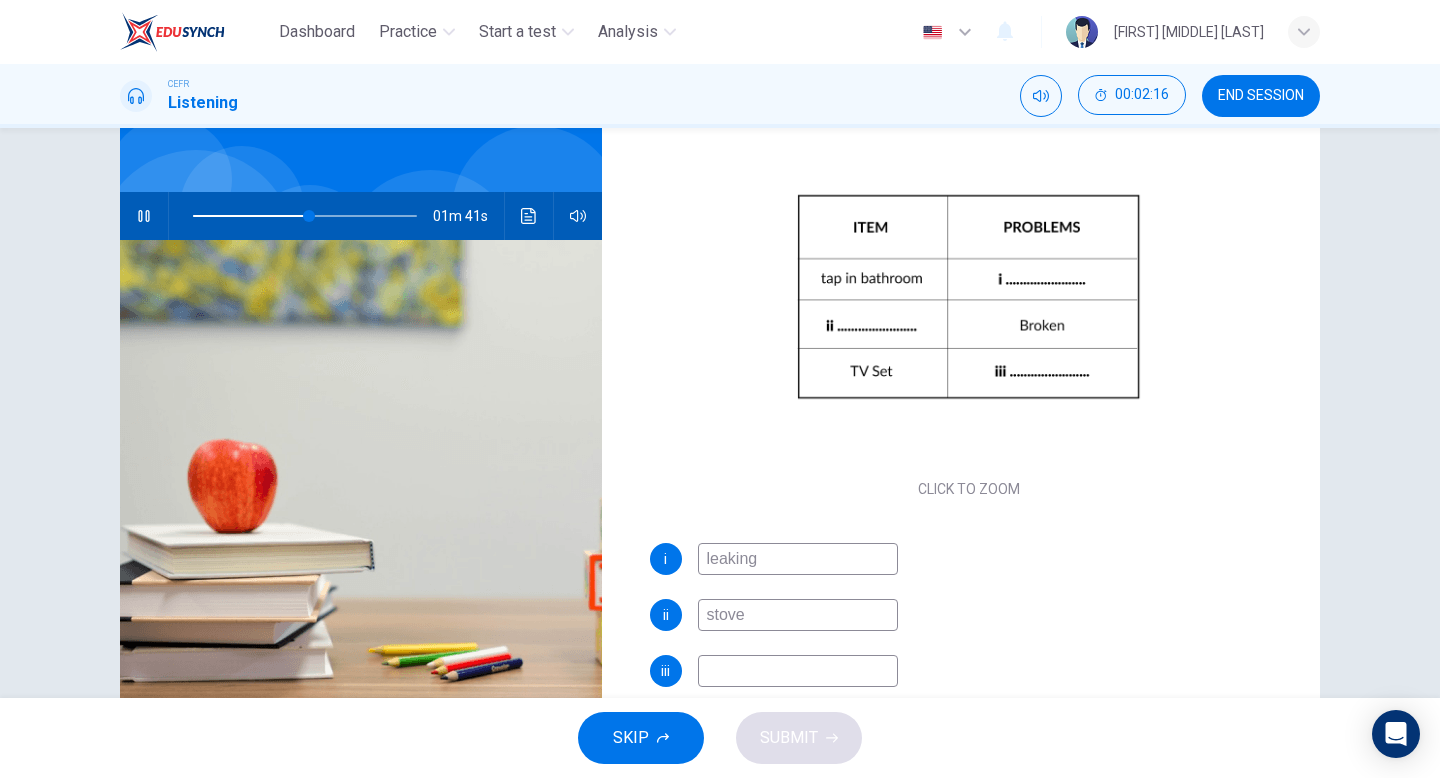 click at bounding box center (798, 559) 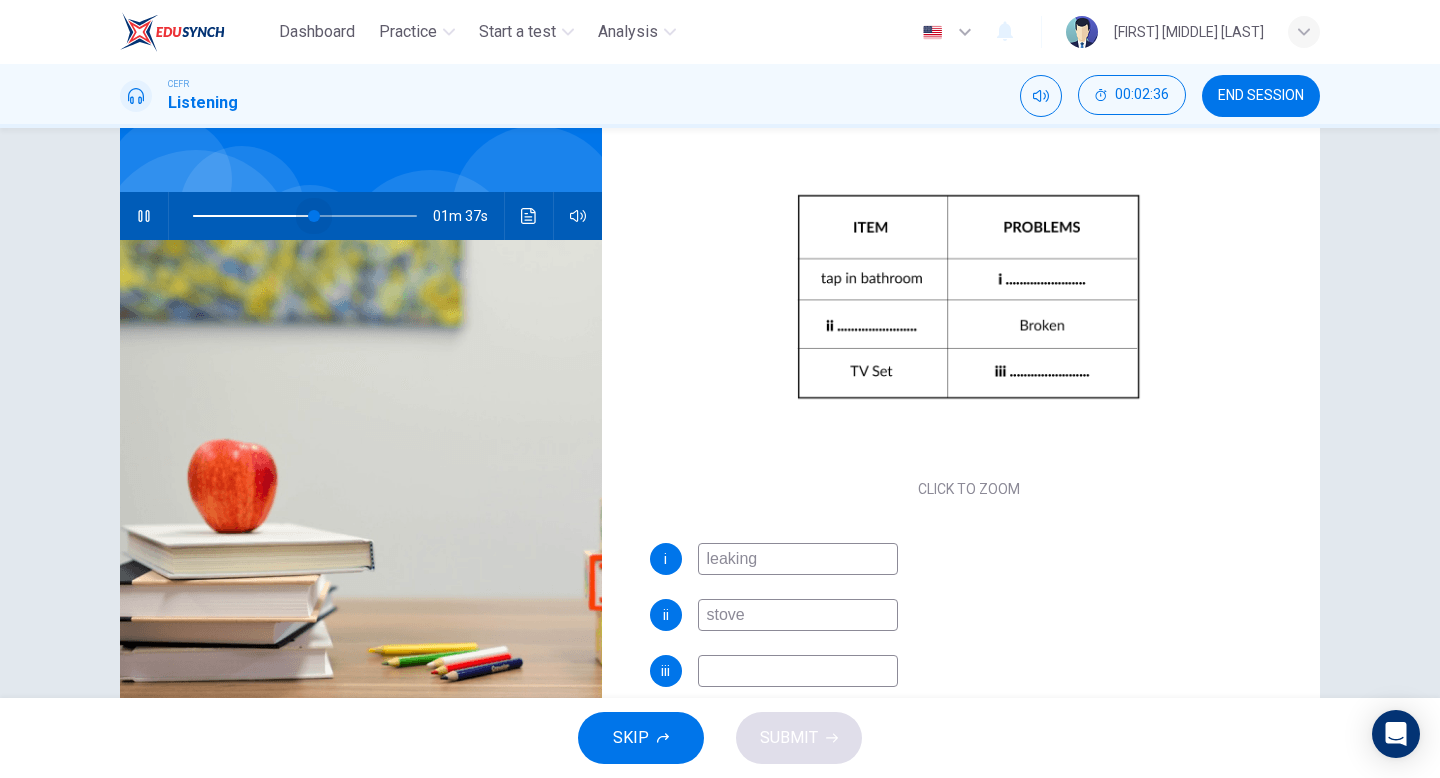 click at bounding box center [314, 216] 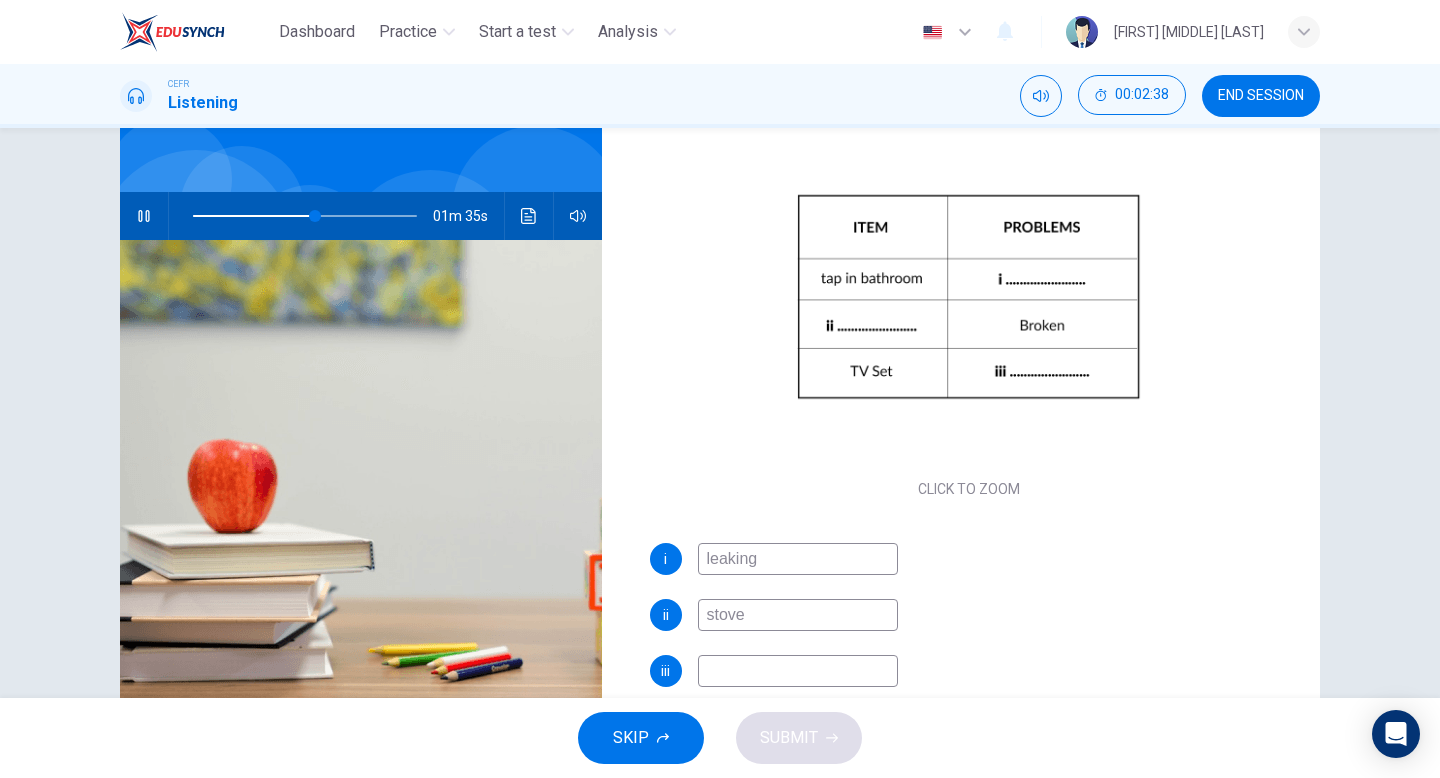 click at bounding box center [798, 559] 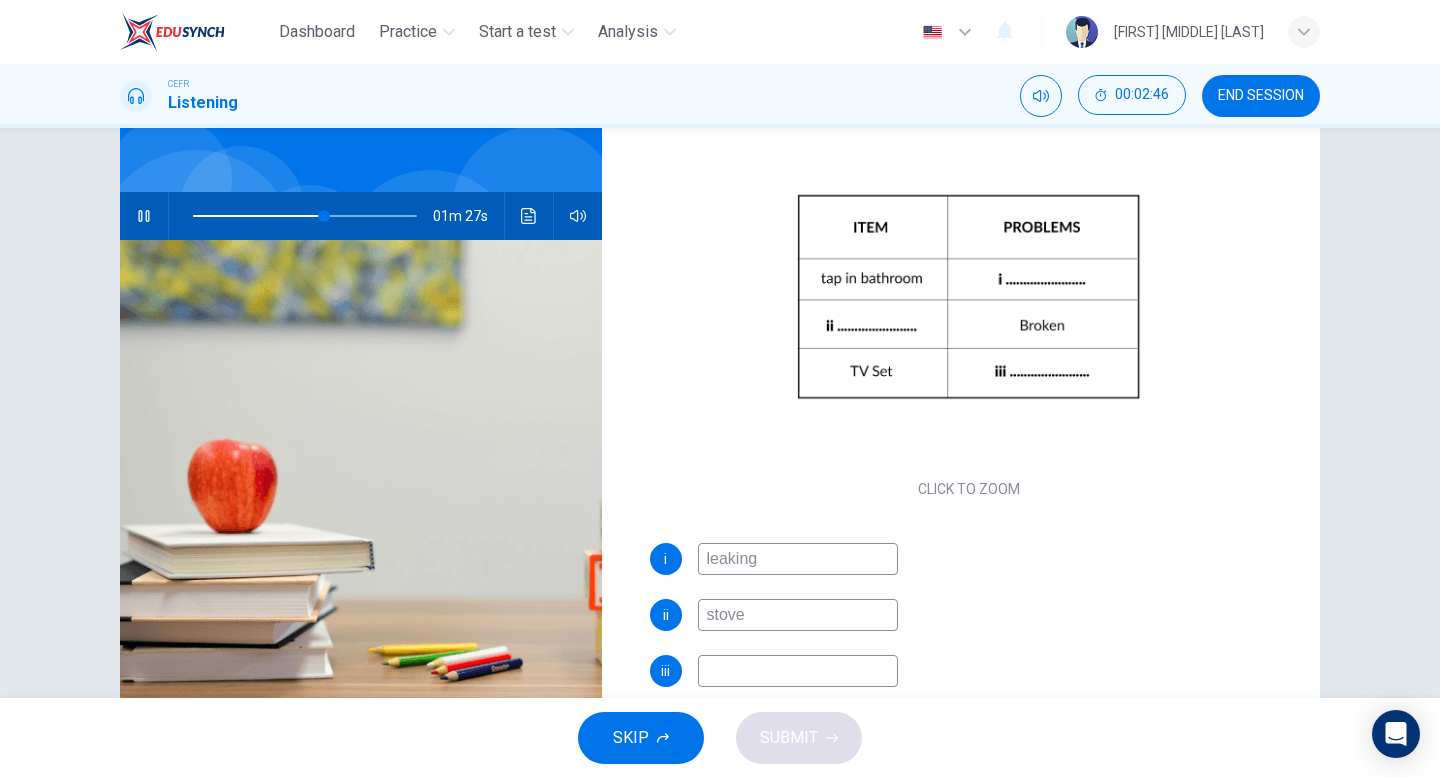 click on "stove" at bounding box center (798, 559) 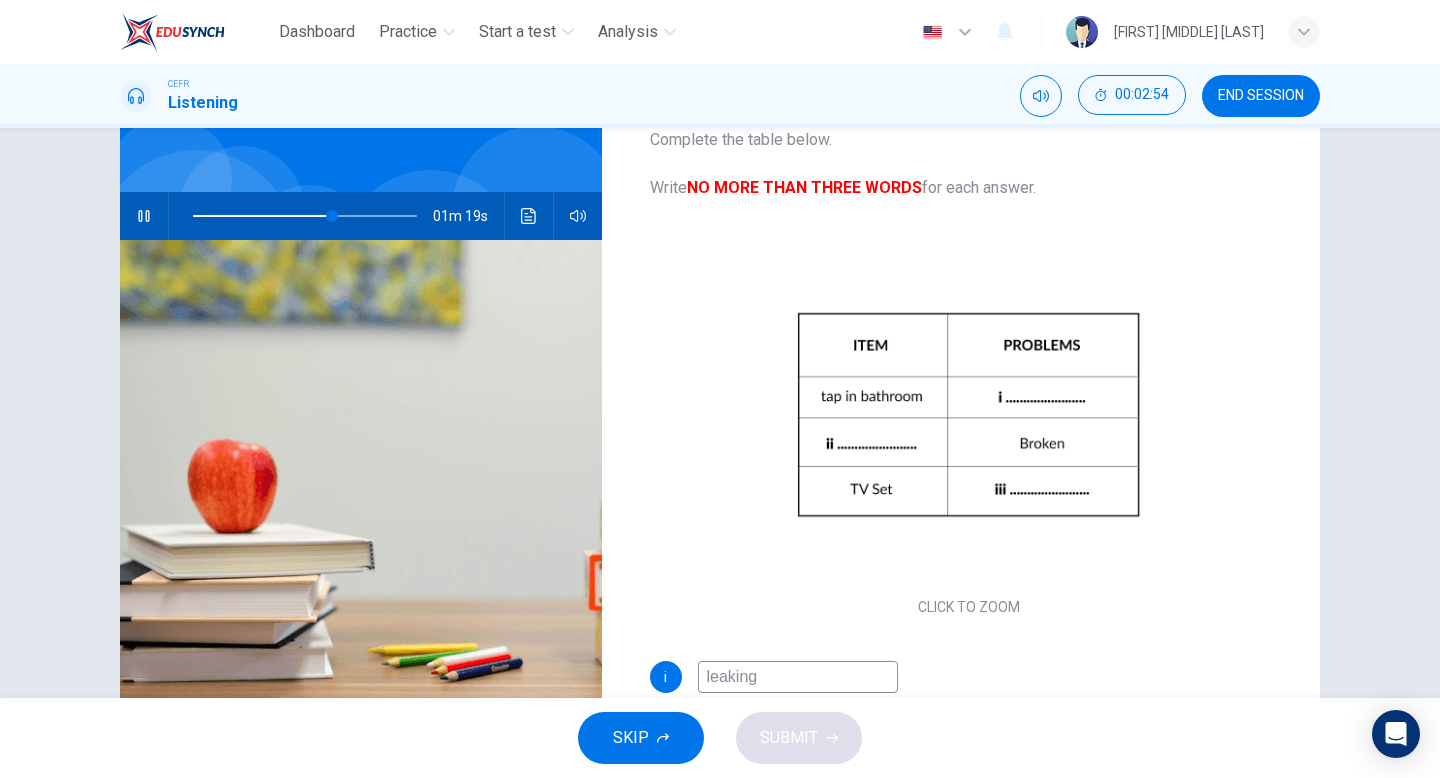 scroll, scrollTop: 118, scrollLeft: 0, axis: vertical 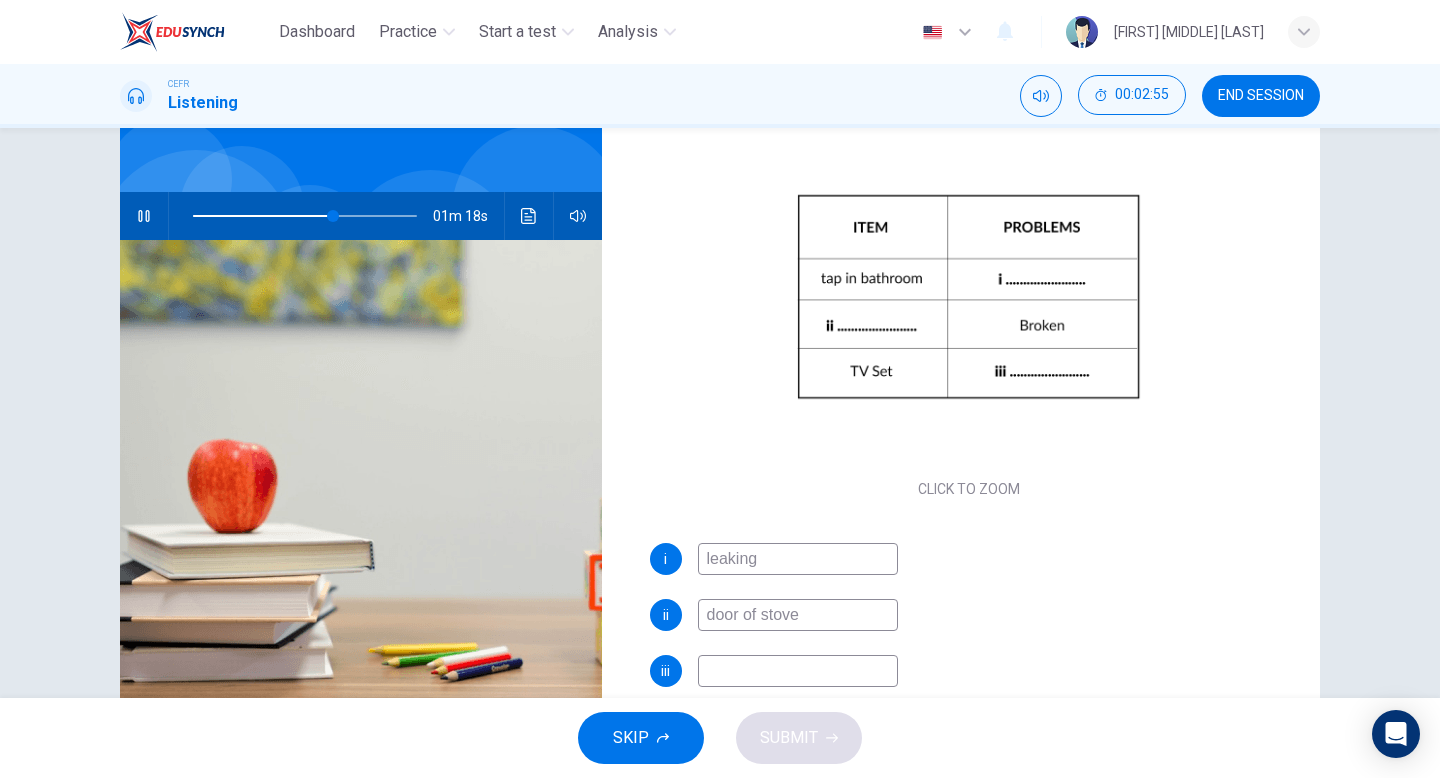 type on "door of stove" 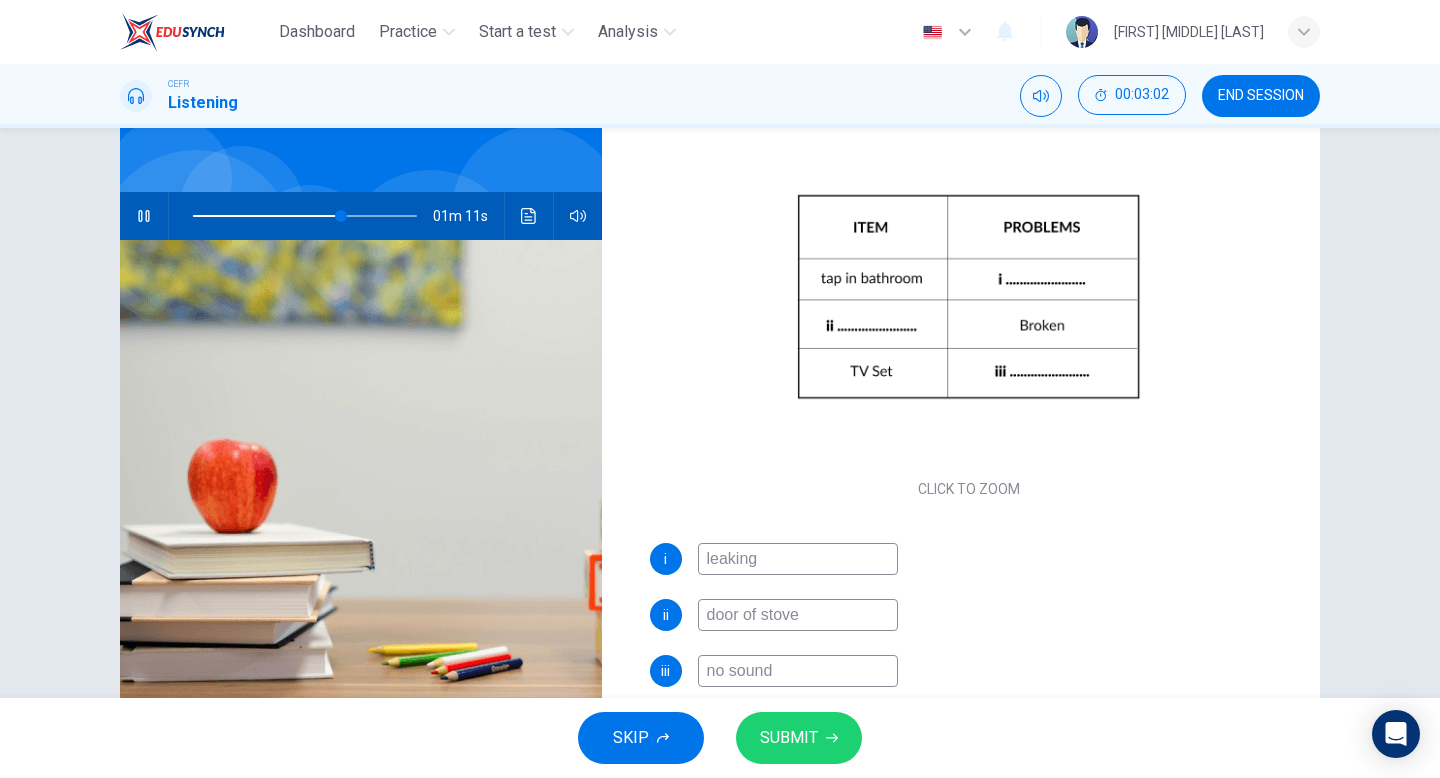 type on "no sound" 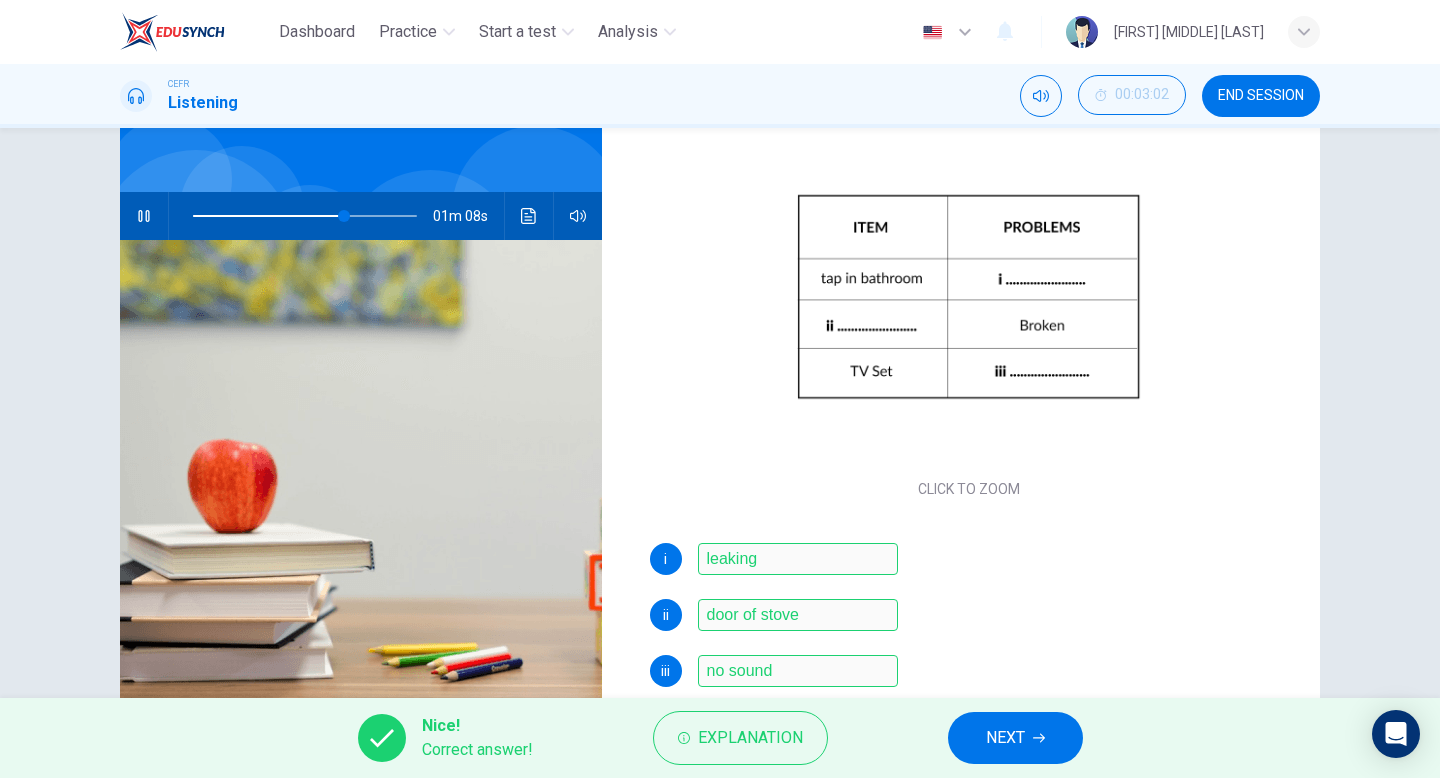scroll, scrollTop: 205, scrollLeft: 0, axis: vertical 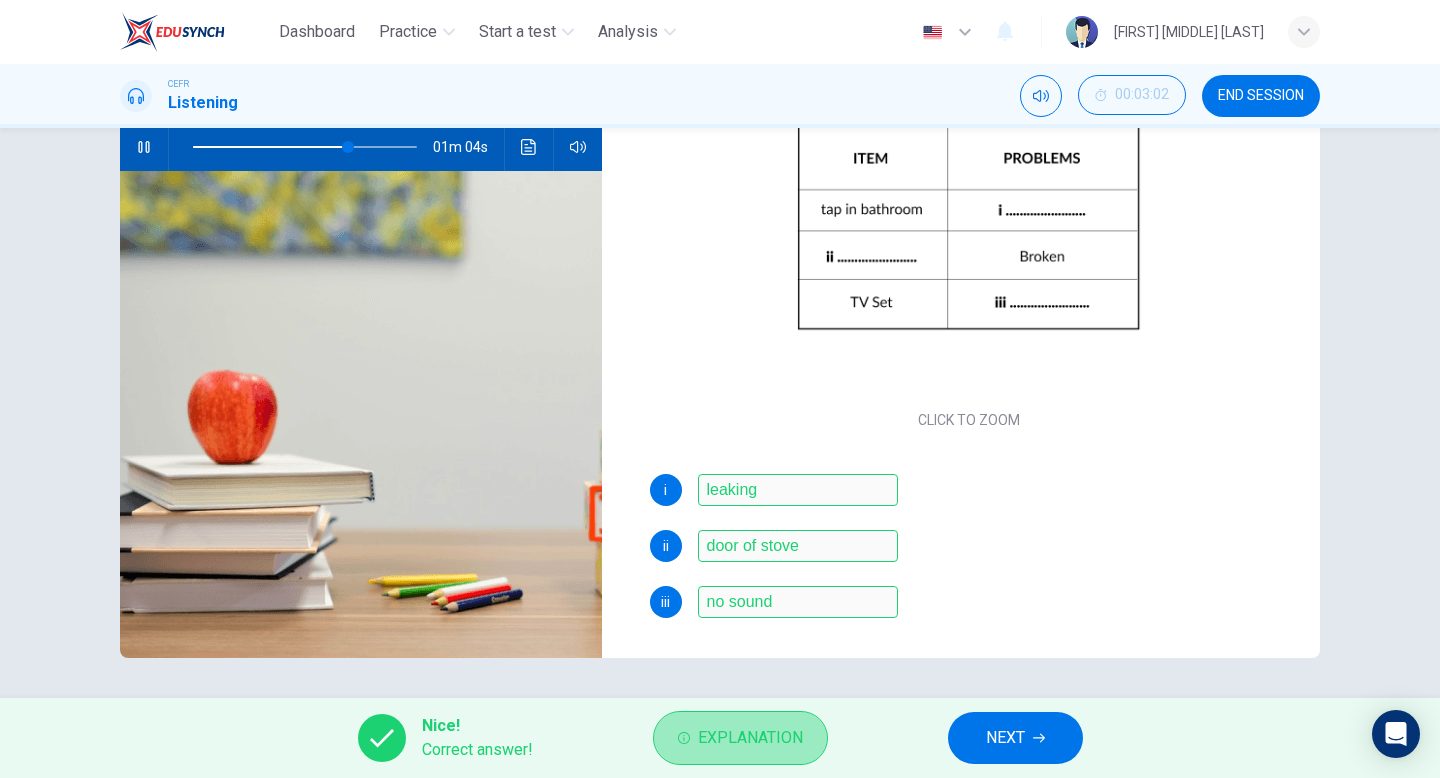 click on "Explanation" at bounding box center (750, 738) 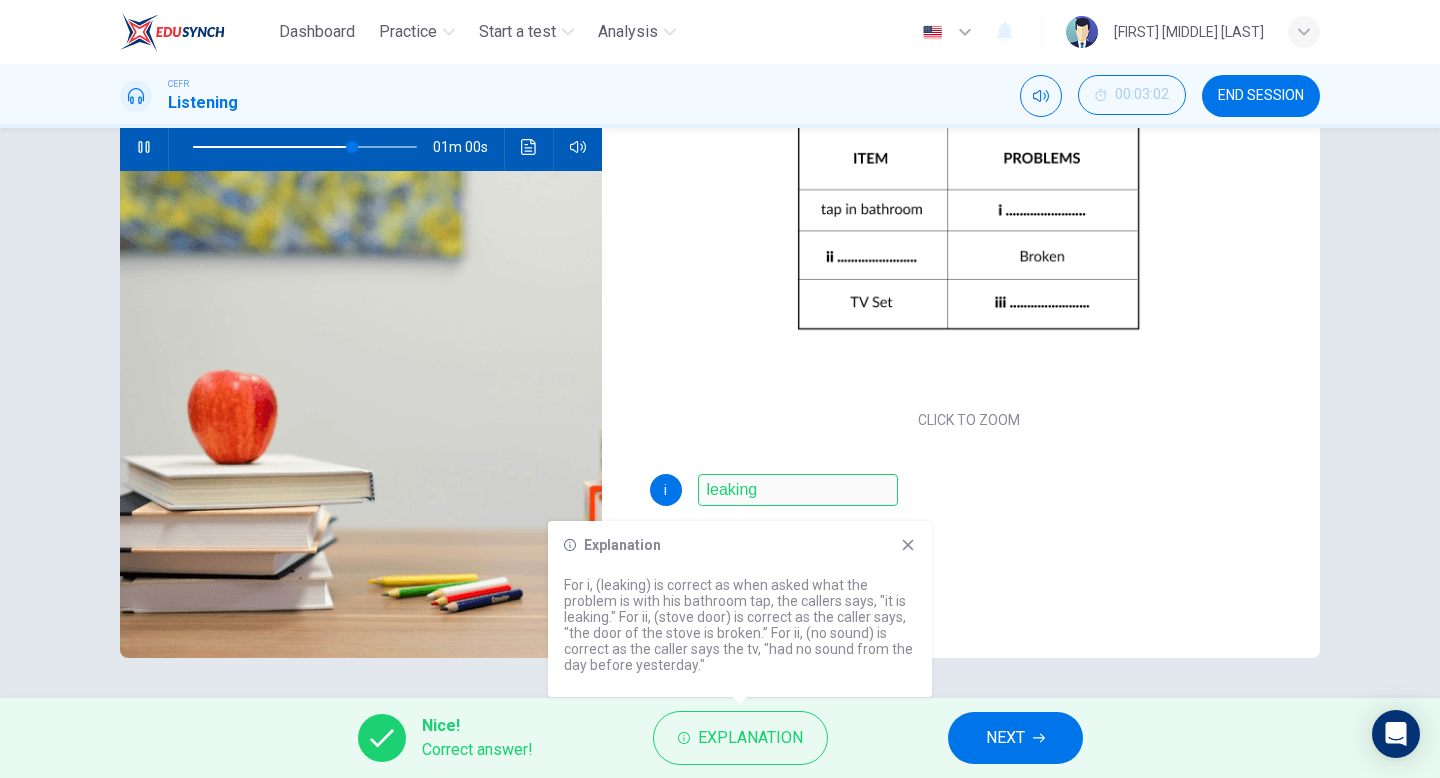 click at bounding box center [908, 545] 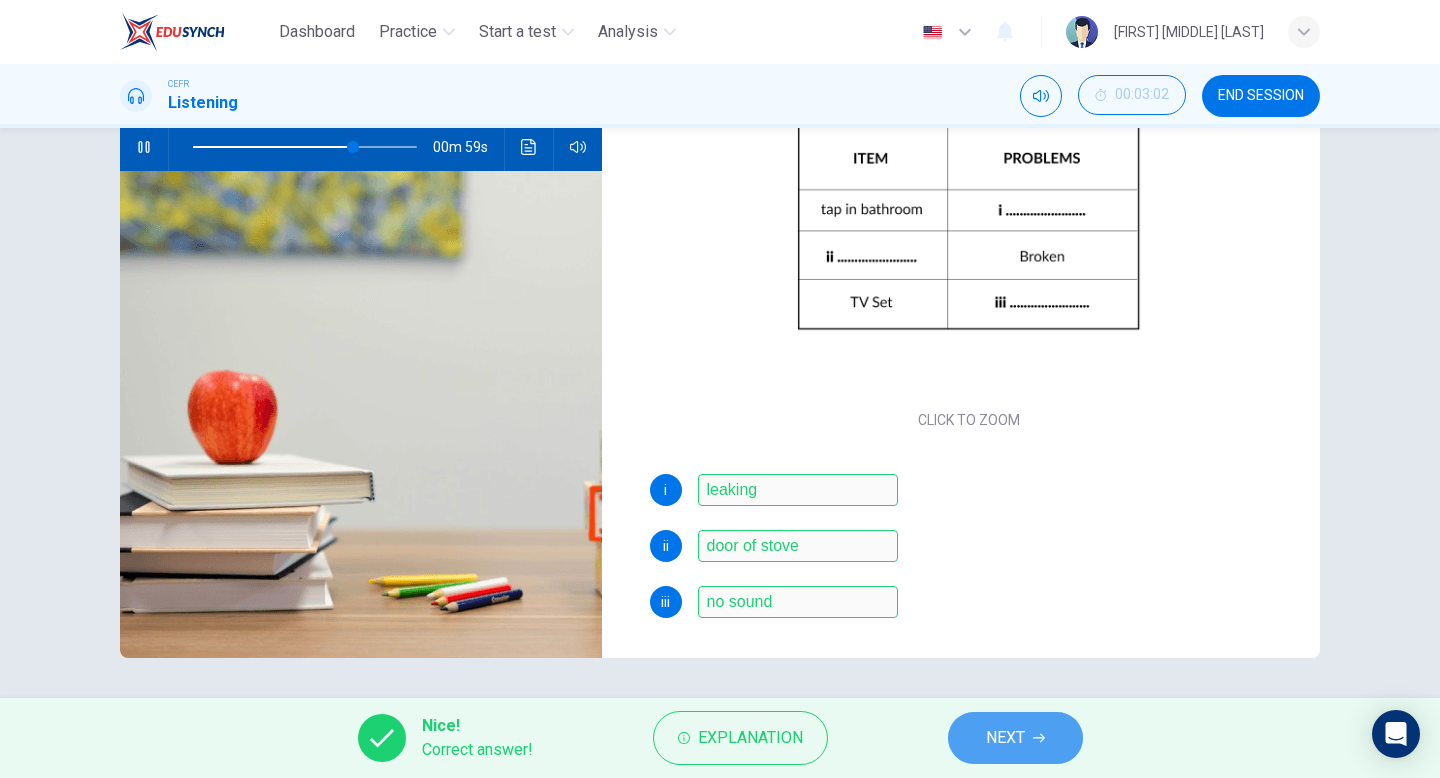 click on "NEXT" at bounding box center [1005, 738] 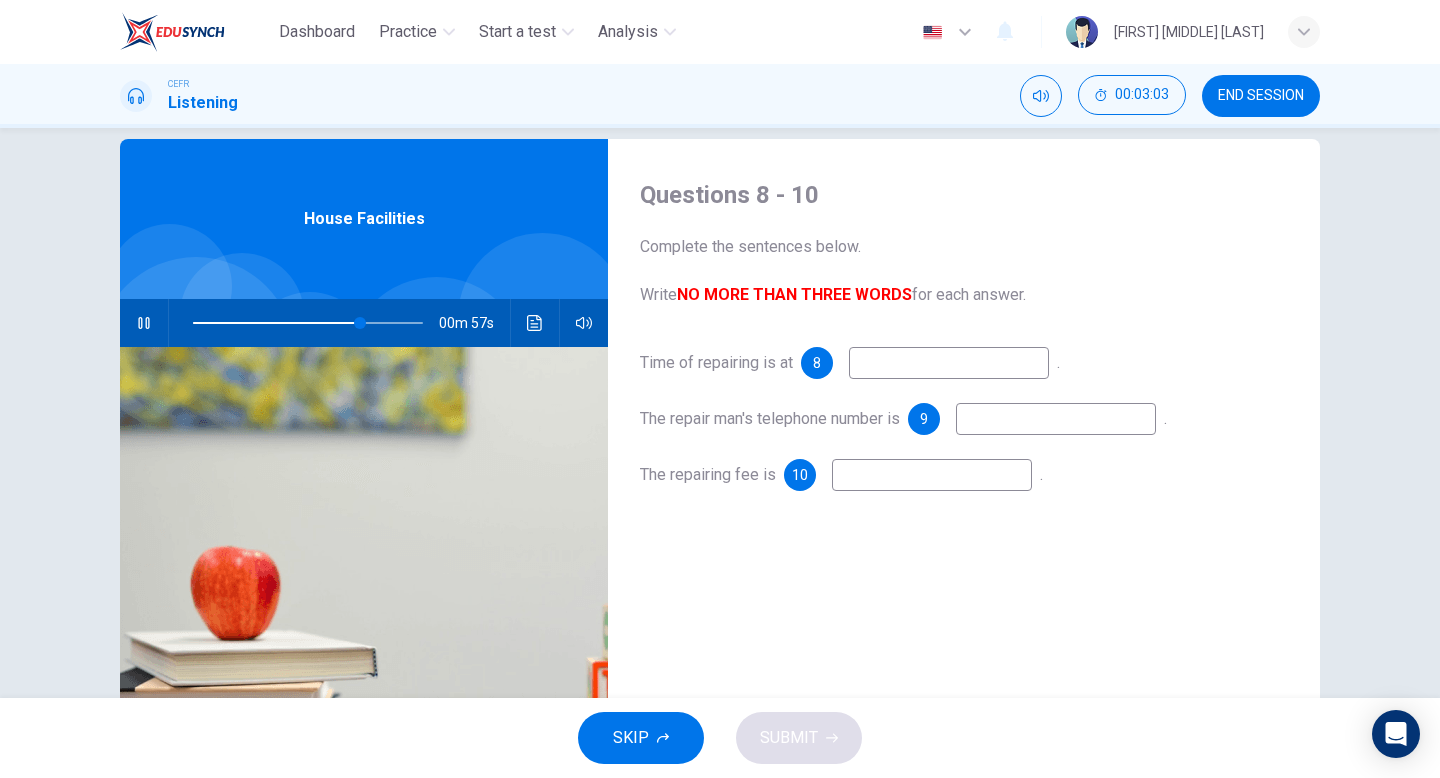 scroll, scrollTop: 0, scrollLeft: 0, axis: both 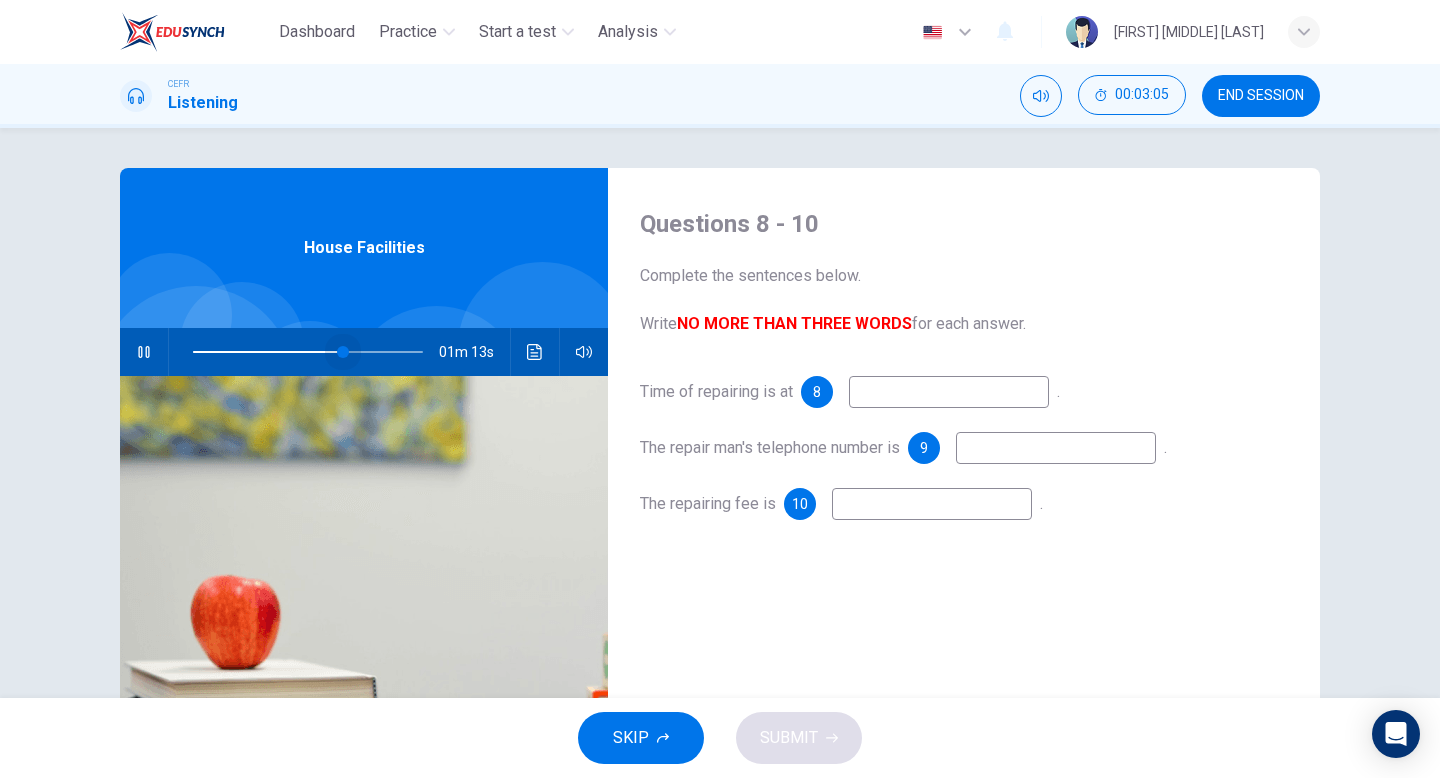 click at bounding box center (343, 352) 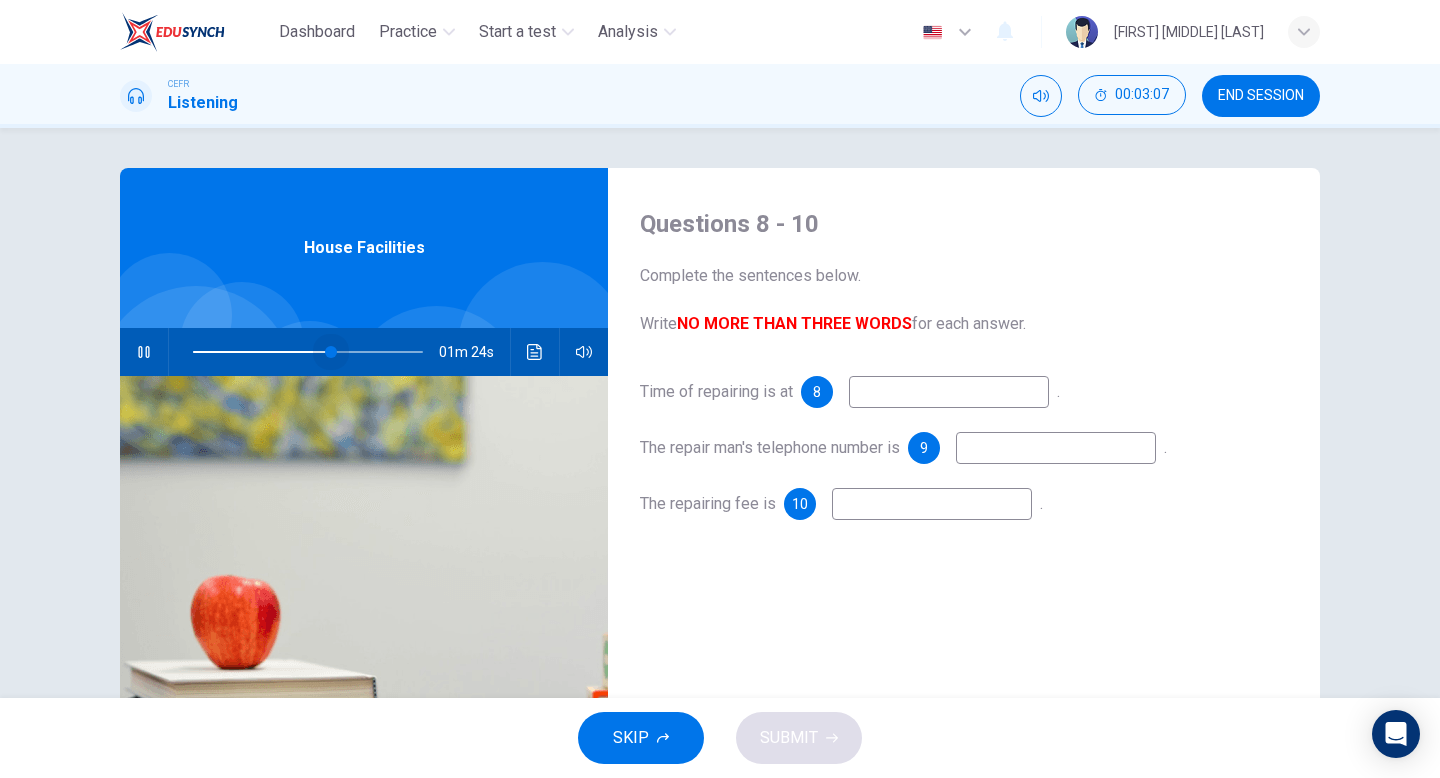click at bounding box center (331, 352) 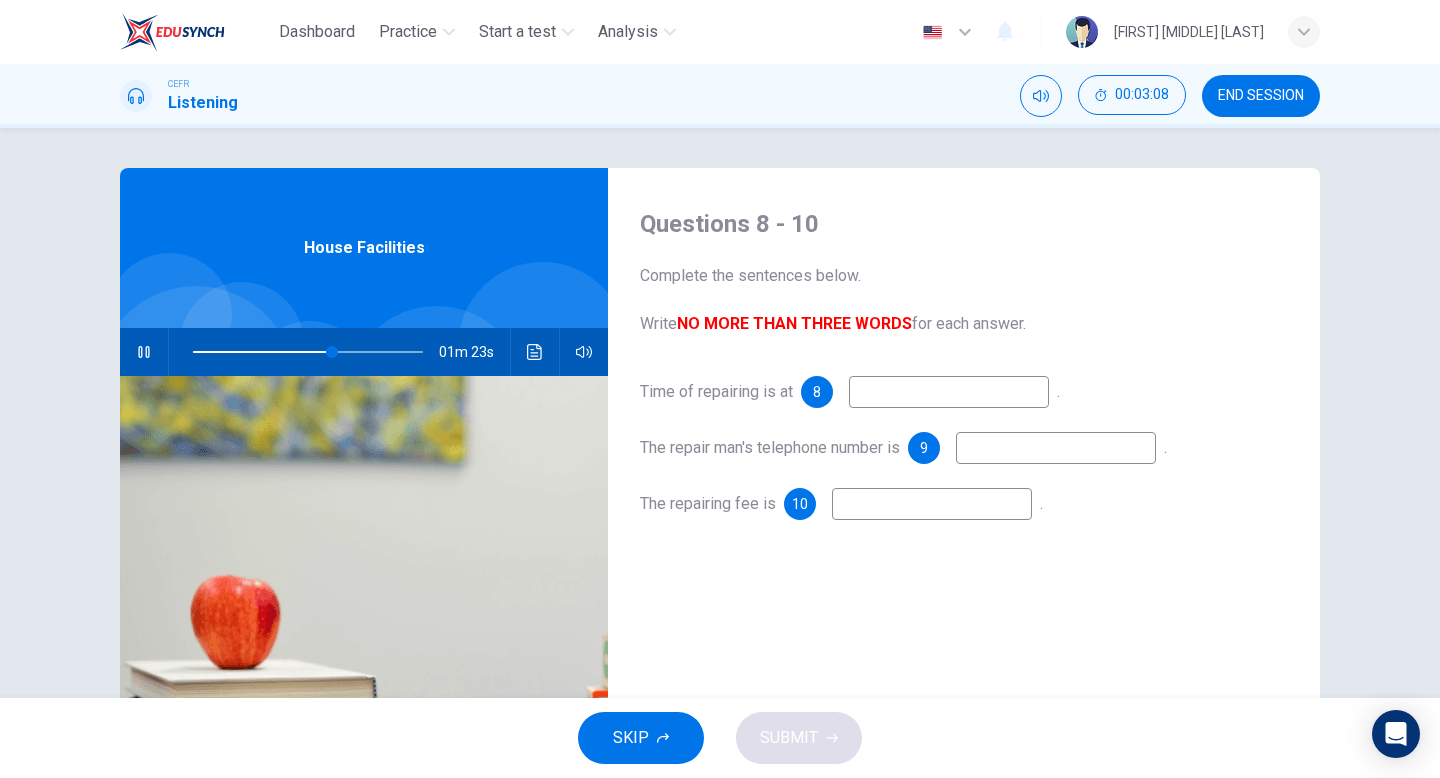 click at bounding box center [949, 392] 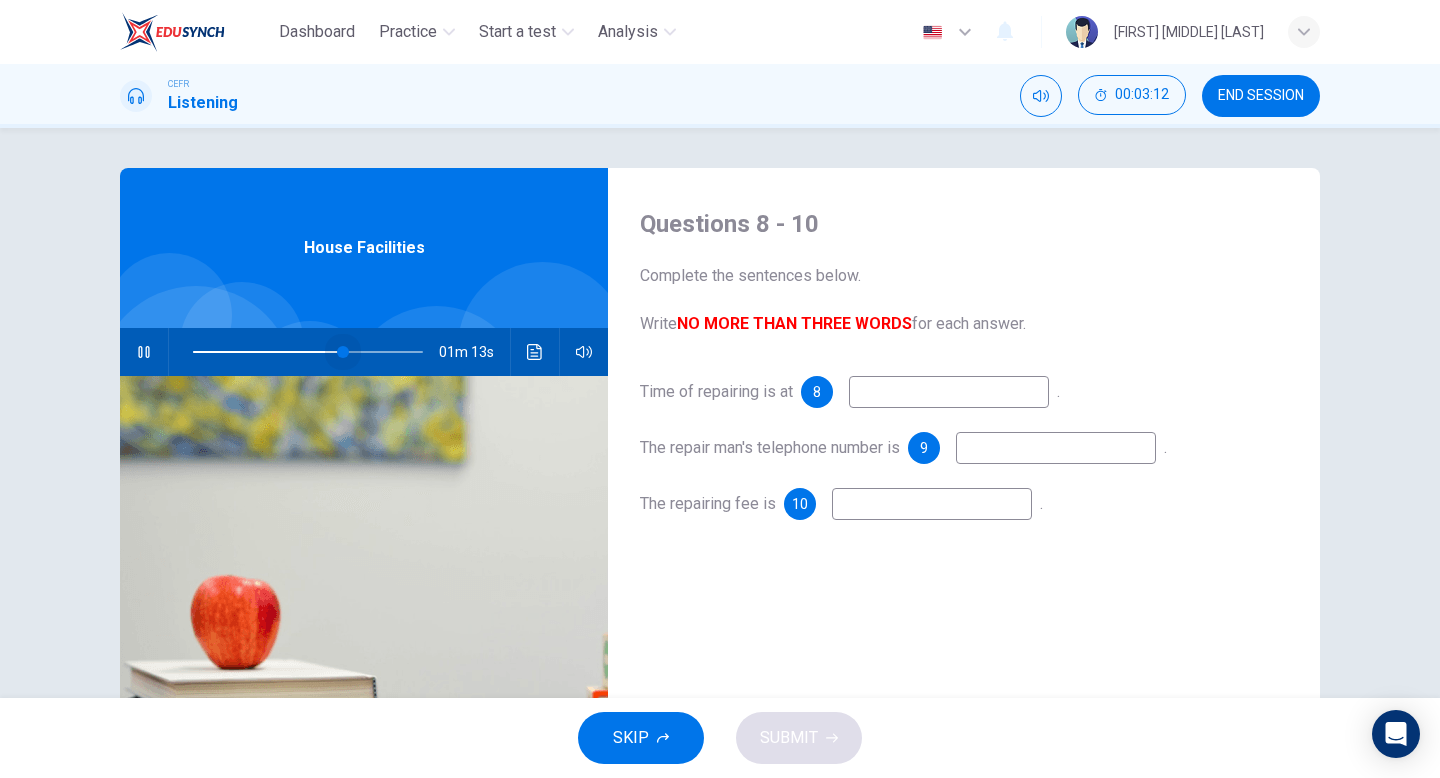 click at bounding box center (343, 352) 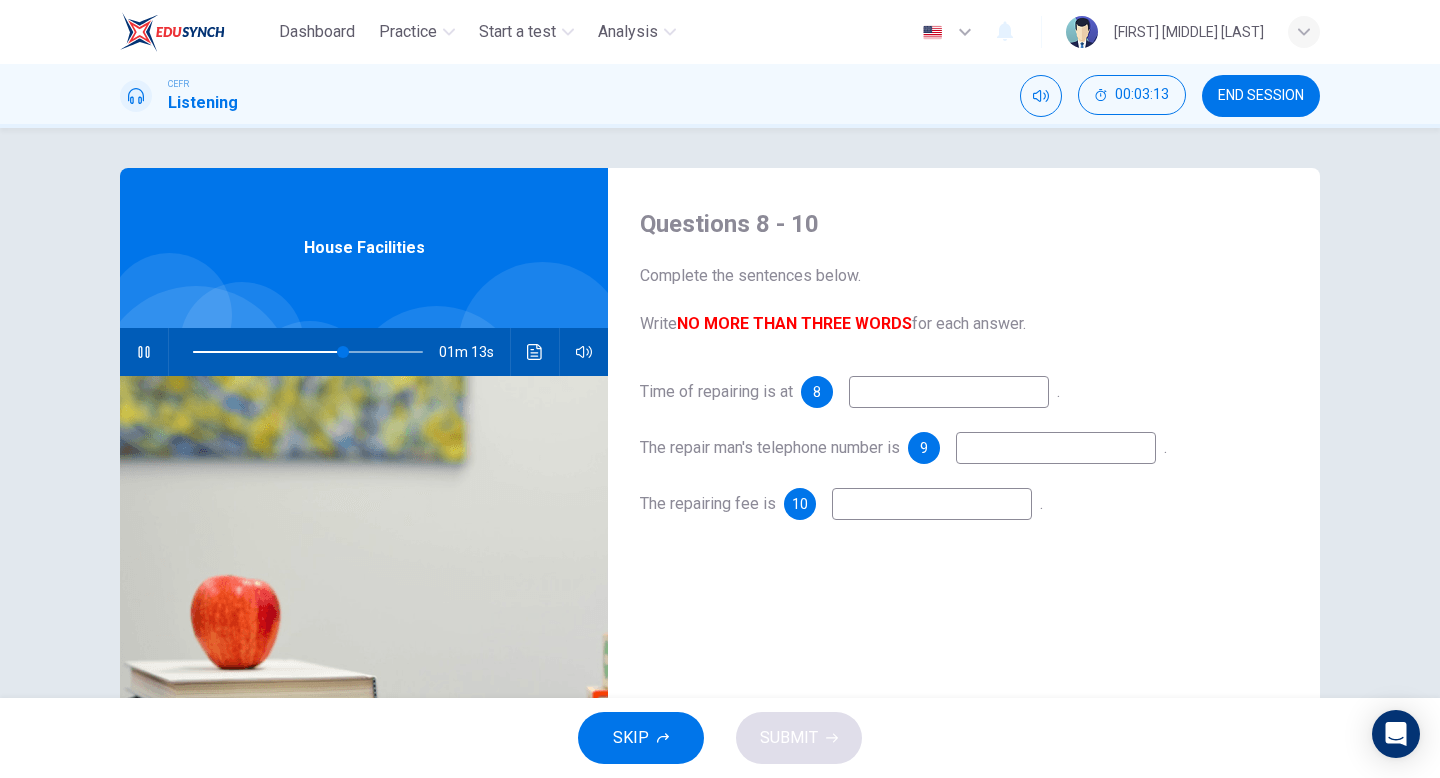 click at bounding box center (949, 392) 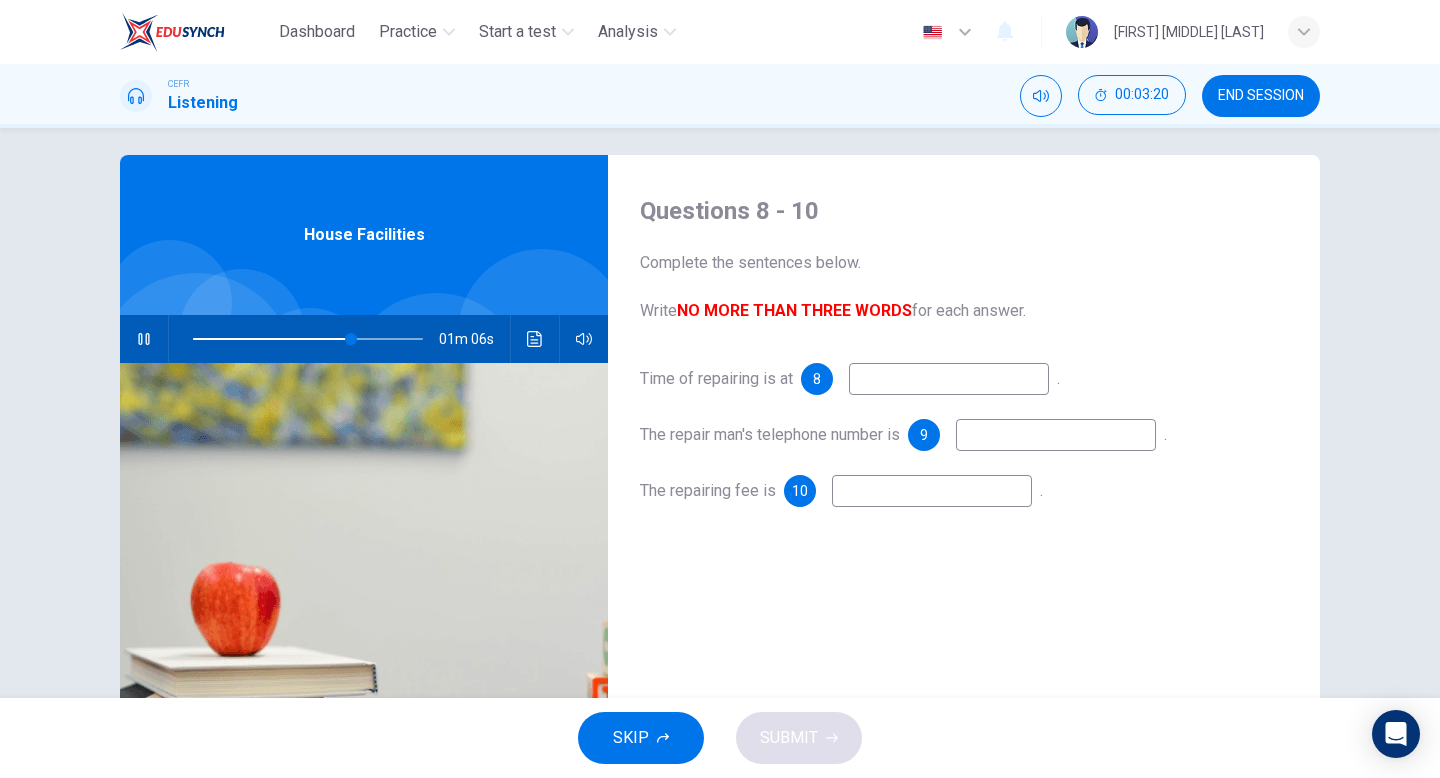 scroll, scrollTop: 0, scrollLeft: 0, axis: both 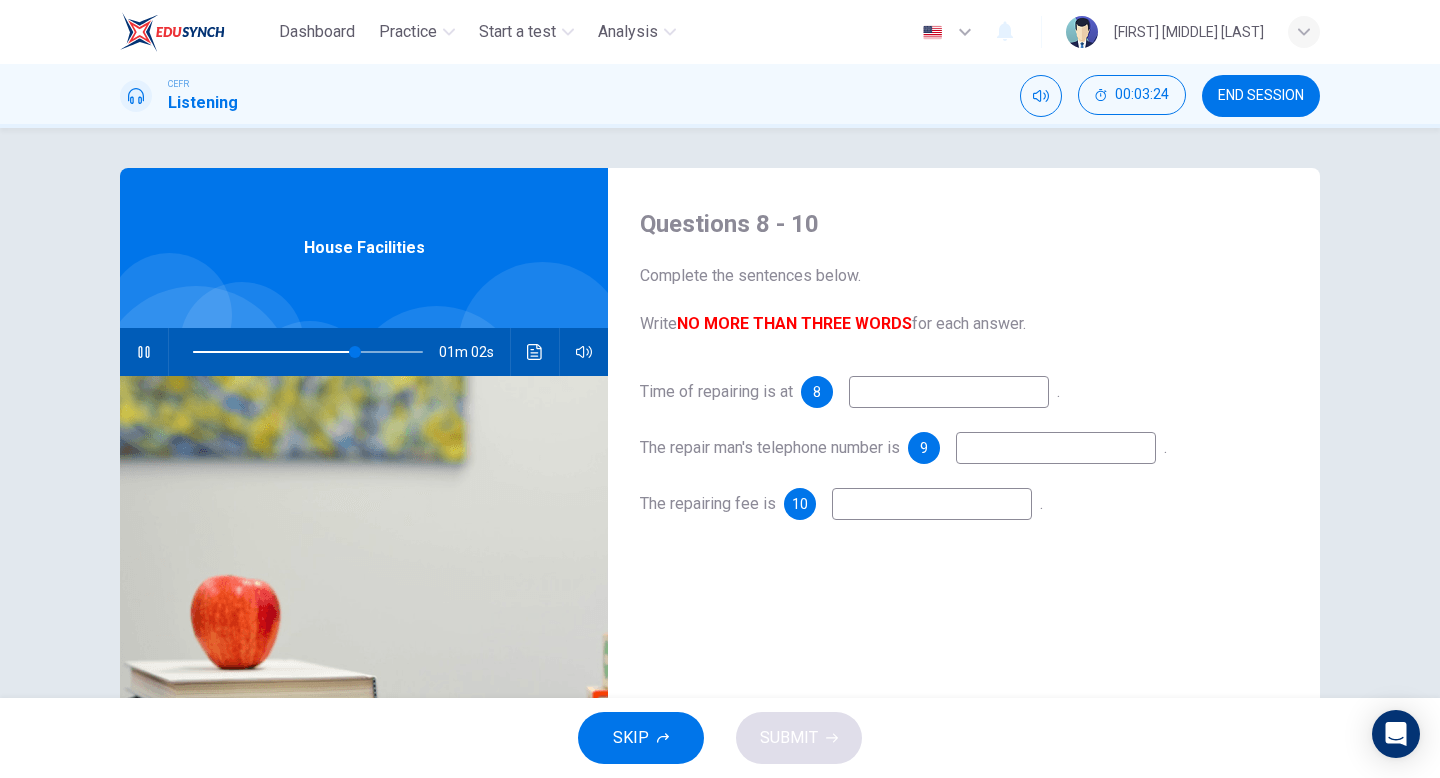 click at bounding box center [949, 392] 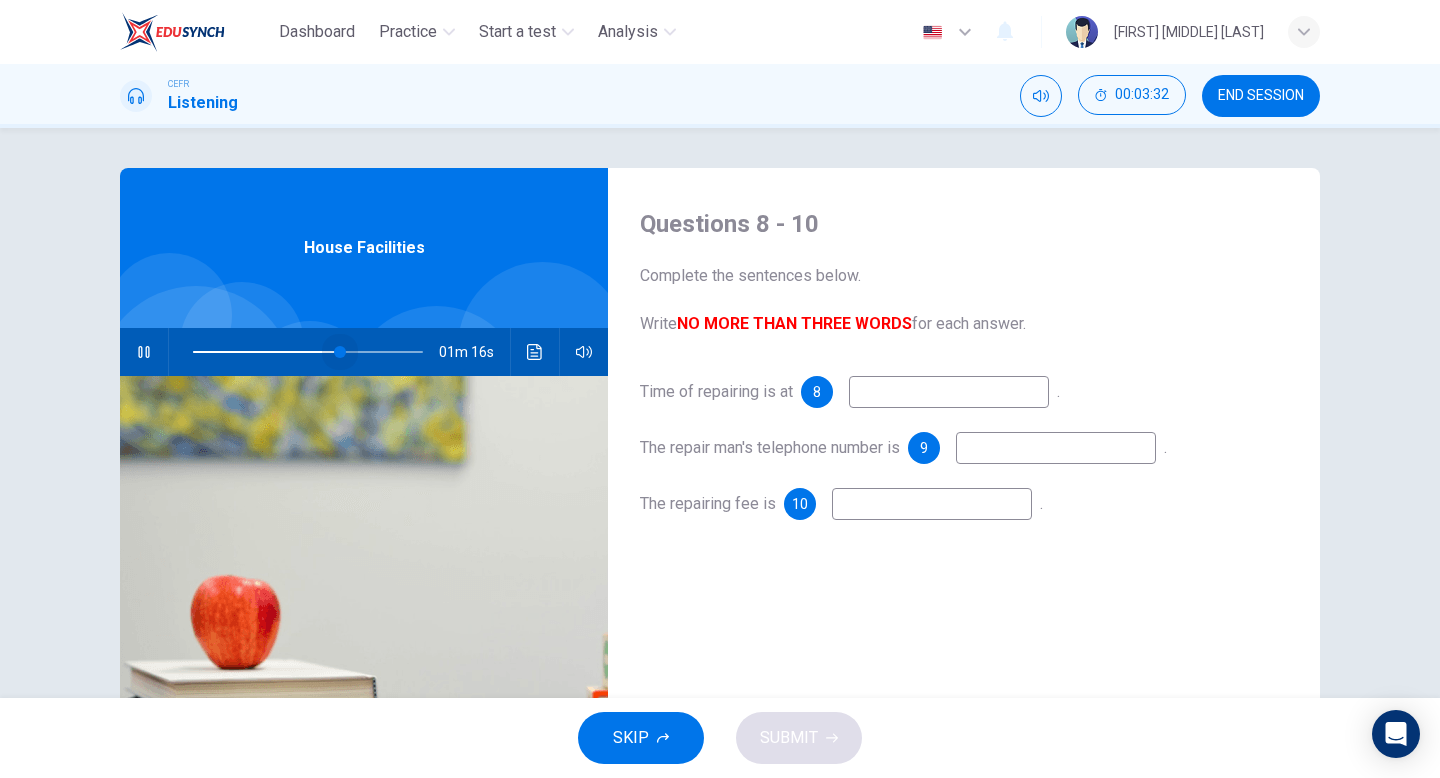 click at bounding box center (308, 352) 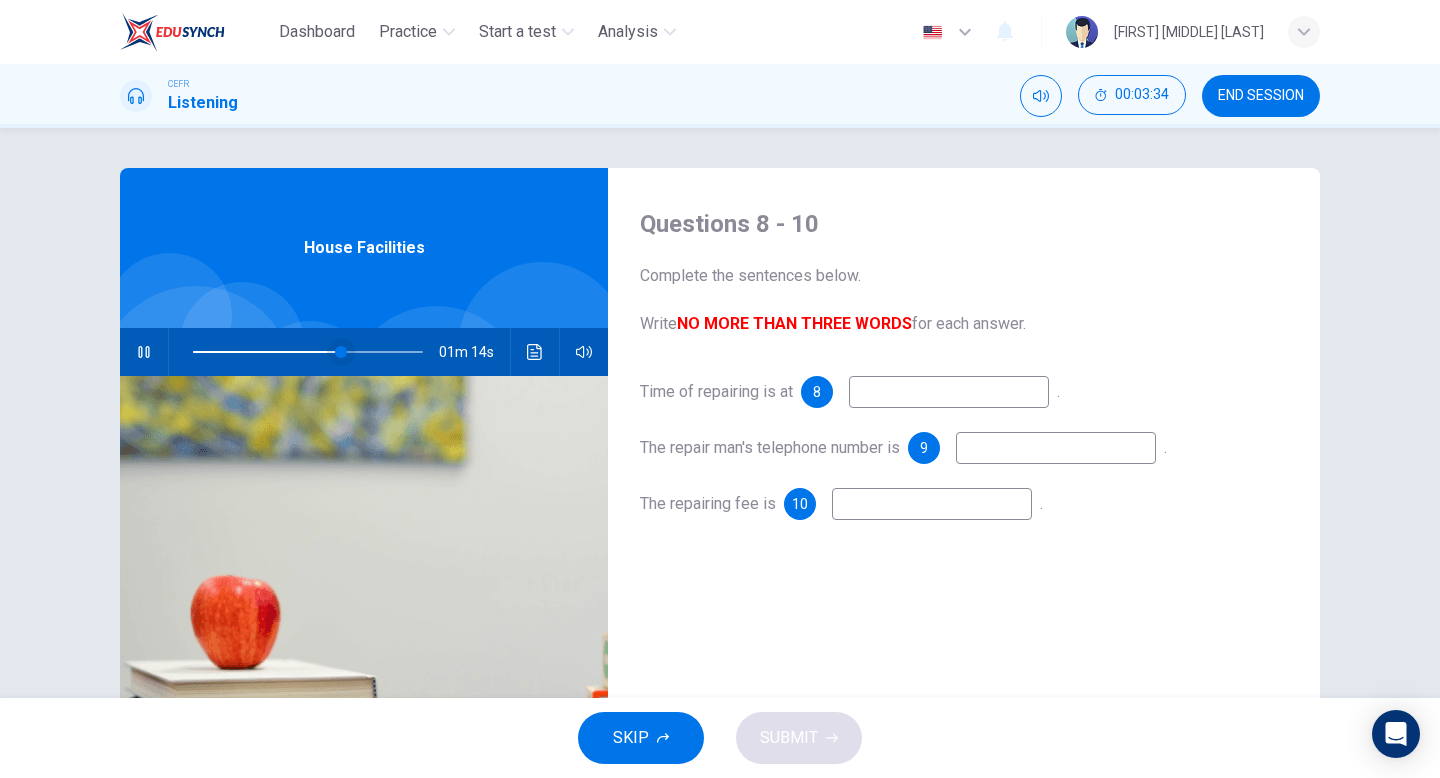 click at bounding box center (341, 352) 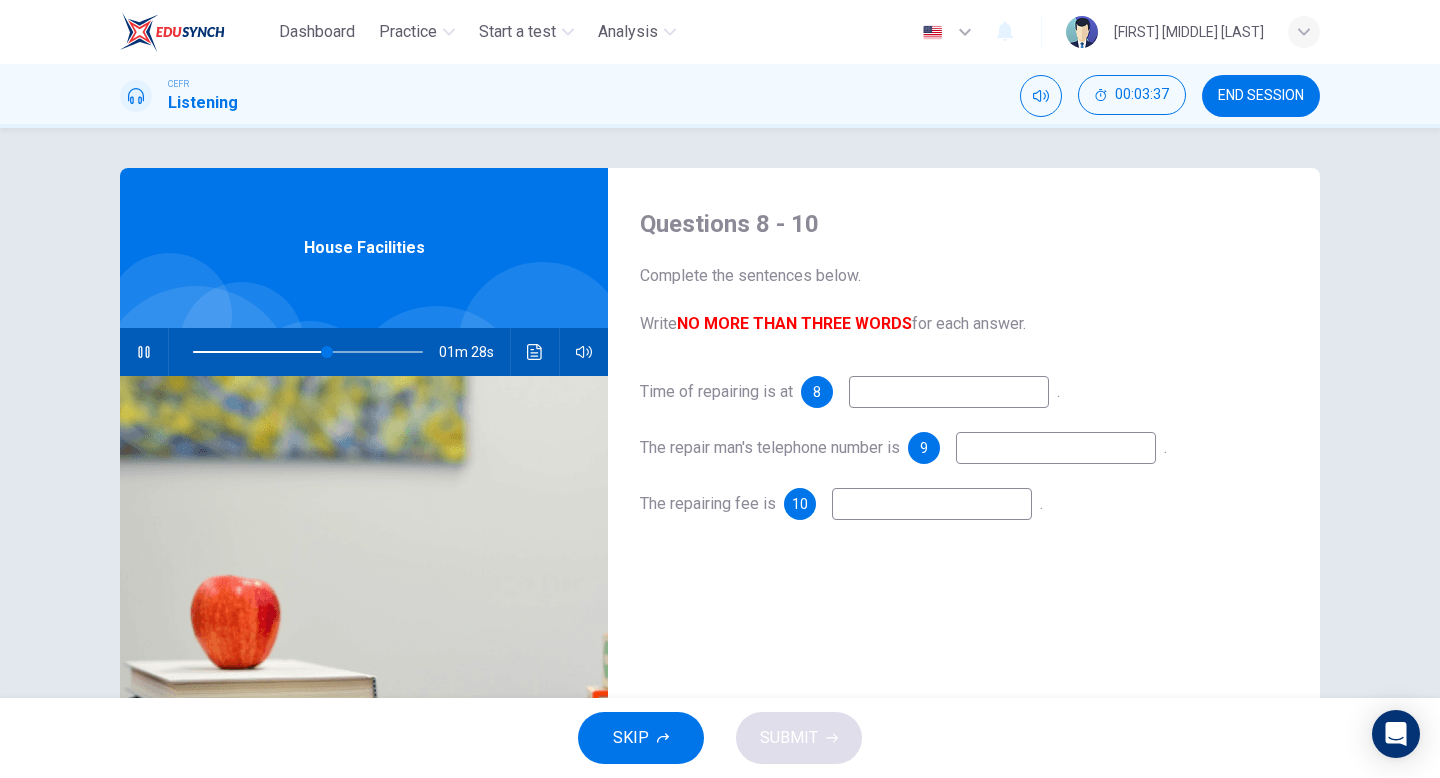 click at bounding box center [949, 392] 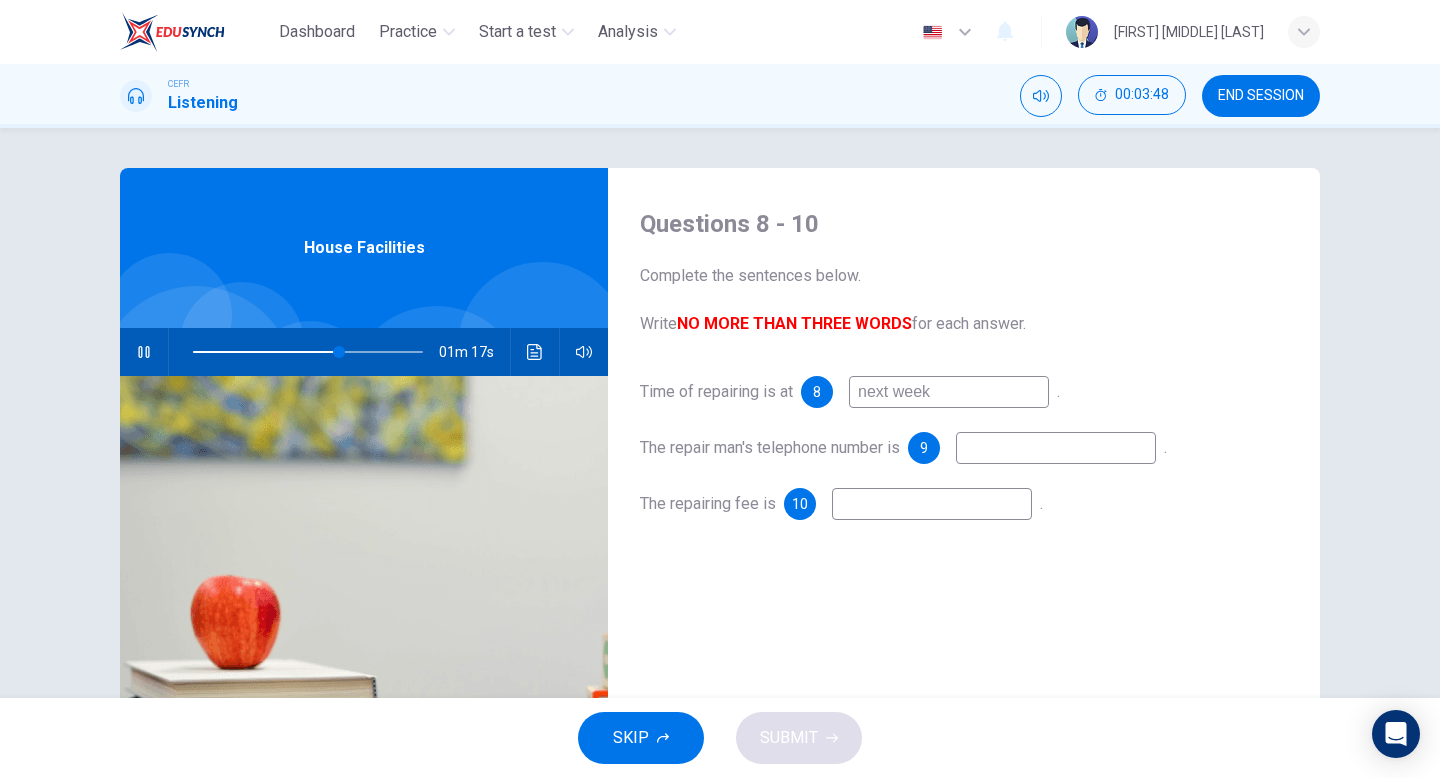 click at bounding box center (949, 392) 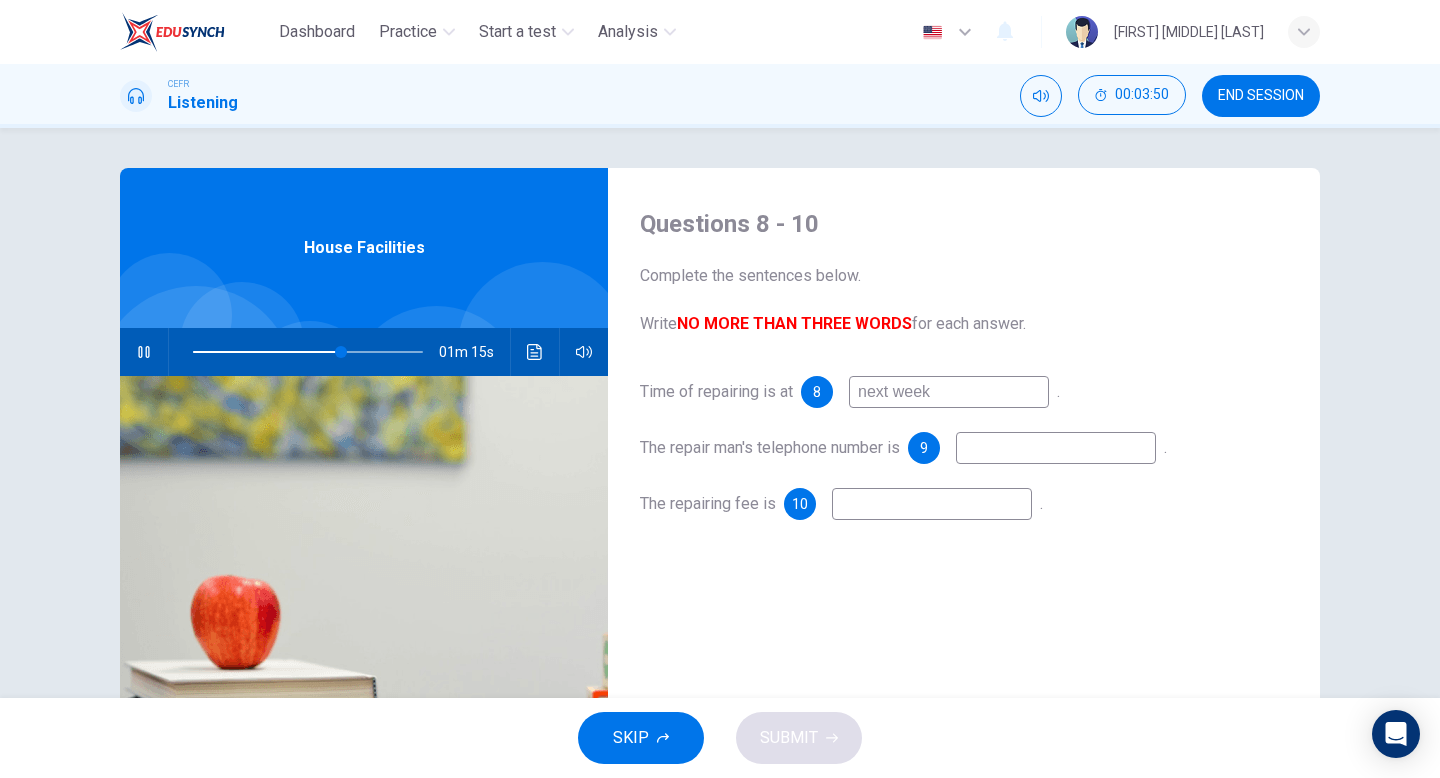 click at bounding box center (535, 352) 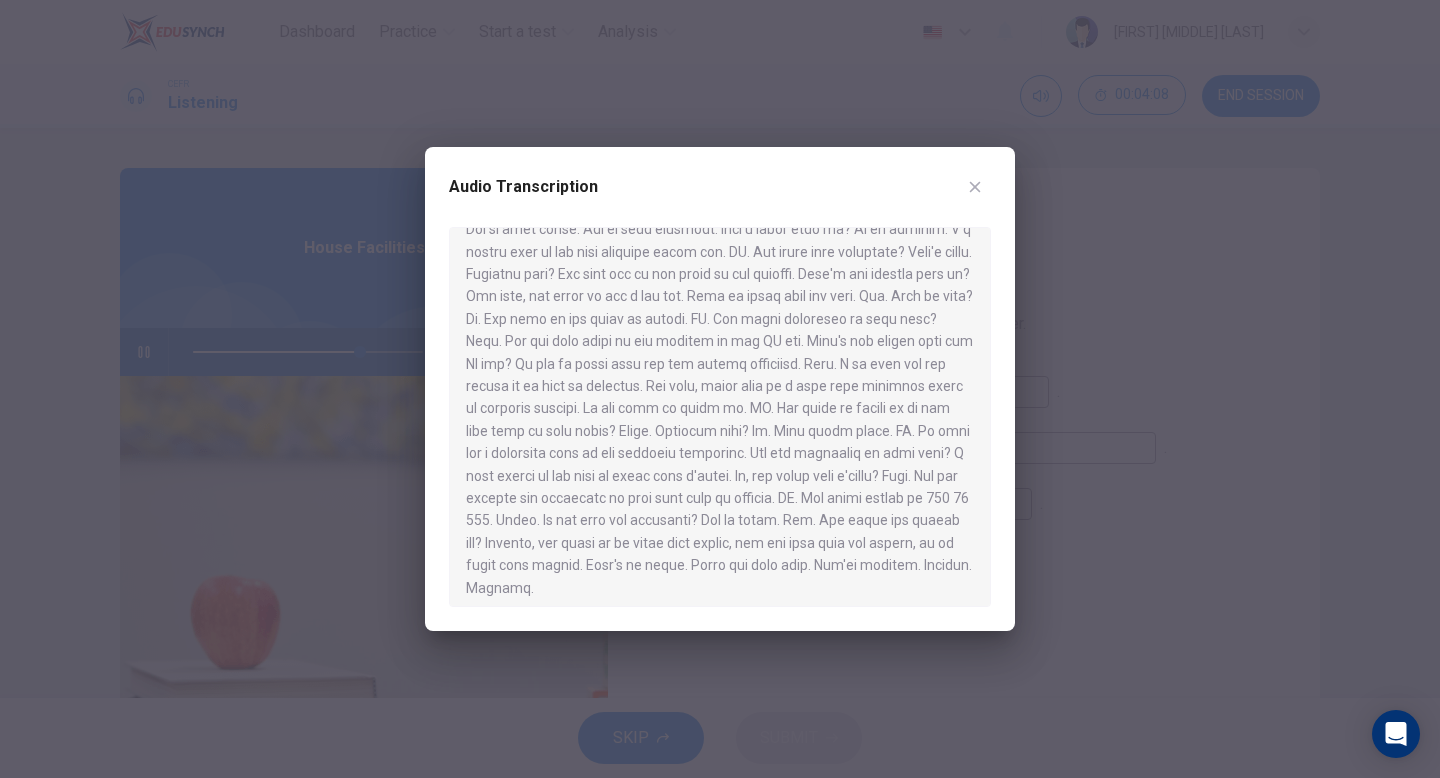 scroll, scrollTop: 281, scrollLeft: 0, axis: vertical 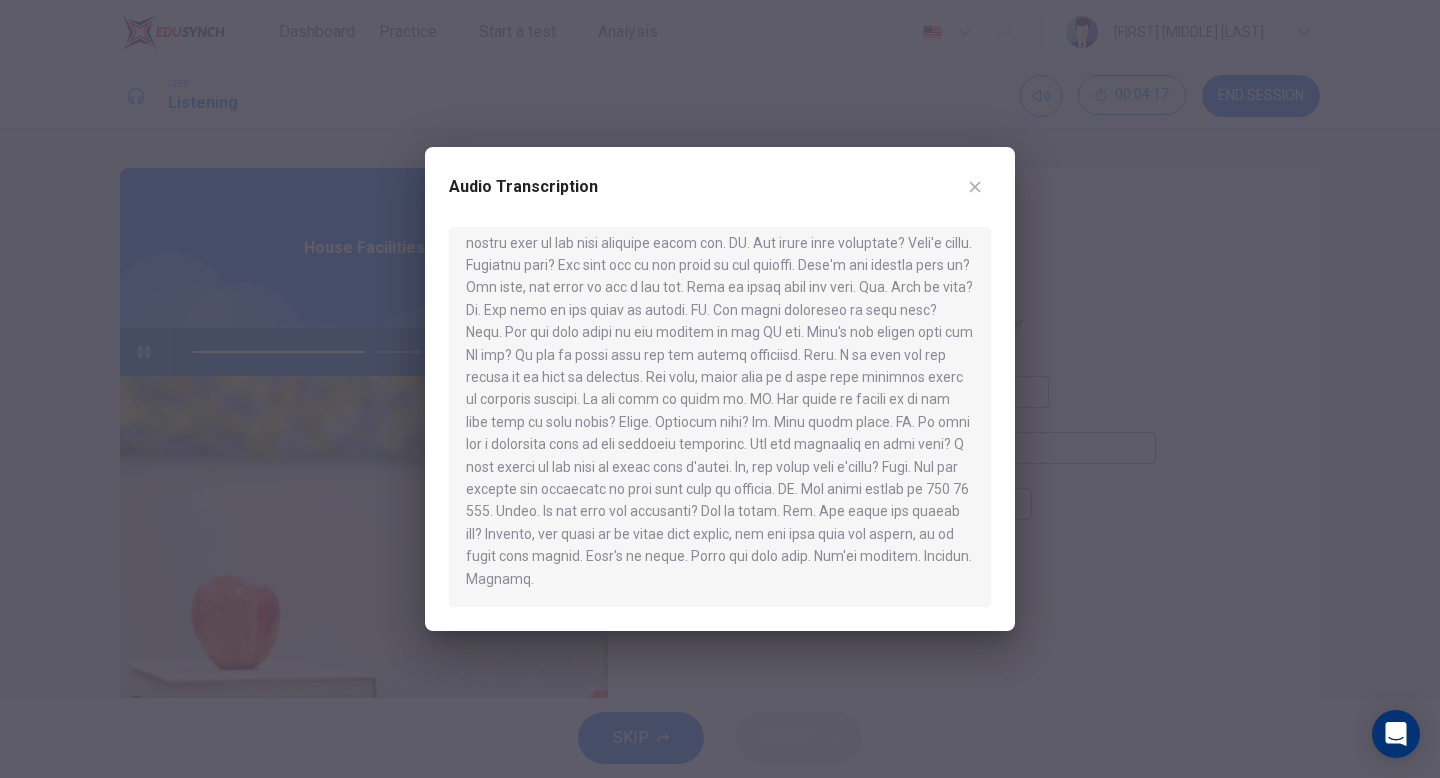 click on "Audio Transcription" at bounding box center (720, 389) 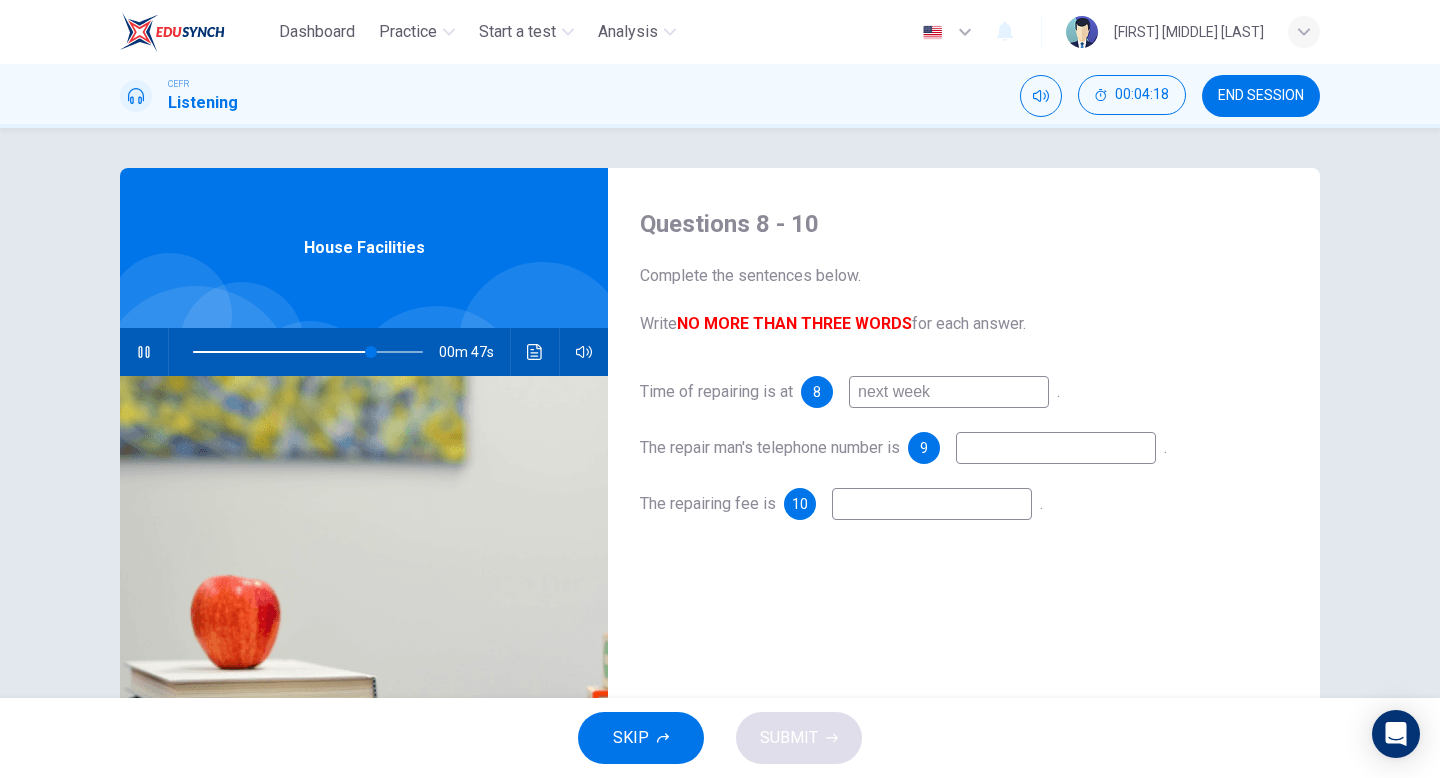 click on "next week" at bounding box center (949, 392) 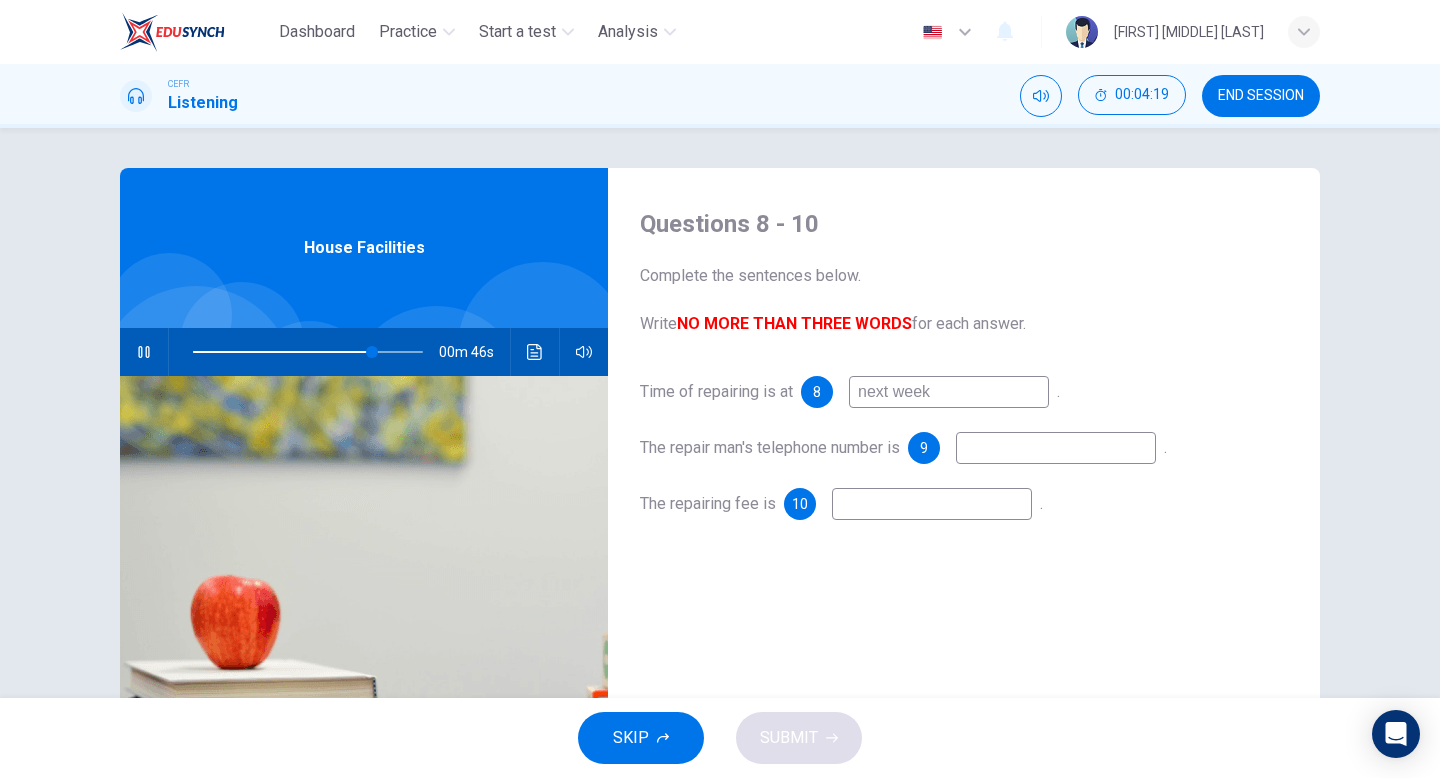 click on "next week" at bounding box center [949, 392] 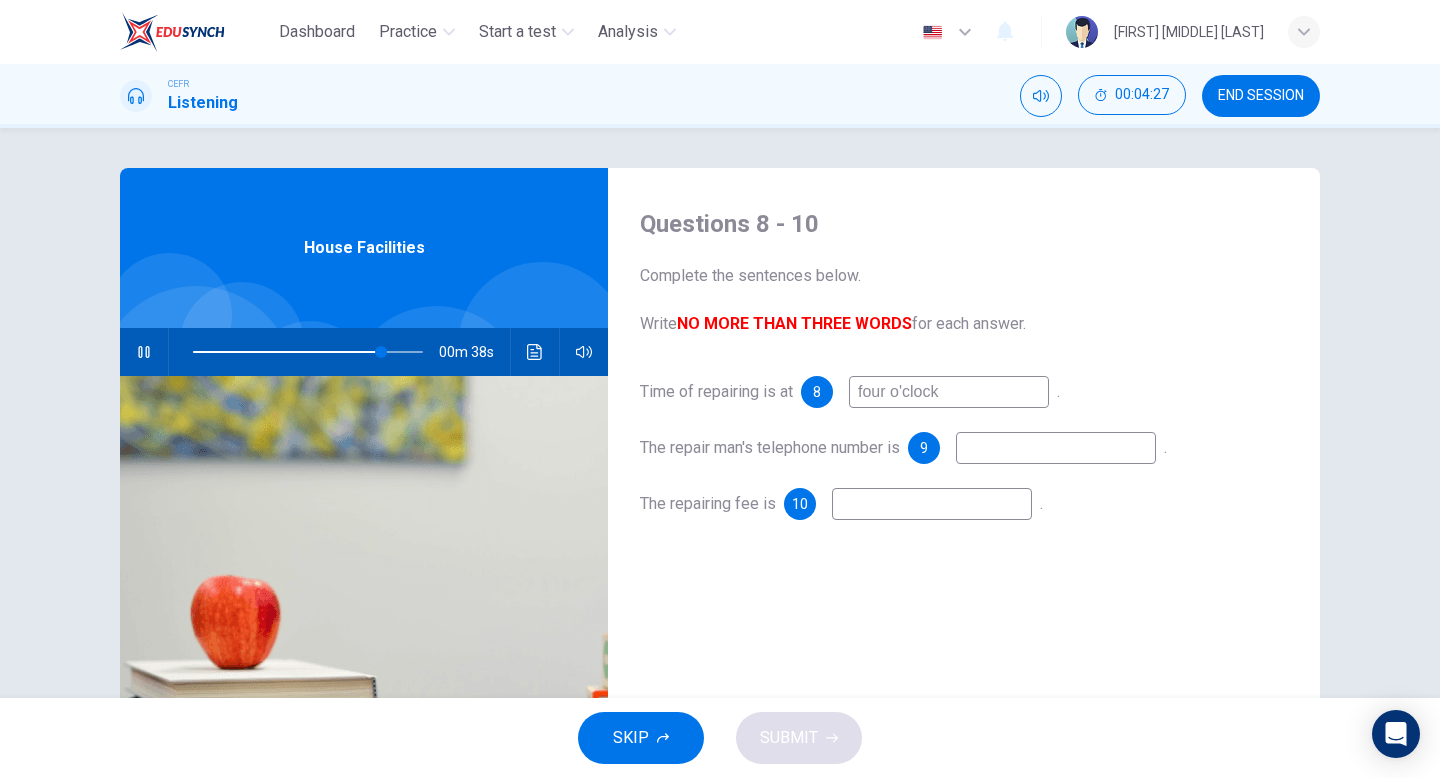 click on "four o'clock" at bounding box center (949, 392) 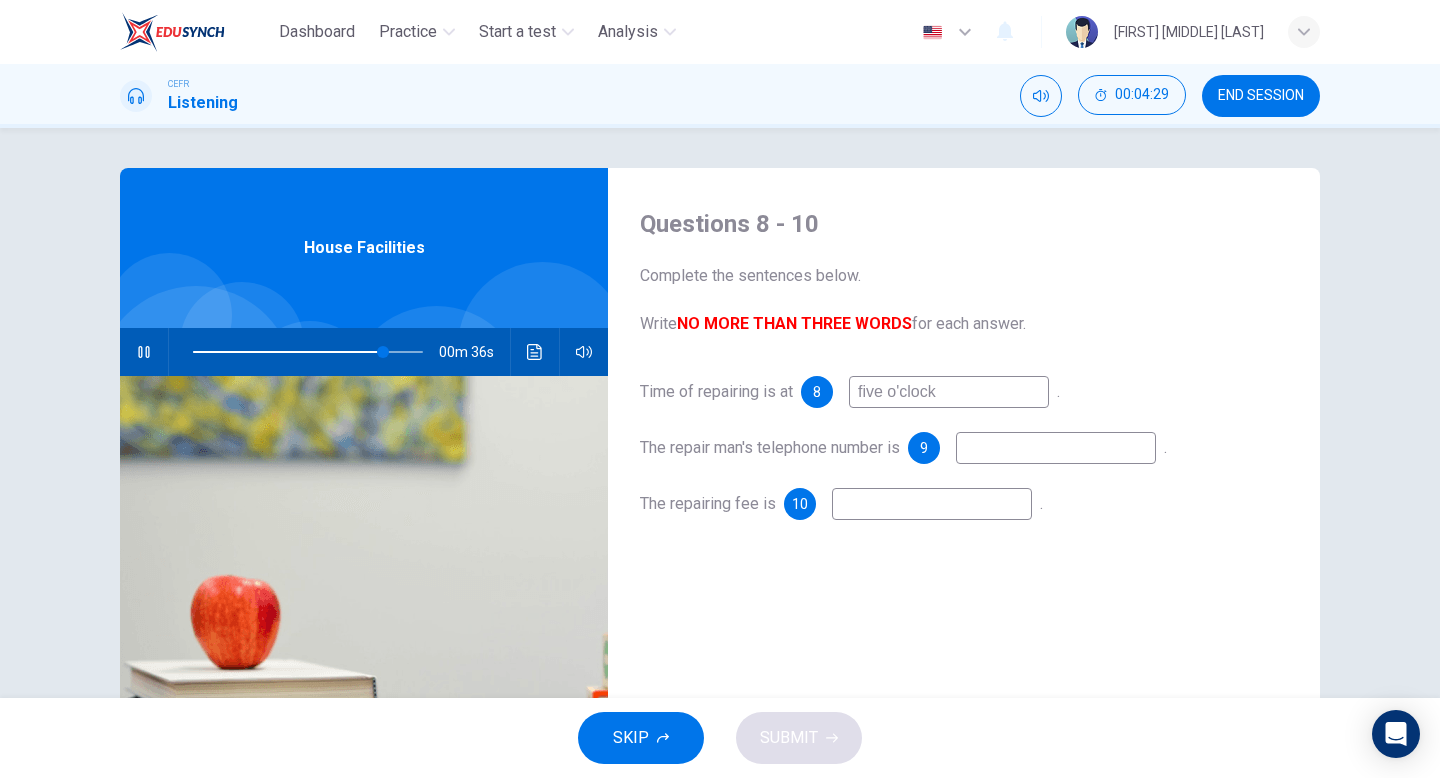 type on "five o'clock" 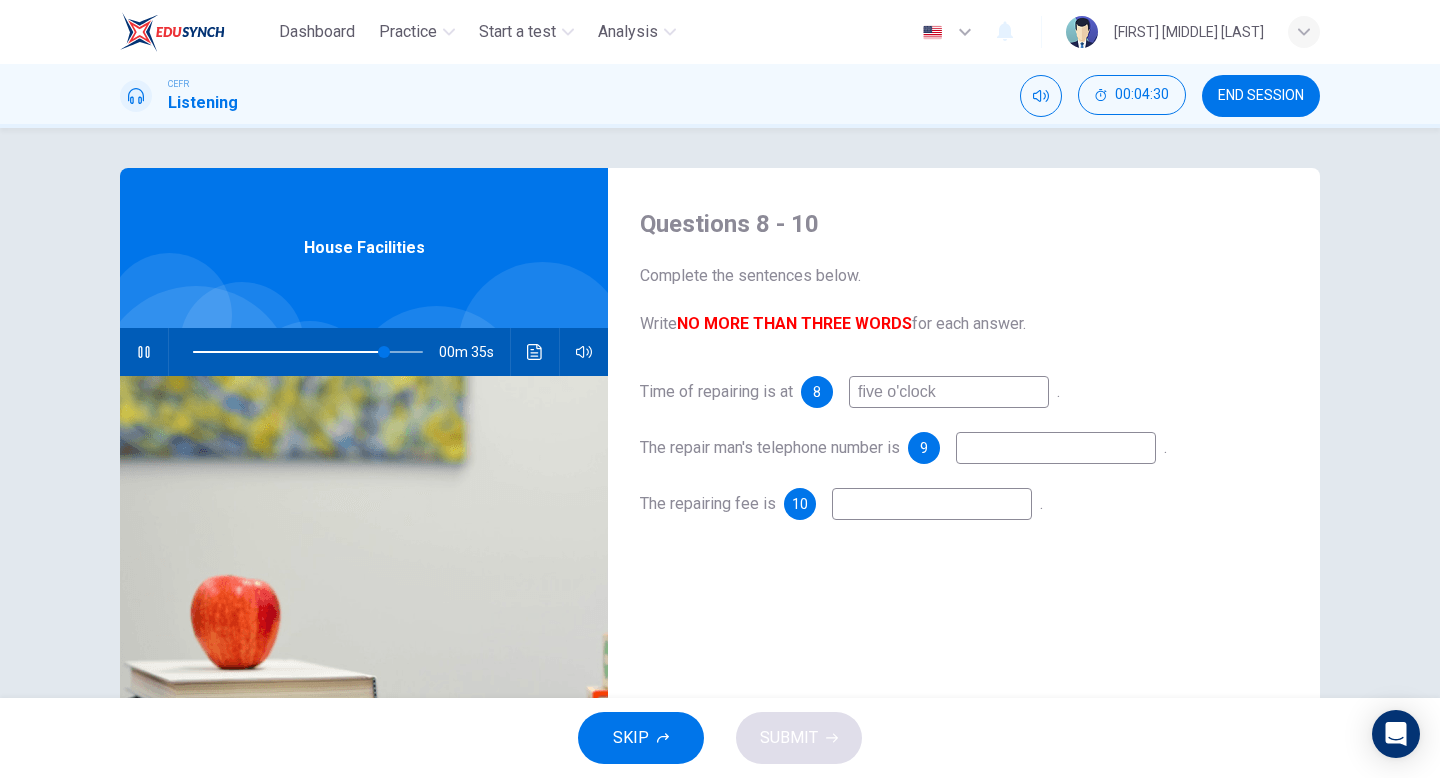 click on "The repair man's telephone number is  [PHONE] ." at bounding box center [964, 448] 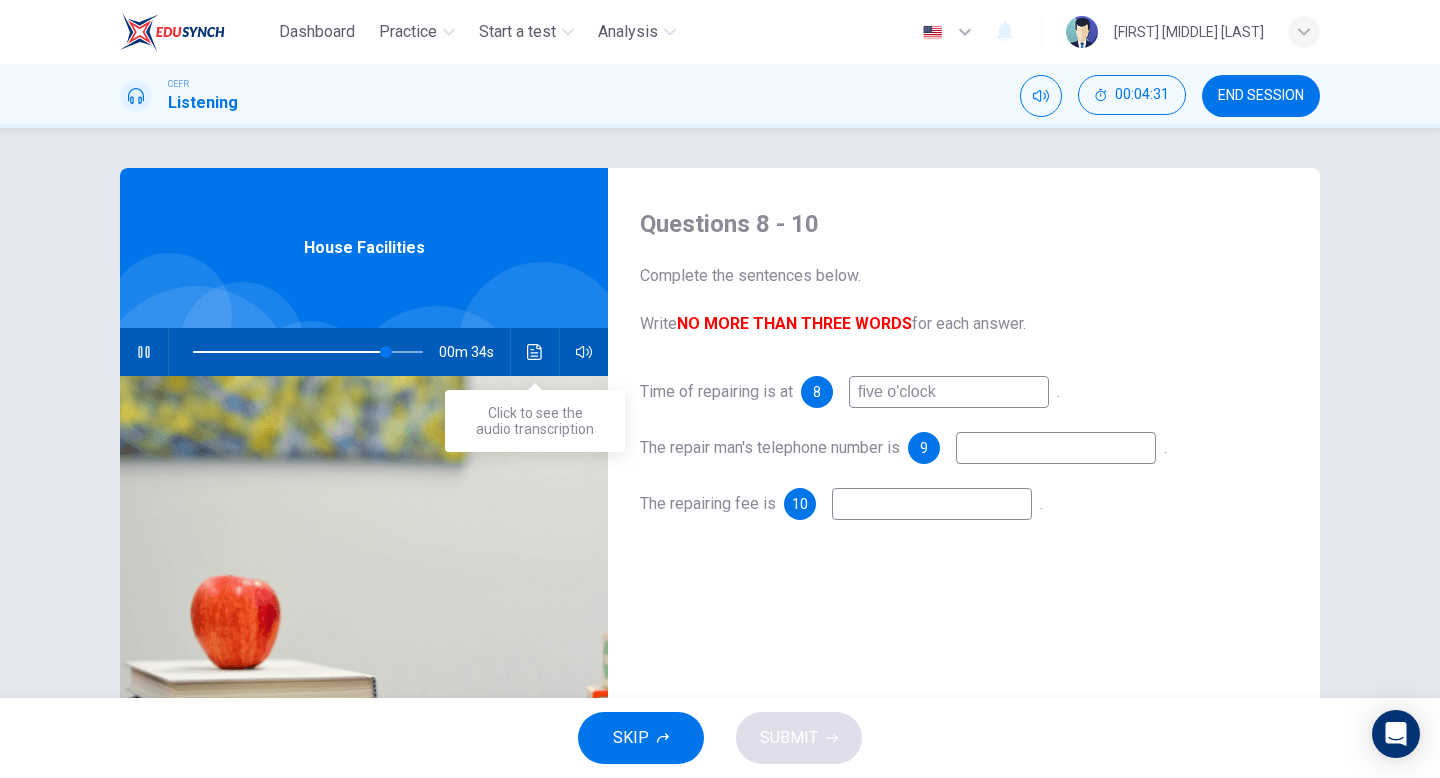 click at bounding box center [535, 352] 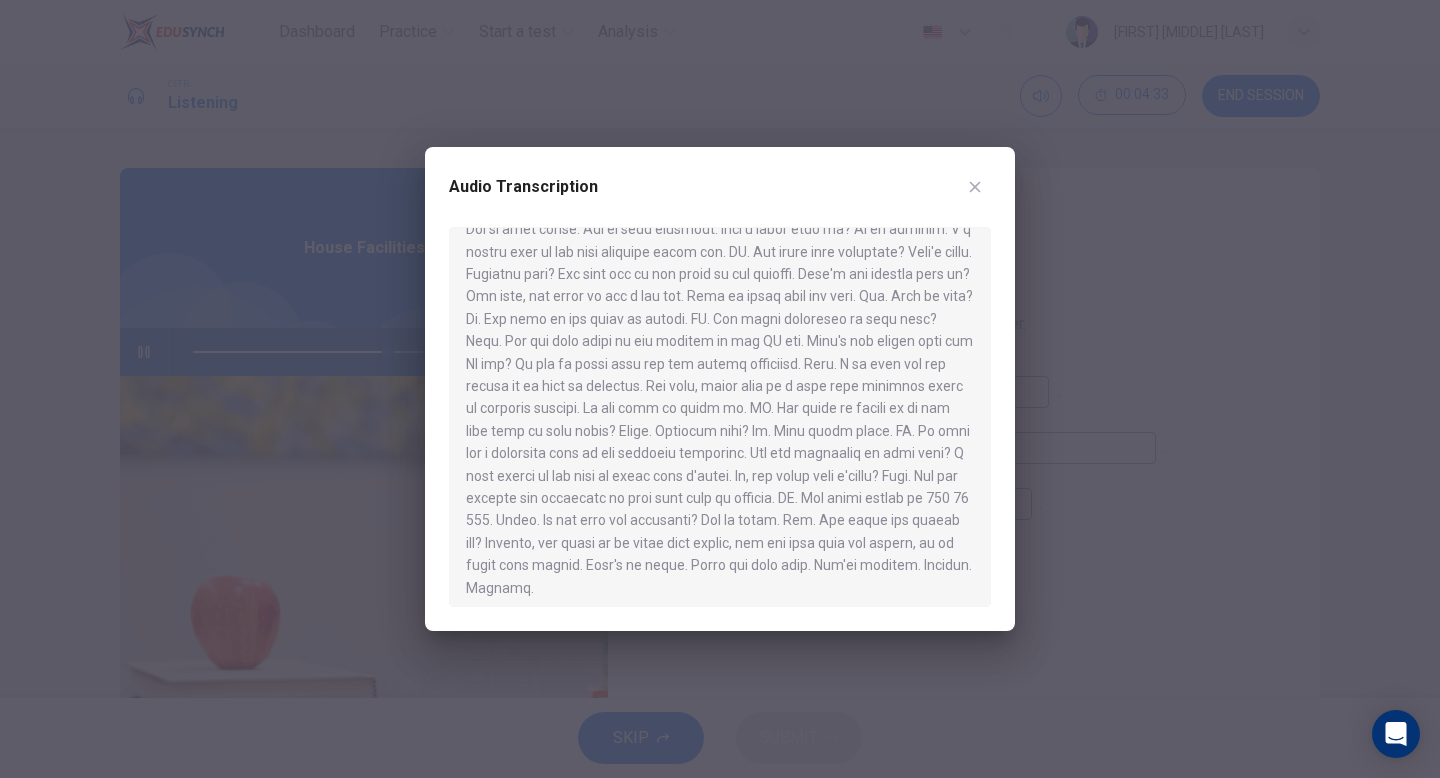scroll, scrollTop: 274, scrollLeft: 0, axis: vertical 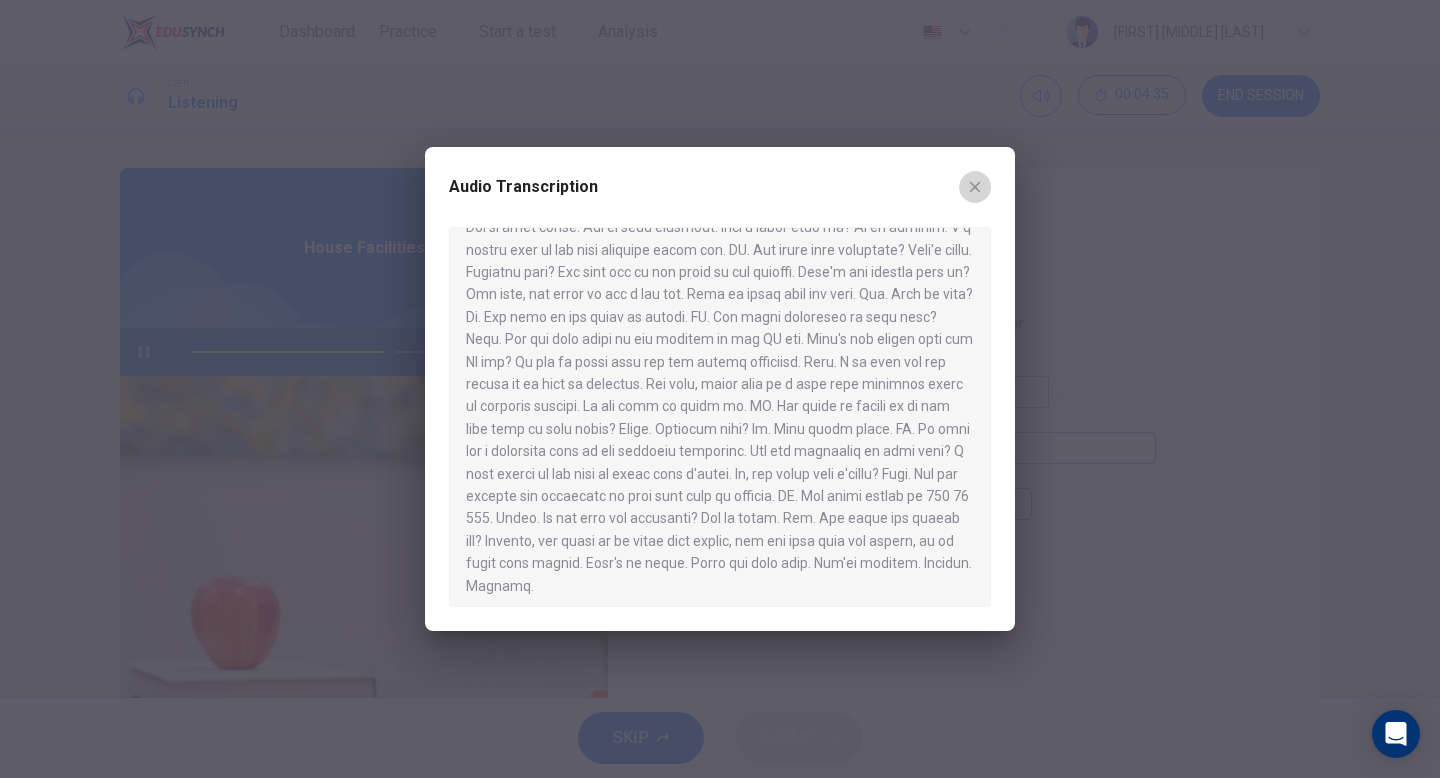 click at bounding box center (975, 187) 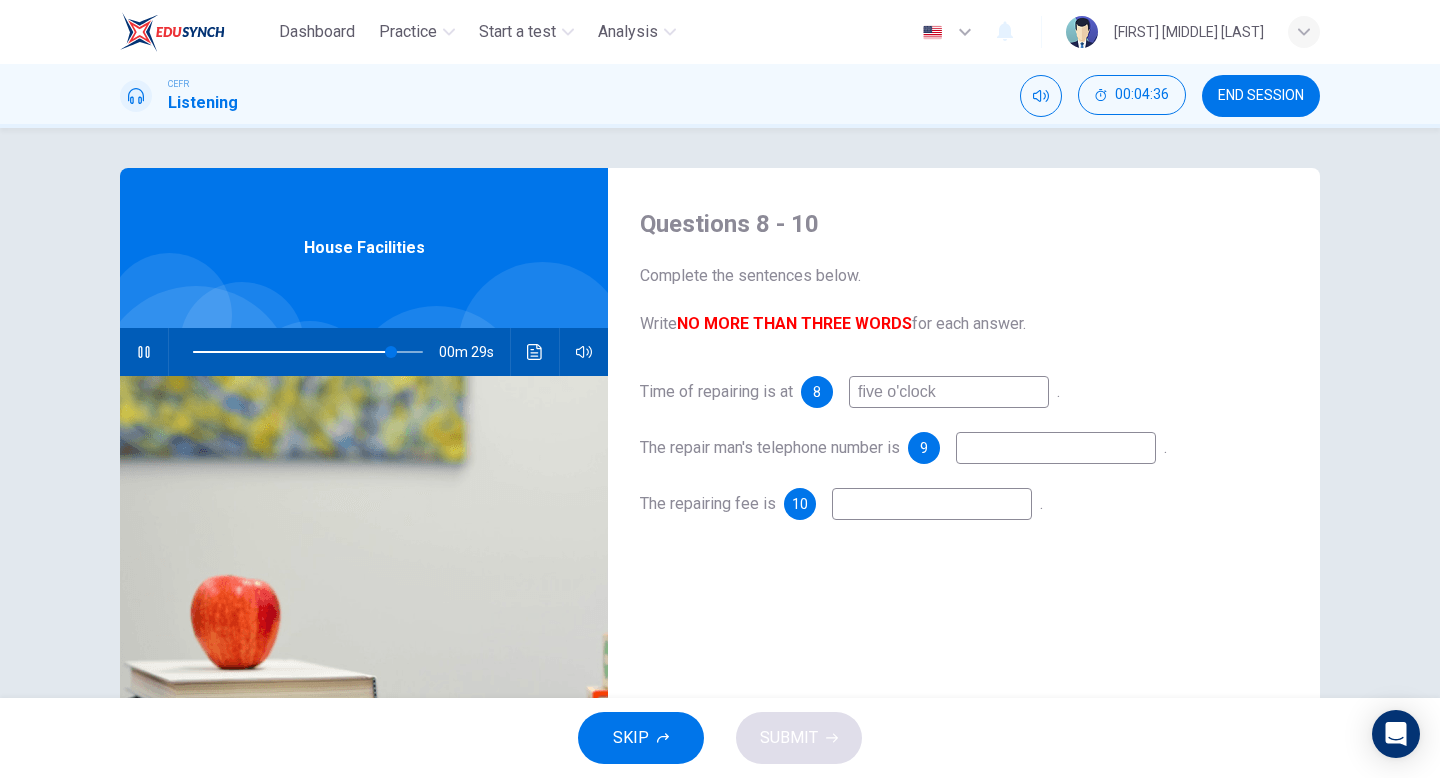 click at bounding box center (949, 392) 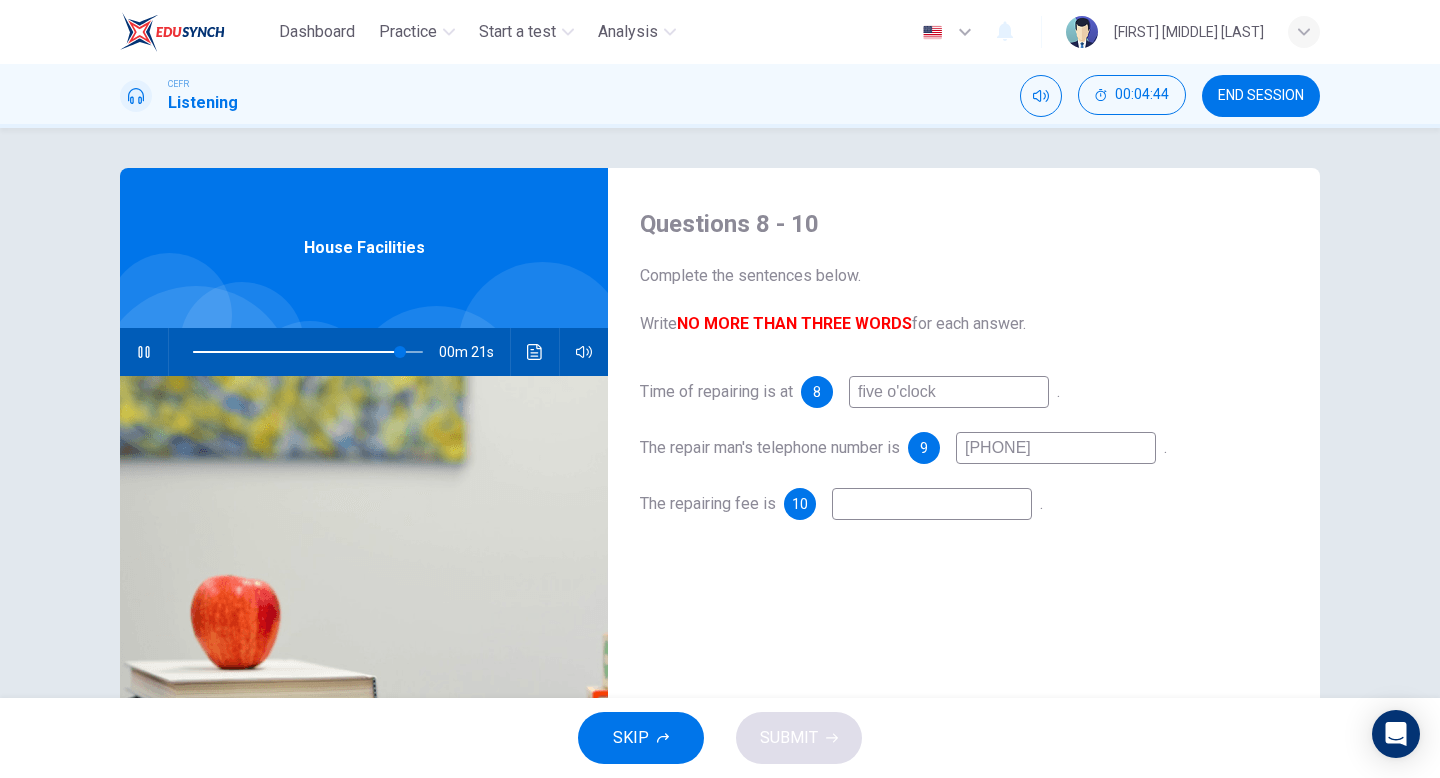 type on "[PHONE]" 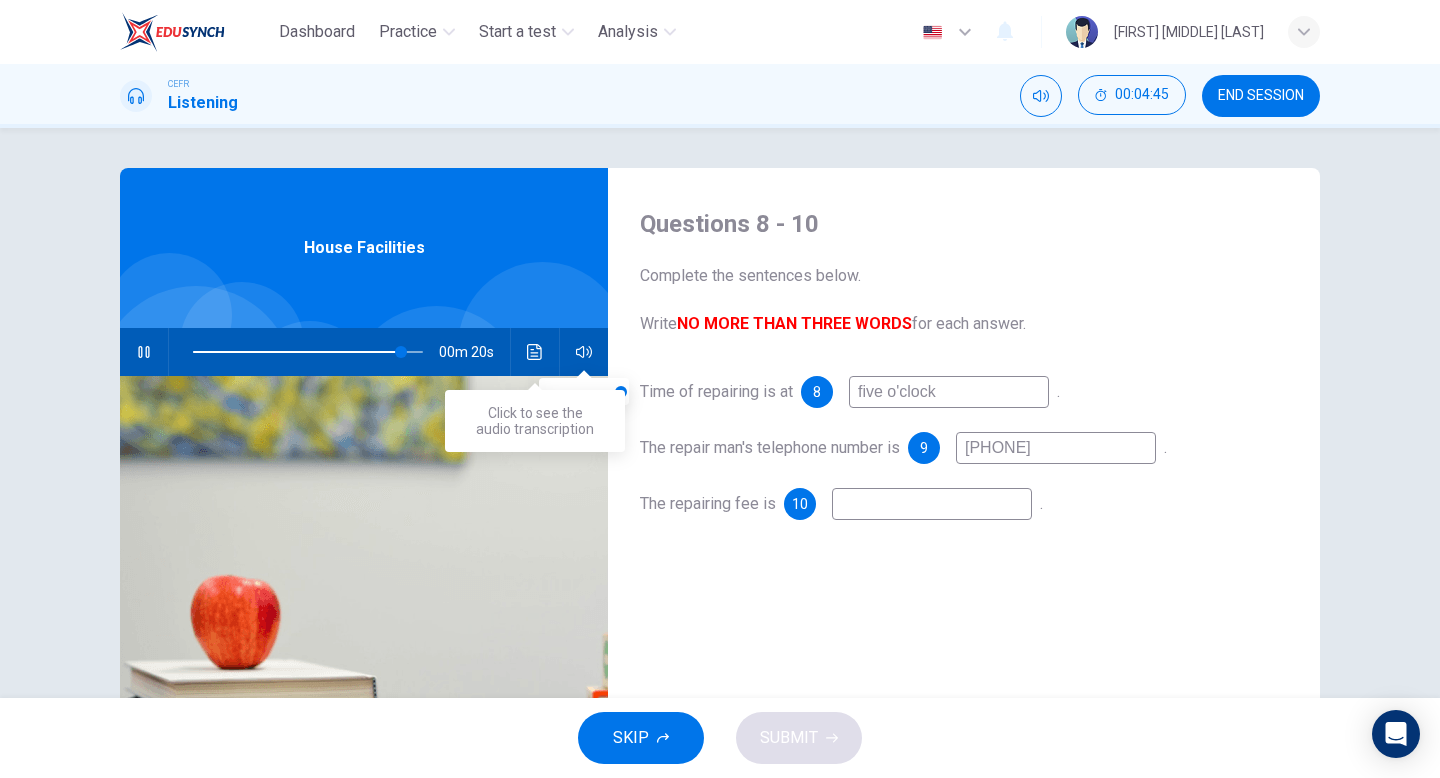 click at bounding box center [534, 352] 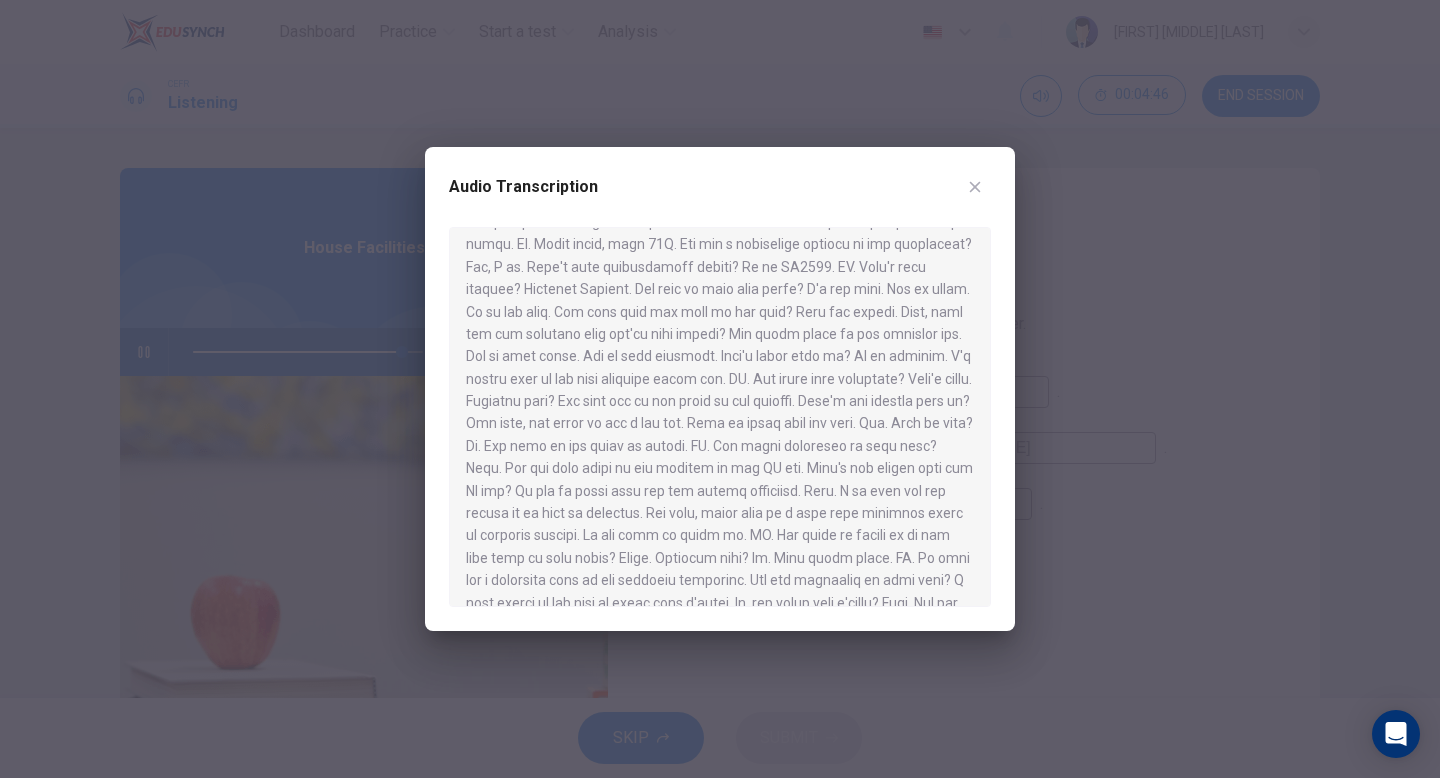 scroll, scrollTop: 281, scrollLeft: 0, axis: vertical 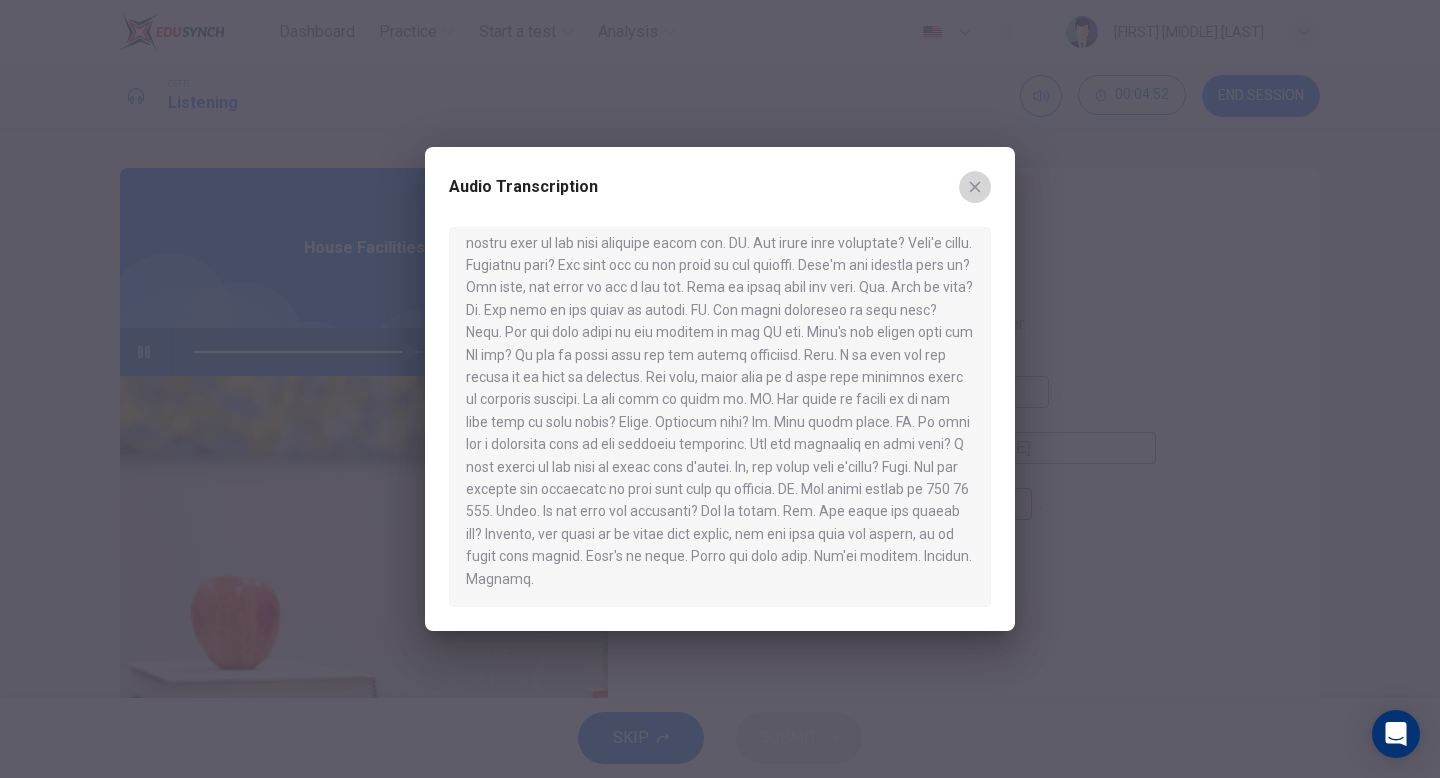 click at bounding box center (975, 187) 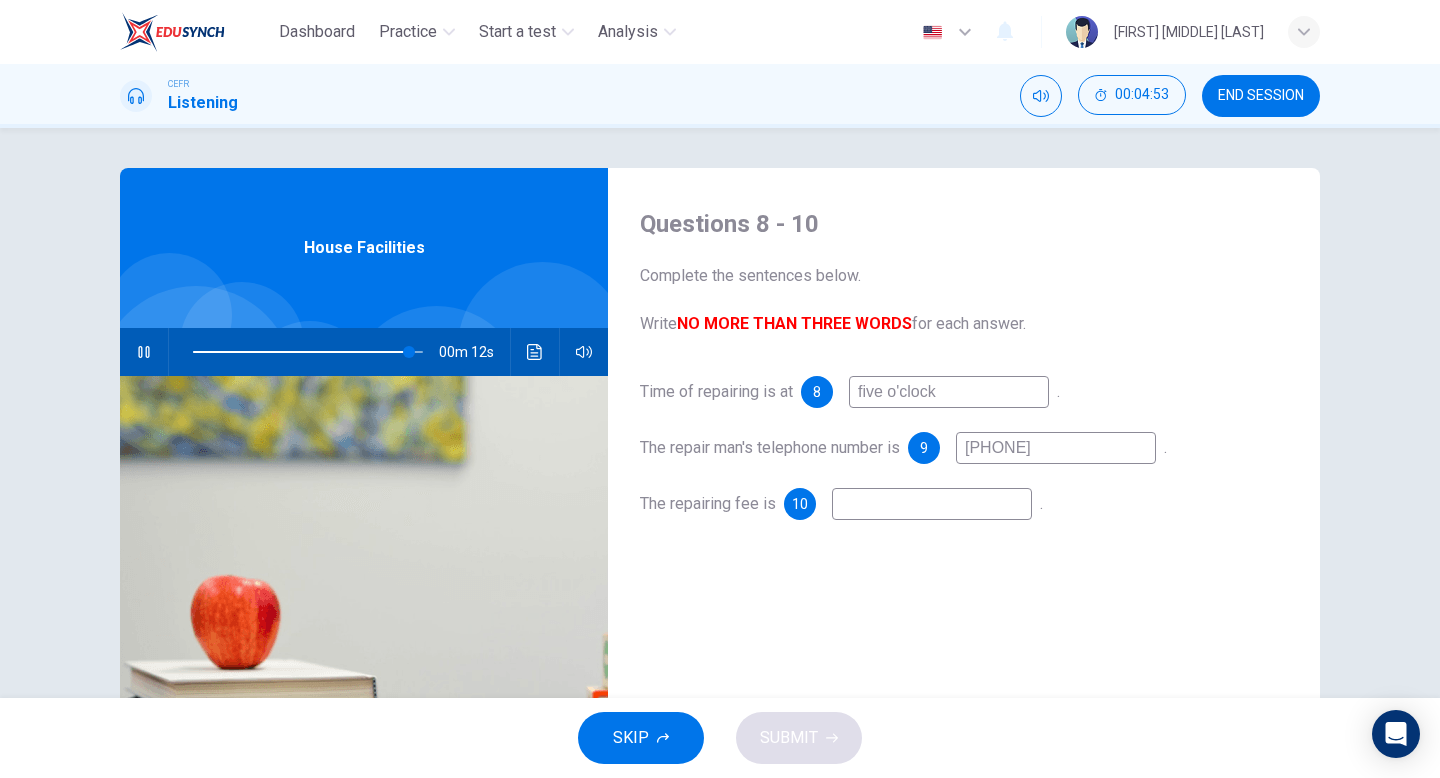 click at bounding box center (949, 392) 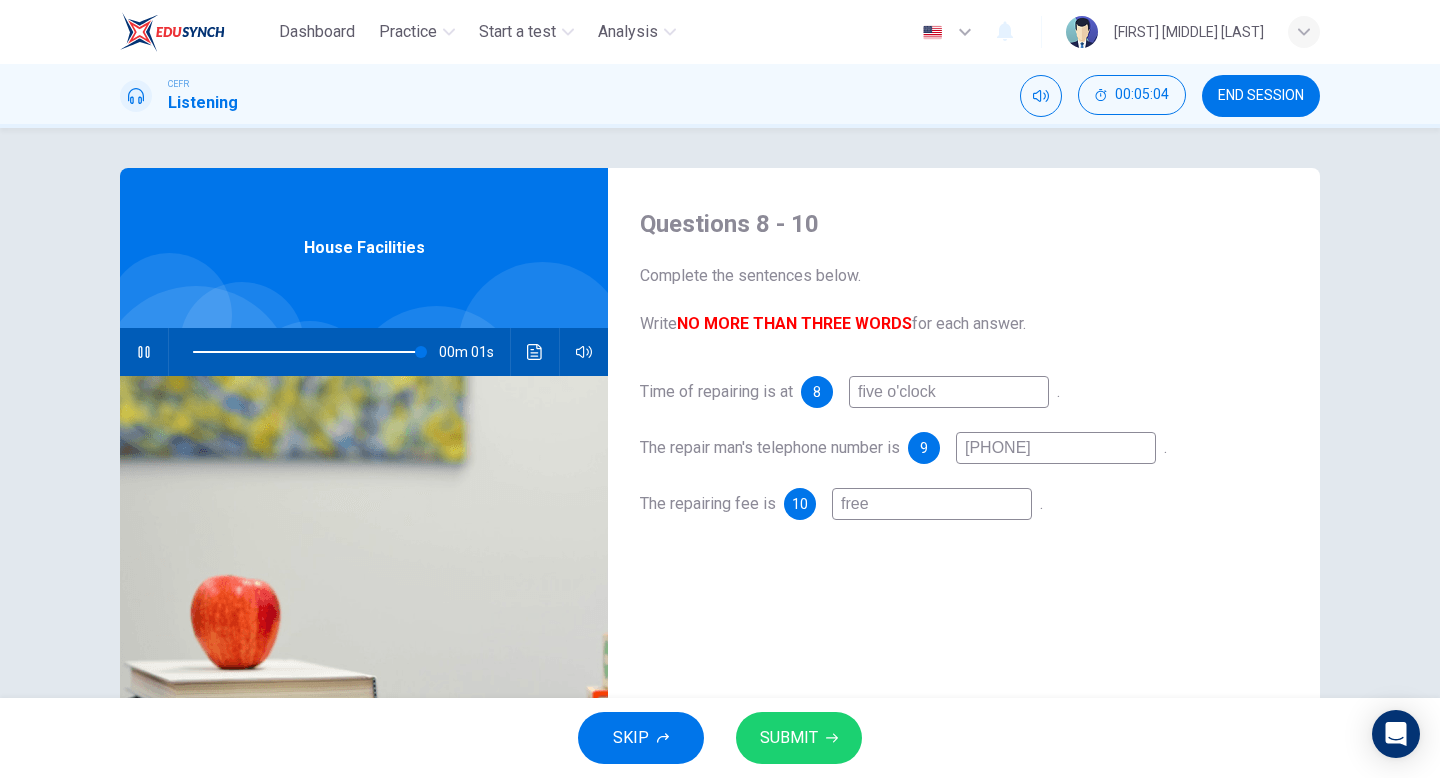 type on "free" 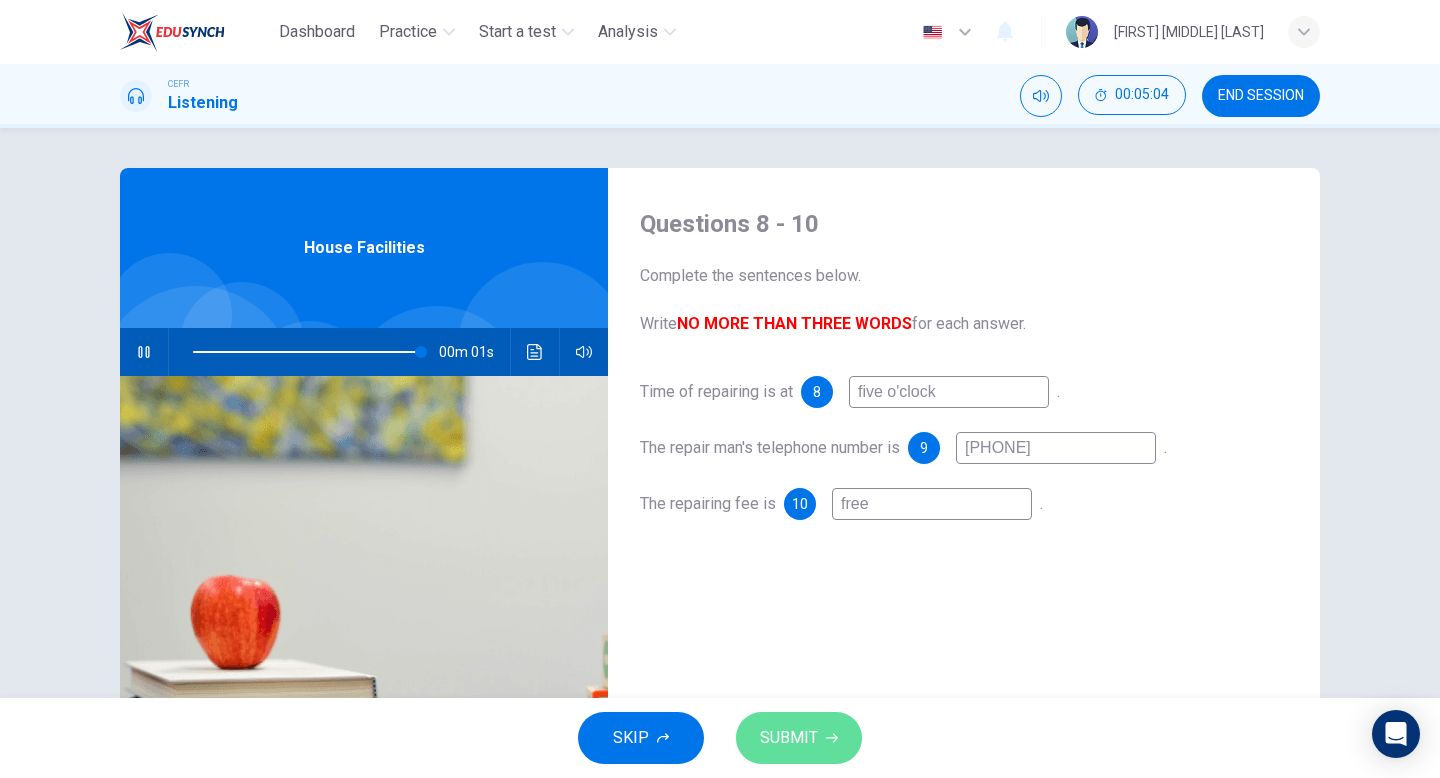 click at bounding box center [832, 738] 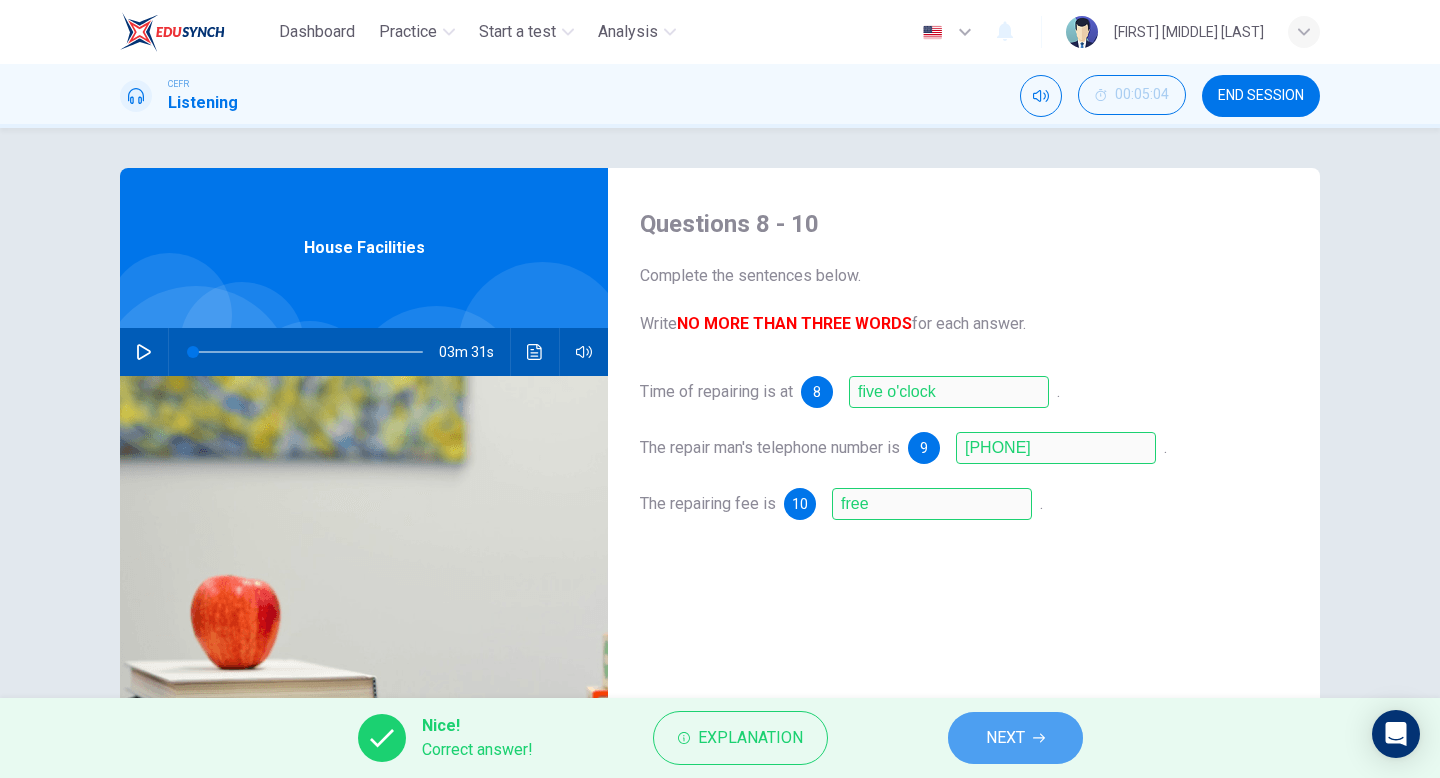 click on "NEXT" at bounding box center (1015, 738) 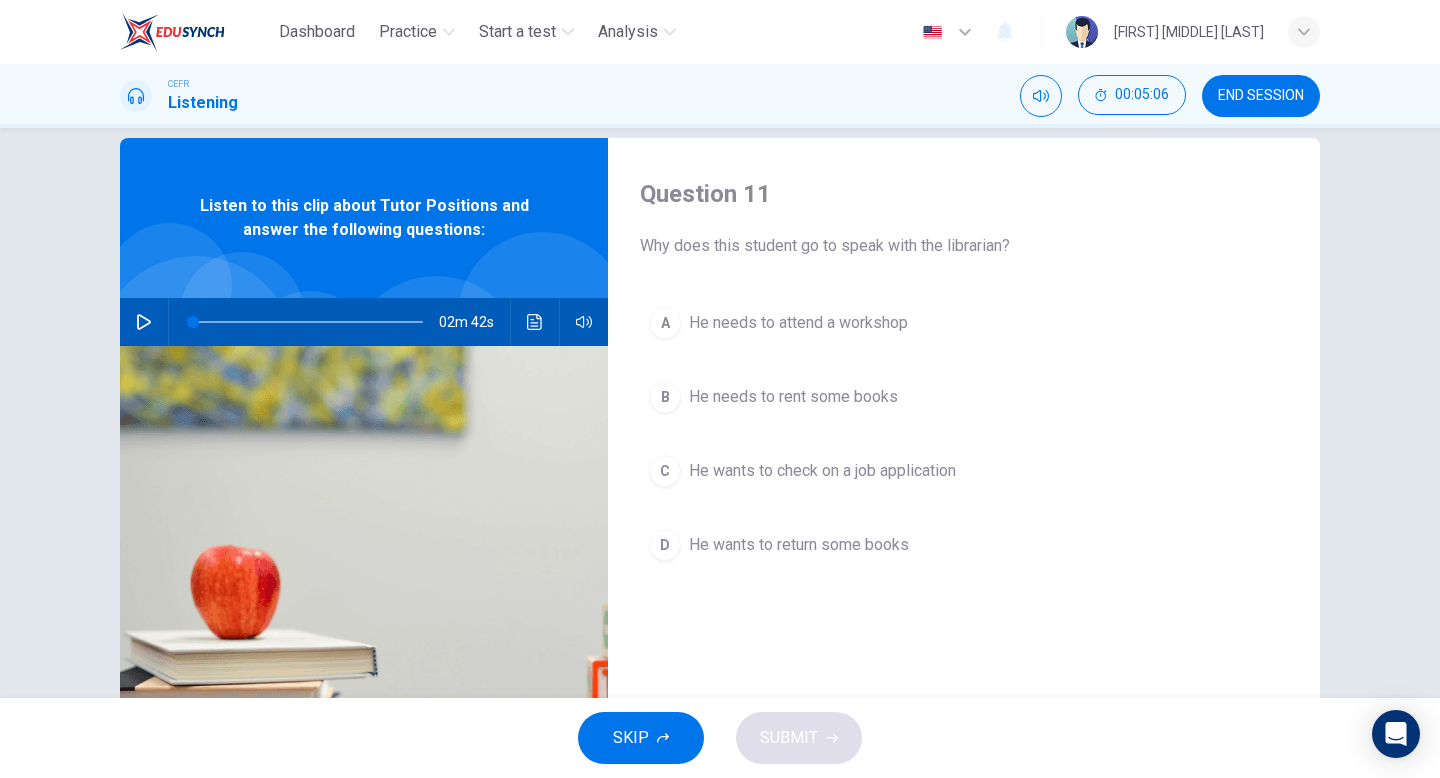 scroll, scrollTop: 28, scrollLeft: 0, axis: vertical 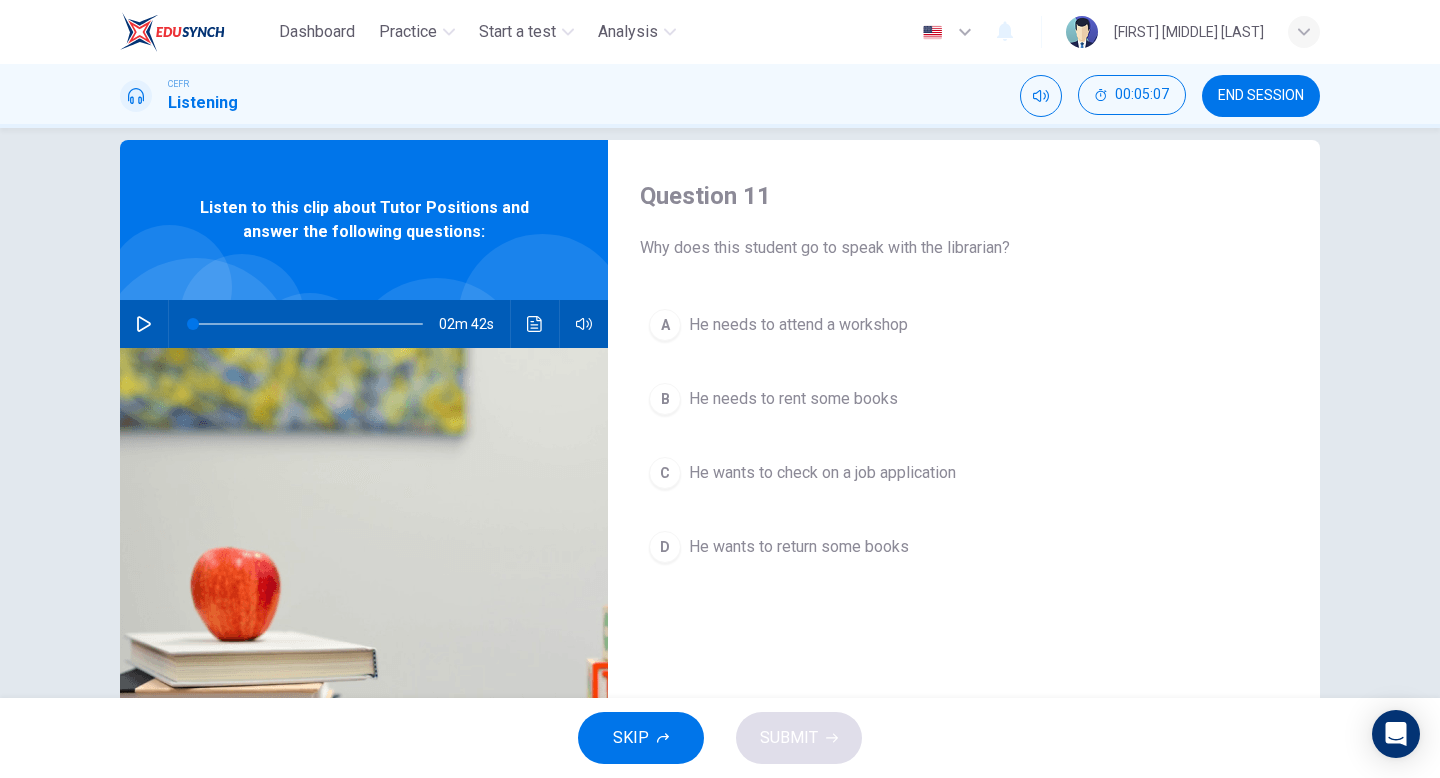 click at bounding box center (144, 324) 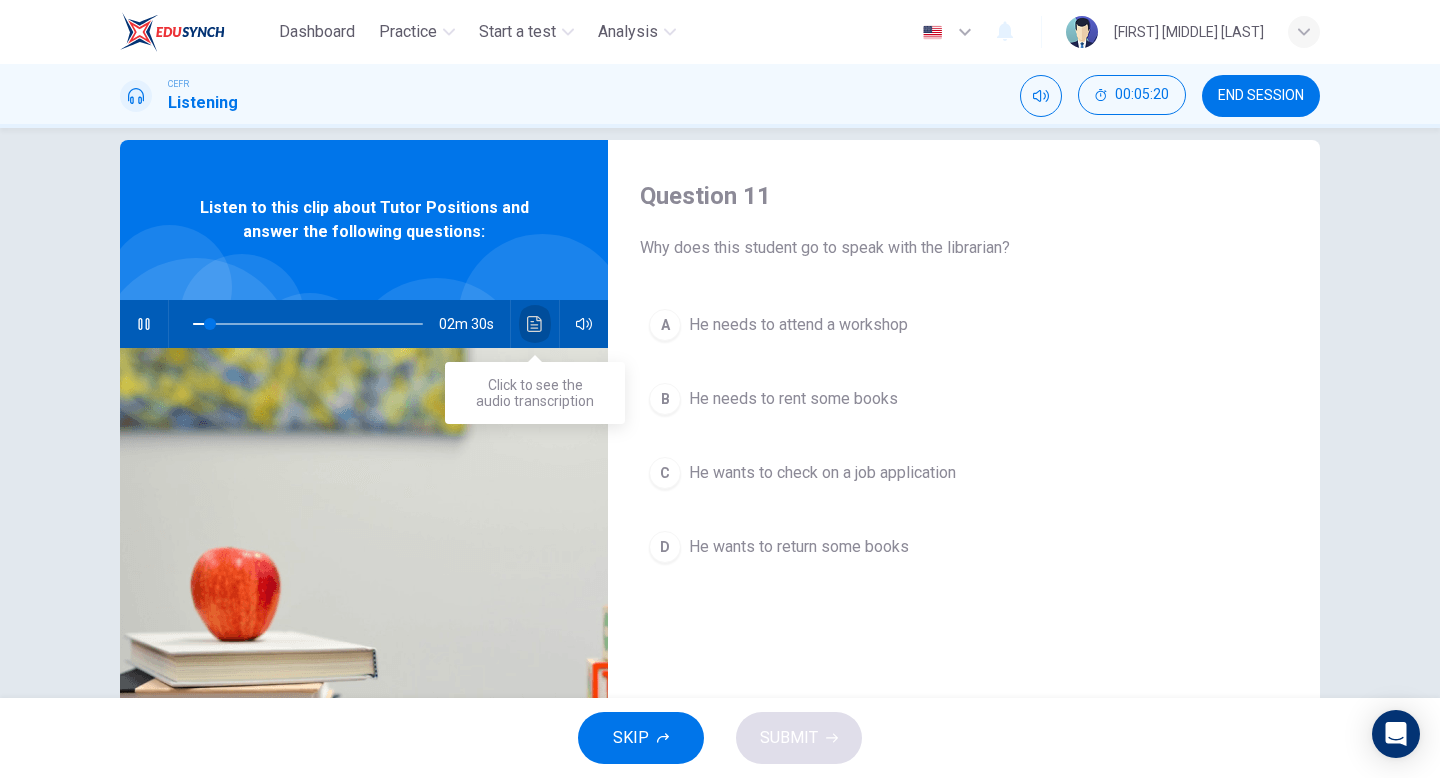 click at bounding box center [535, 324] 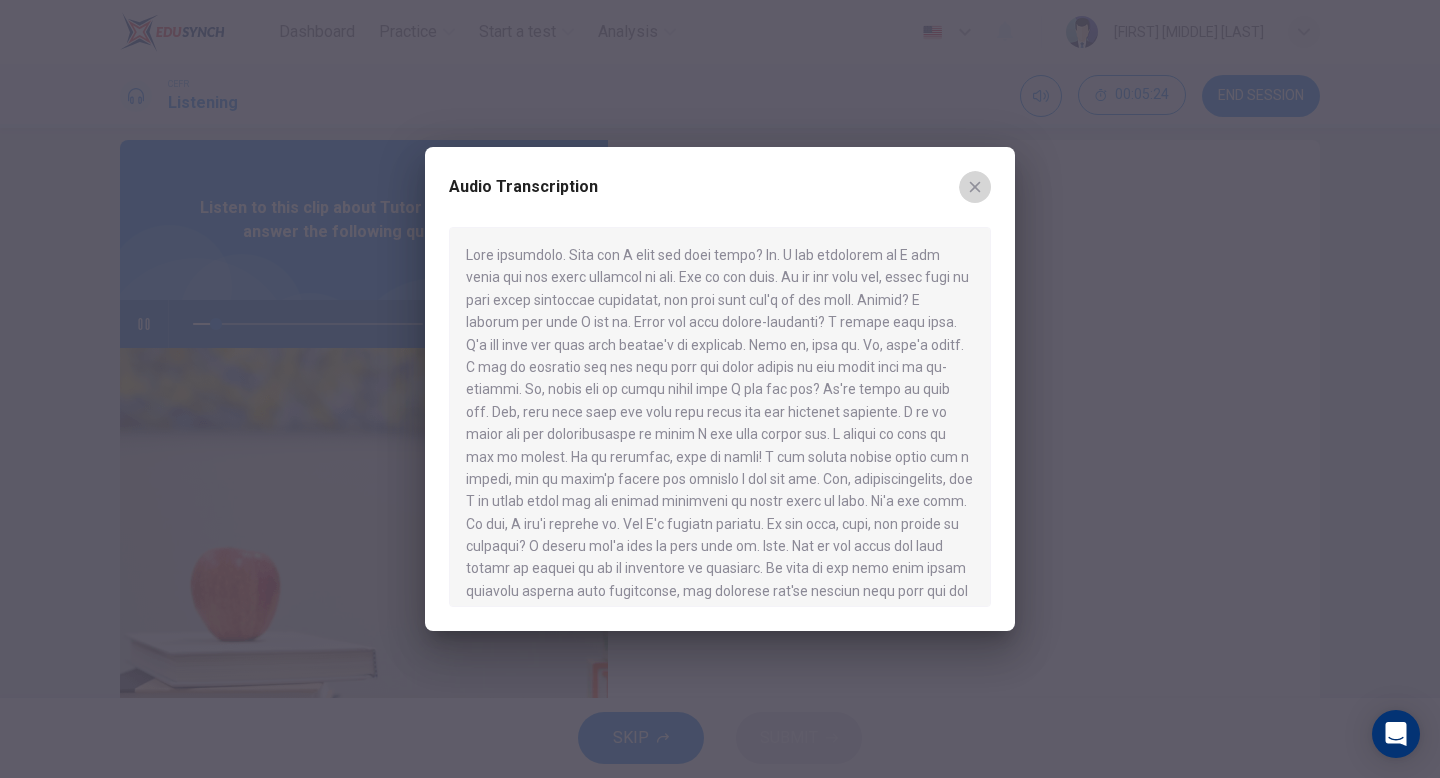 click at bounding box center [975, 187] 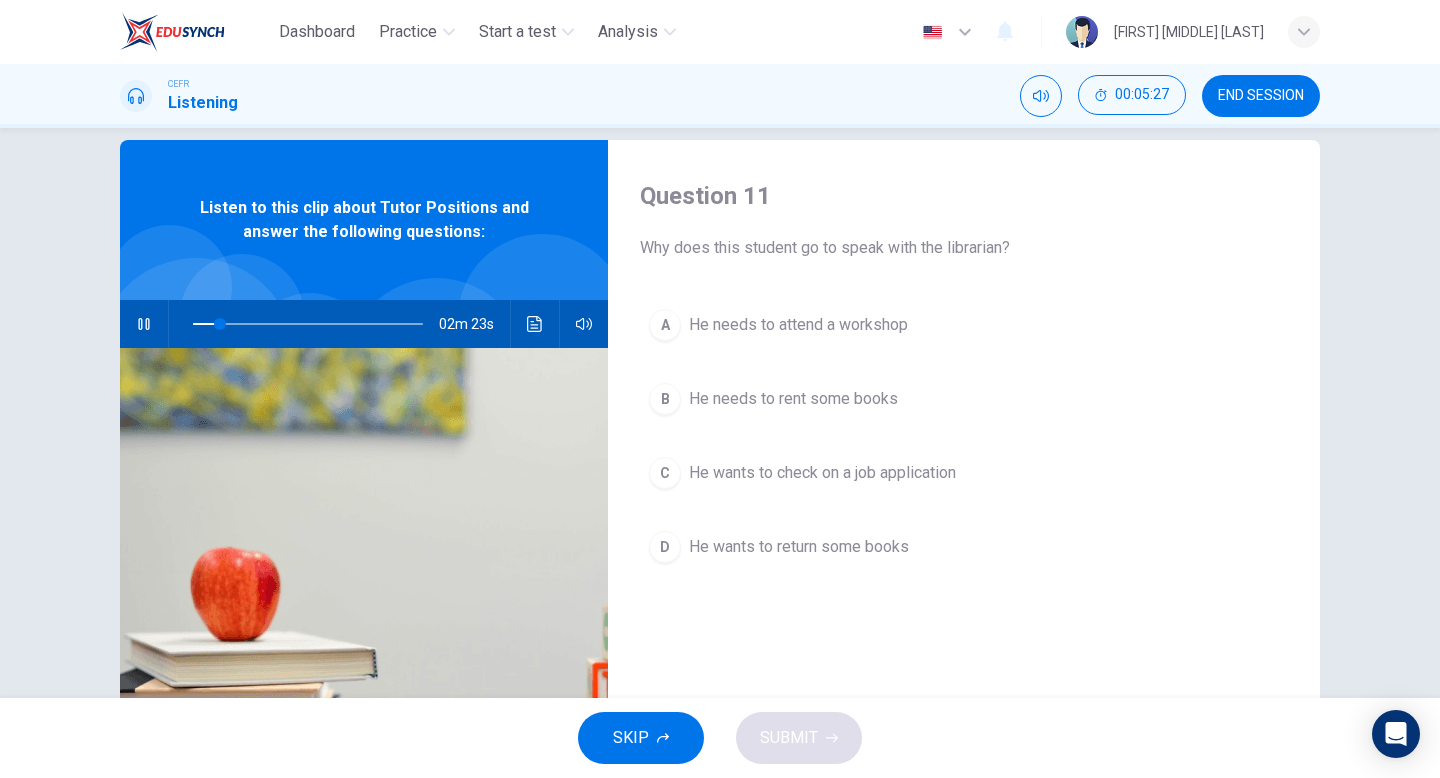 click on "C" at bounding box center [665, 325] 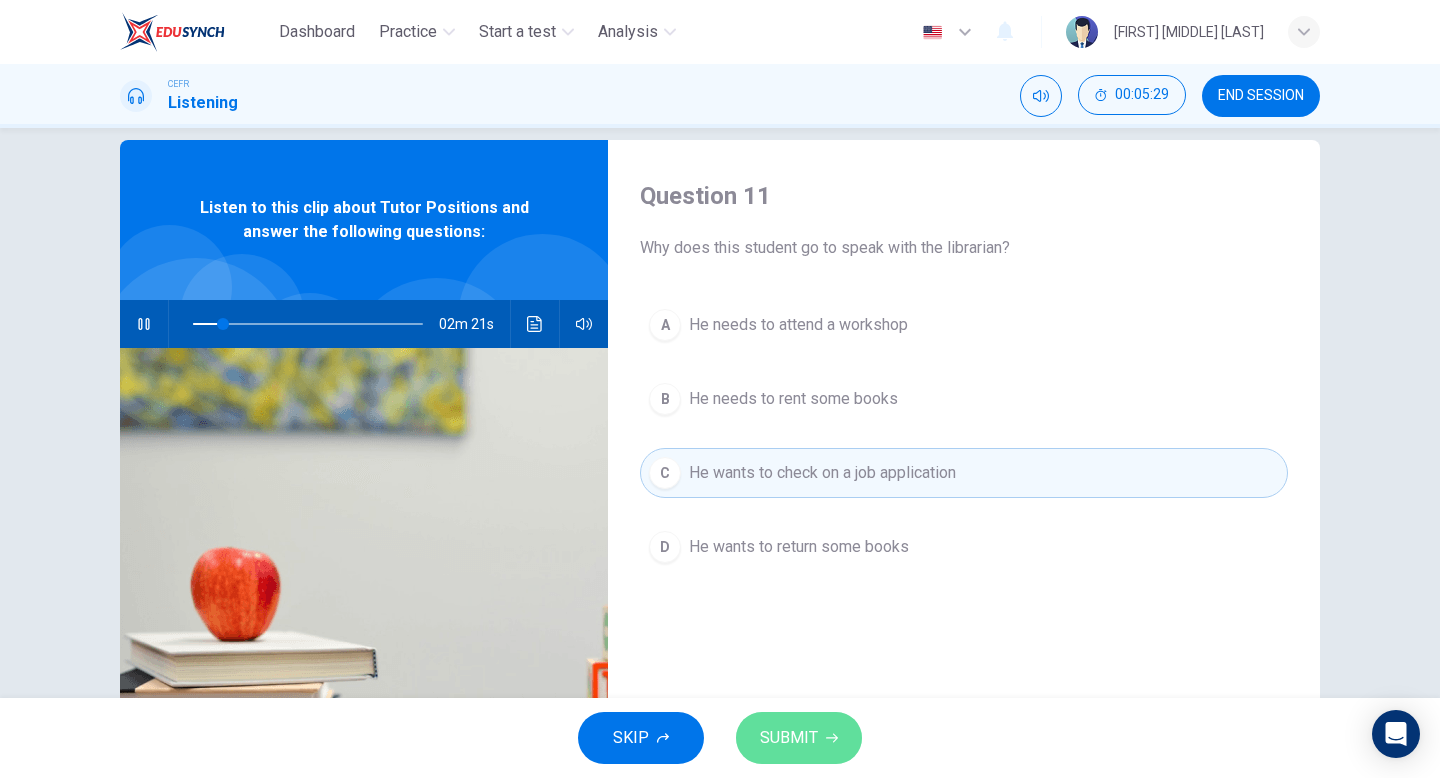 click on "SUBMIT" at bounding box center (799, 738) 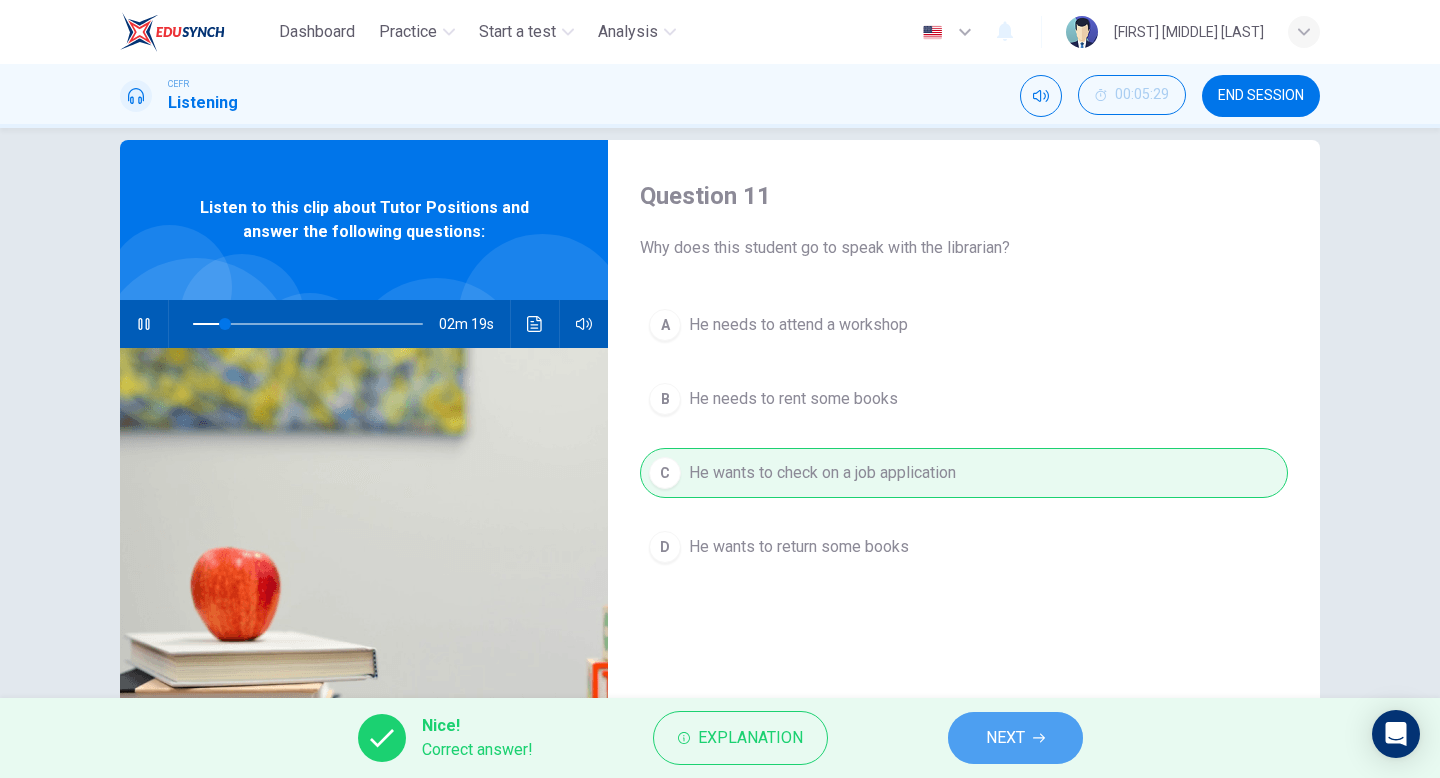 click on "NEXT" at bounding box center [1015, 738] 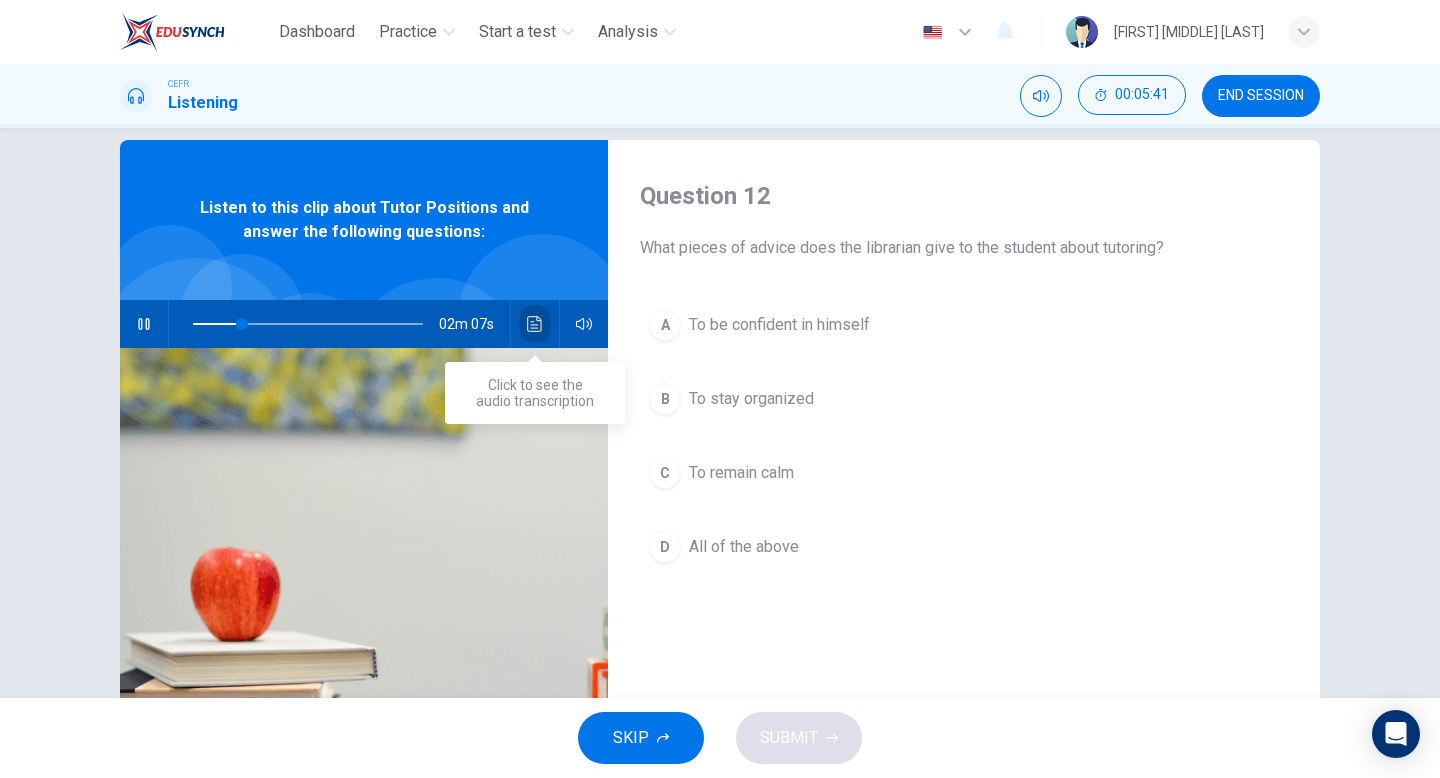 click at bounding box center (534, 324) 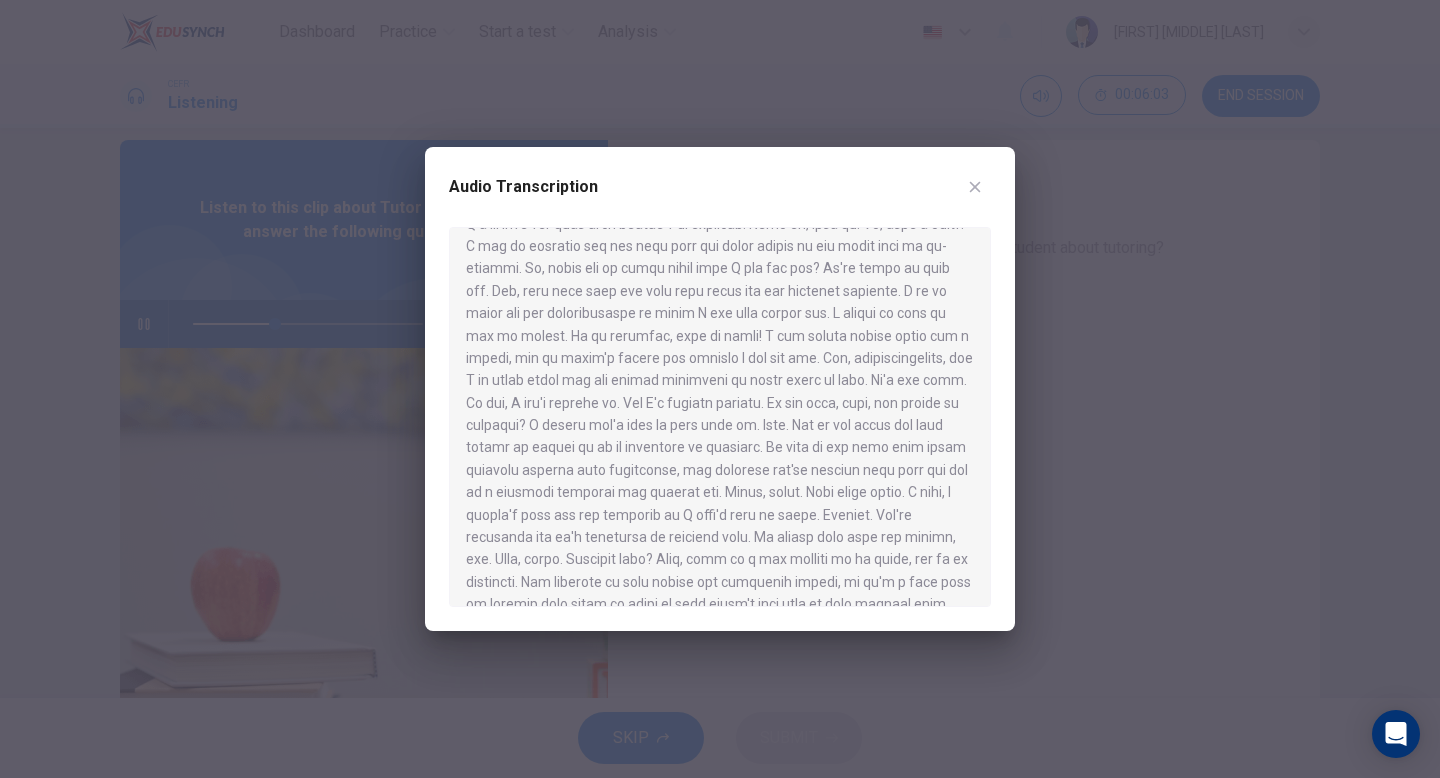 scroll, scrollTop: 122, scrollLeft: 0, axis: vertical 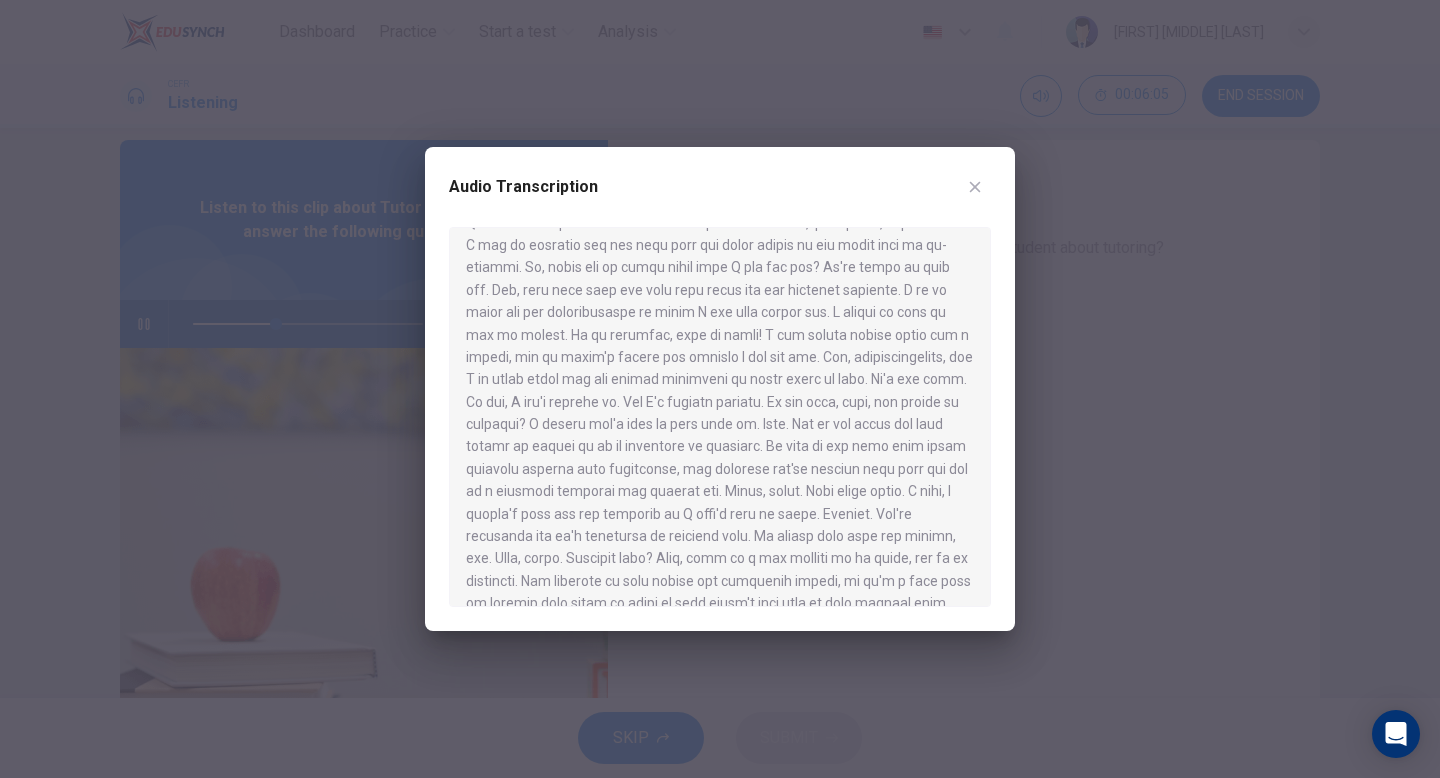 click at bounding box center [975, 187] 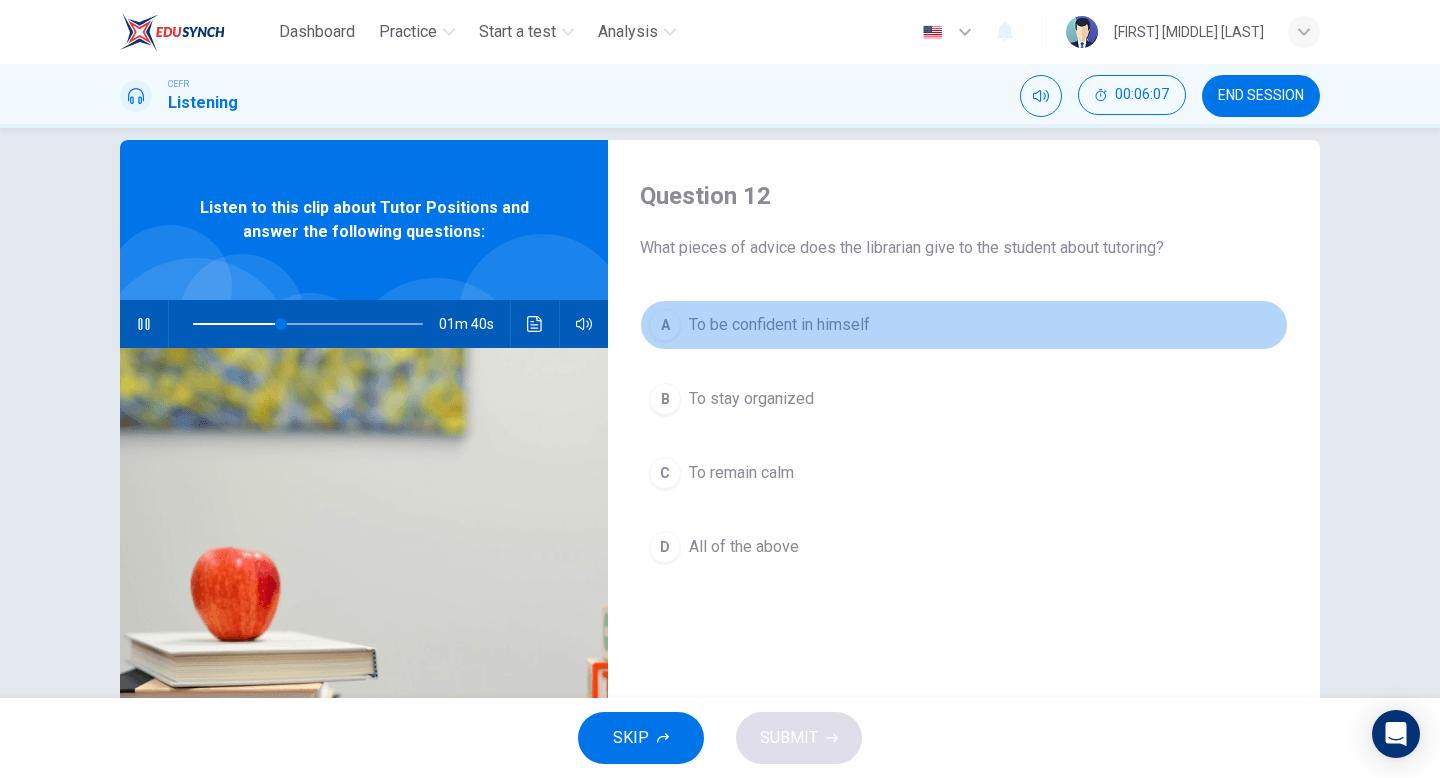 click on "A" at bounding box center [665, 325] 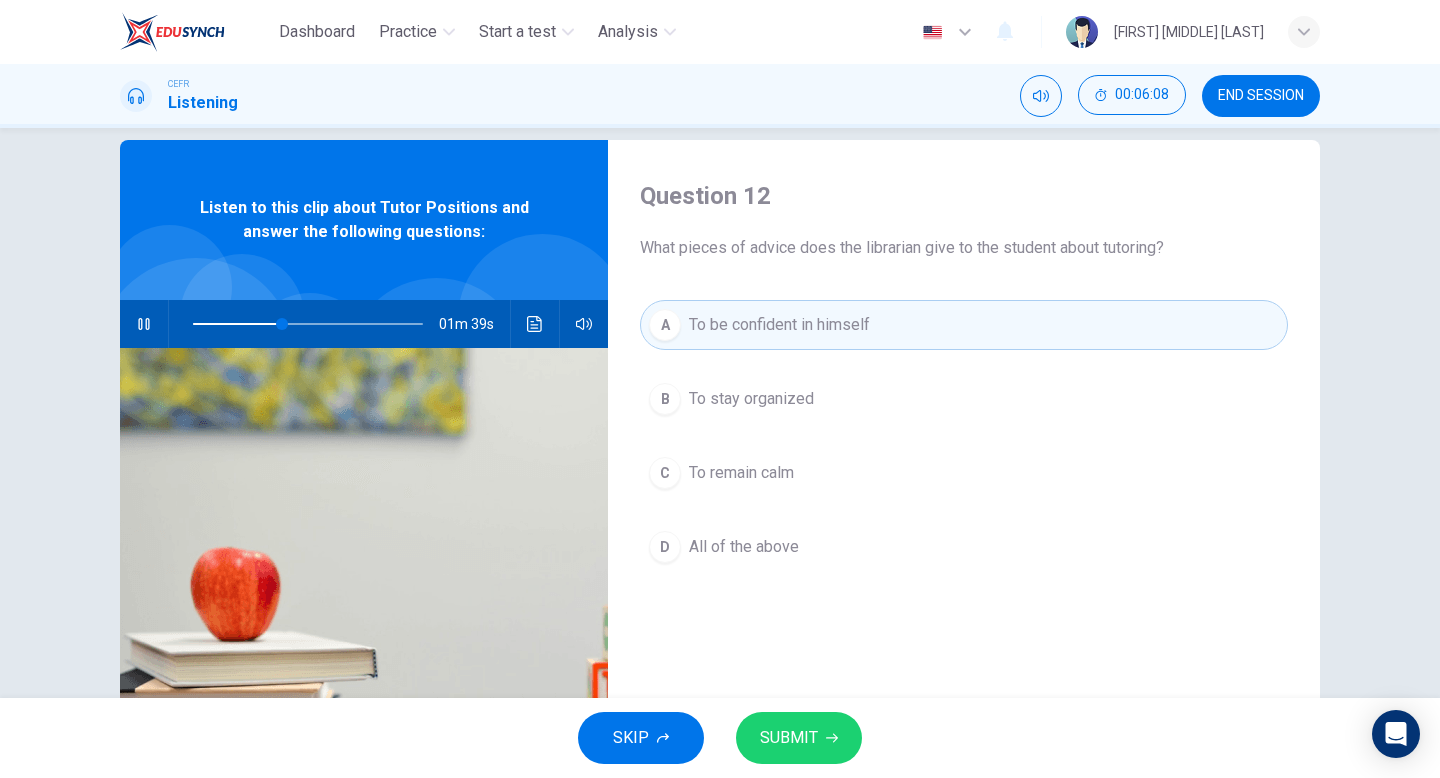 click on "SUBMIT" at bounding box center [799, 738] 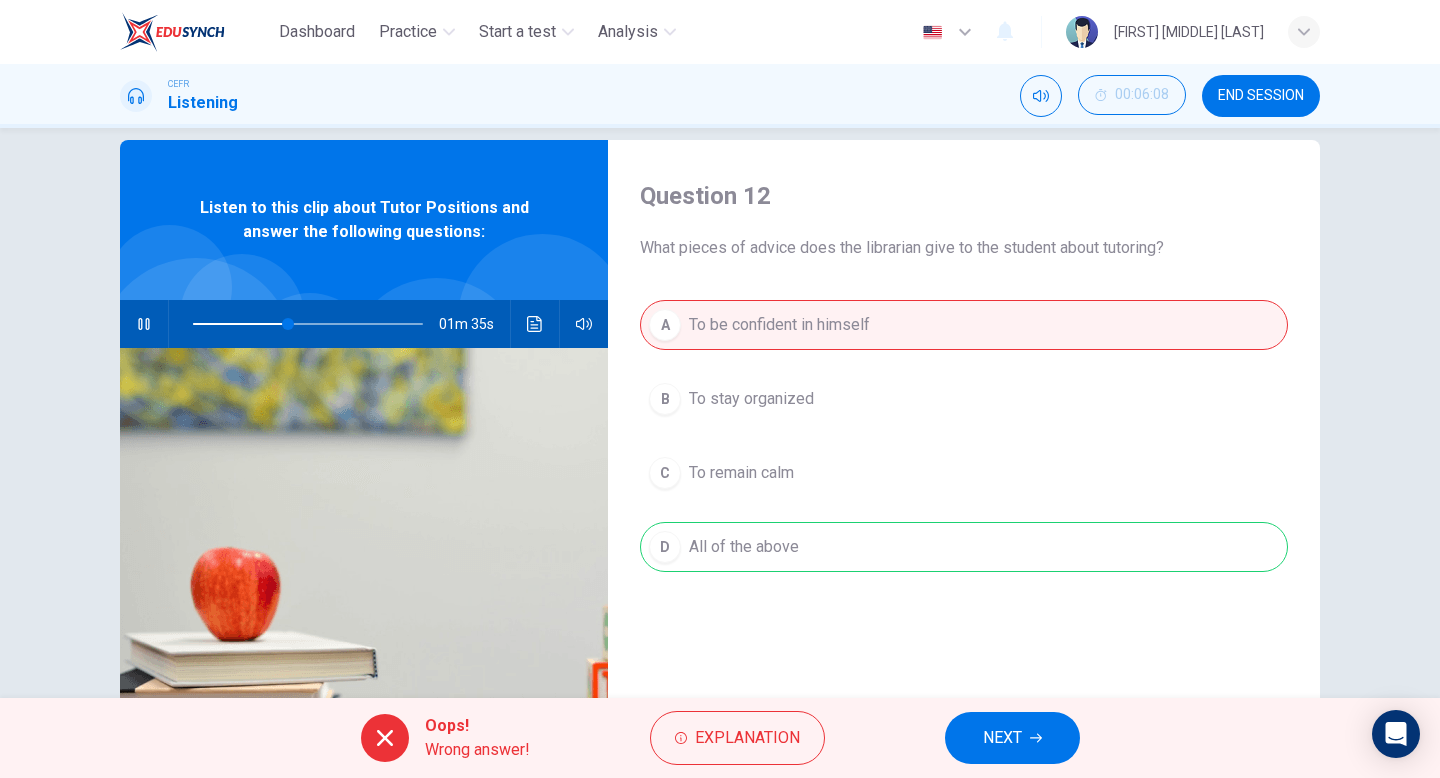 click on "A To be confident in himself B To stay organized C To remain calm D All of the above" at bounding box center [964, 456] 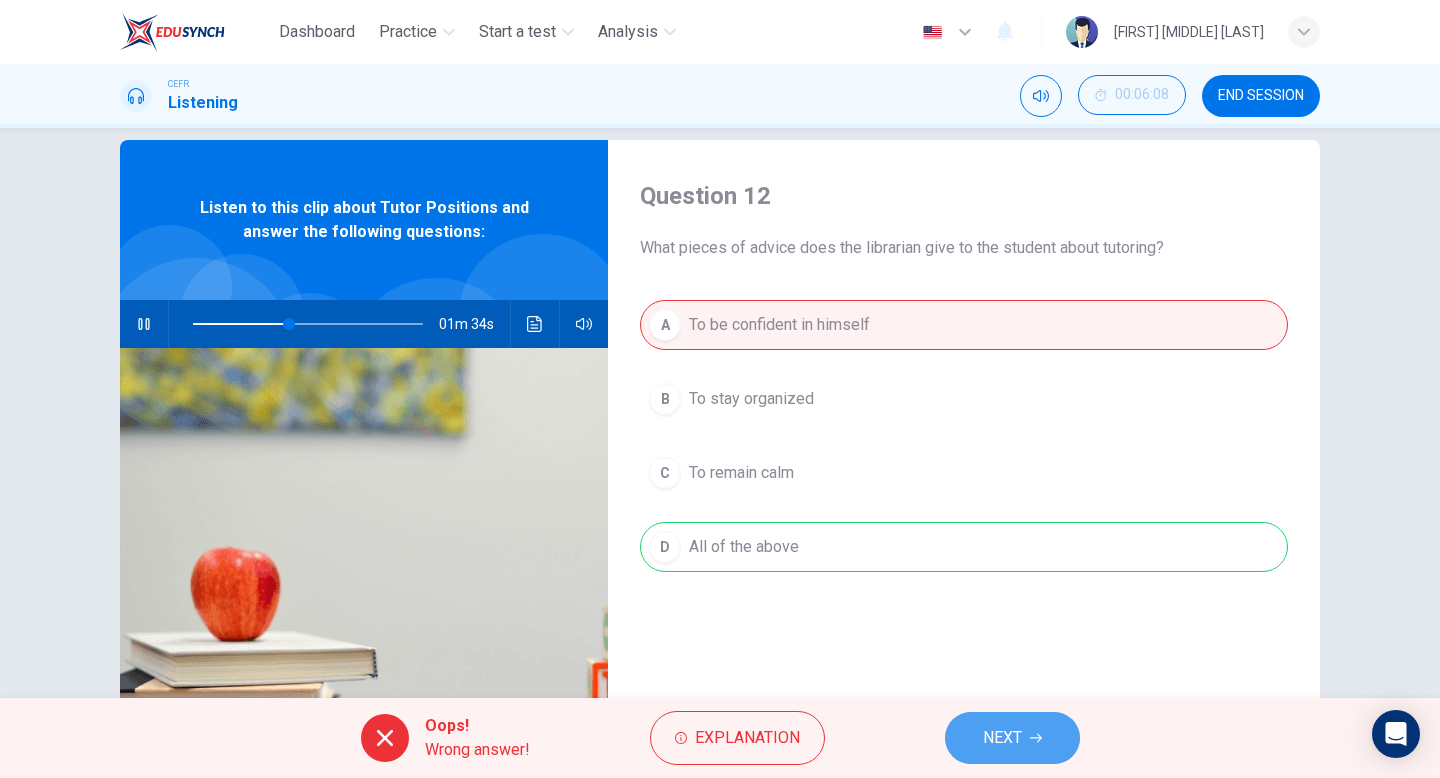 click on "NEXT" at bounding box center (1002, 738) 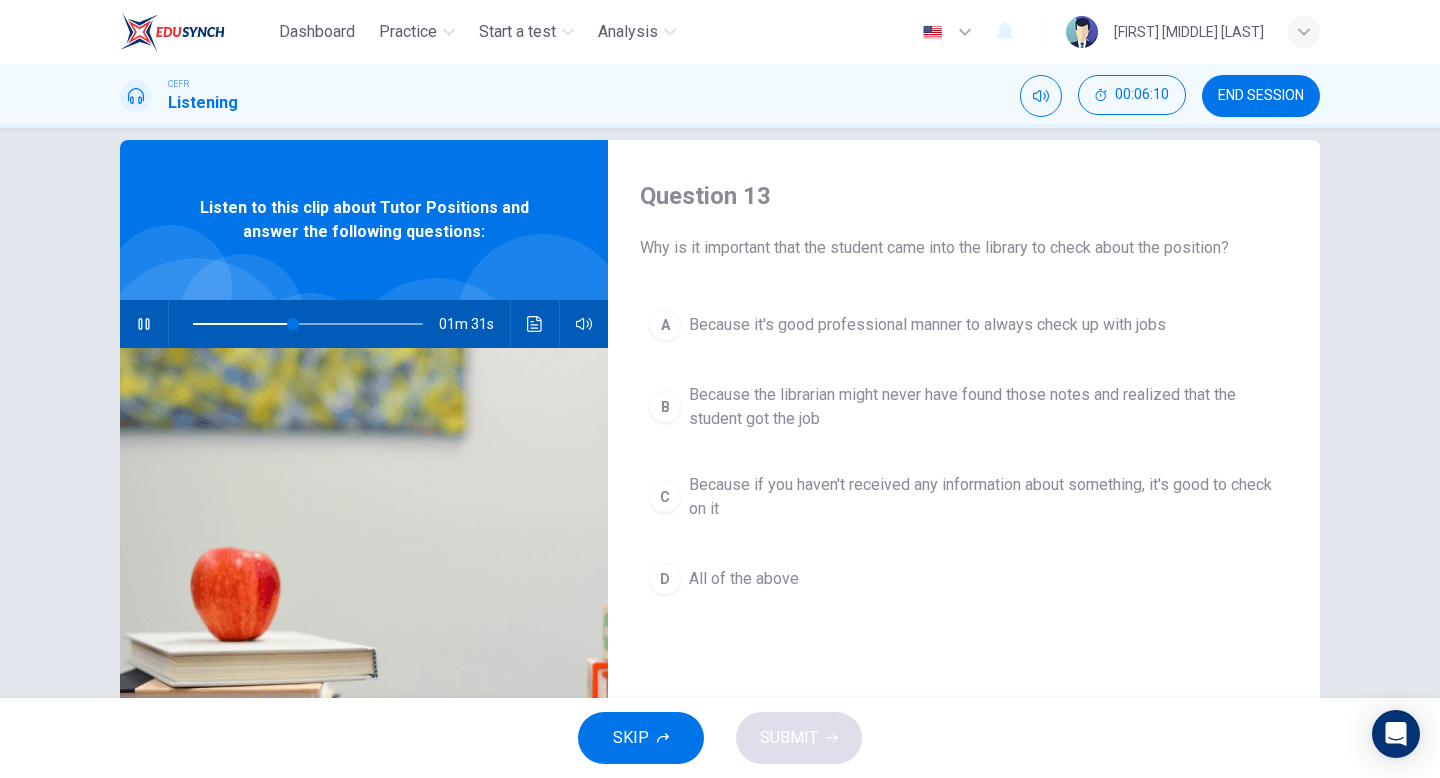 click on "END SESSION" at bounding box center [1261, 96] 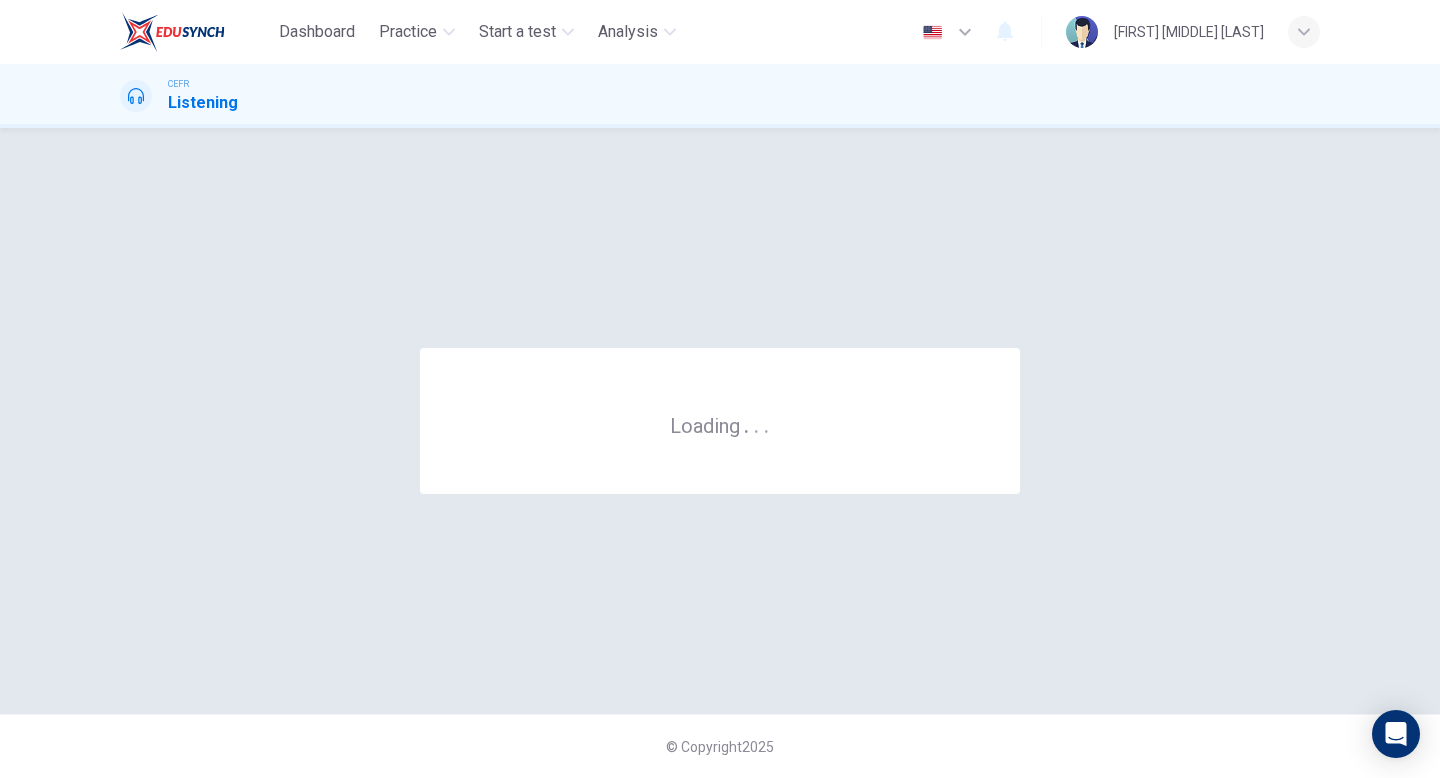 scroll, scrollTop: 0, scrollLeft: 0, axis: both 